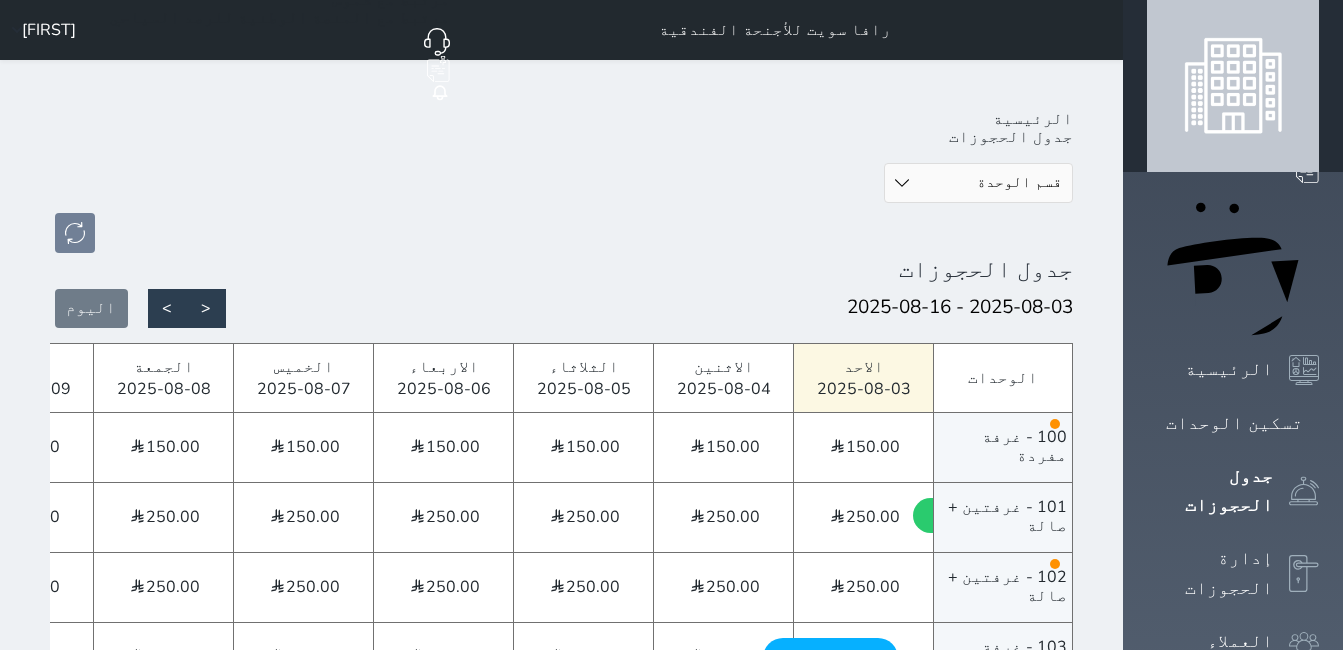 scroll, scrollTop: 0, scrollLeft: 0, axis: both 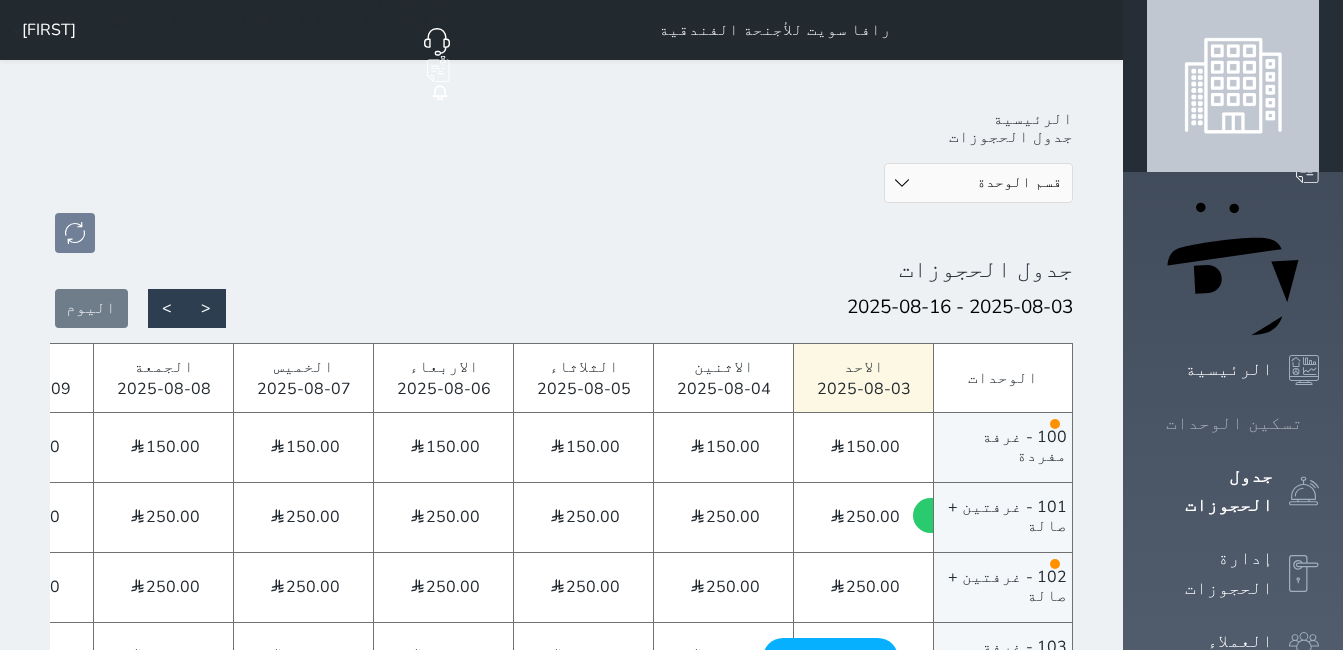 click on "تسكين الوحدات" at bounding box center (1234, 423) 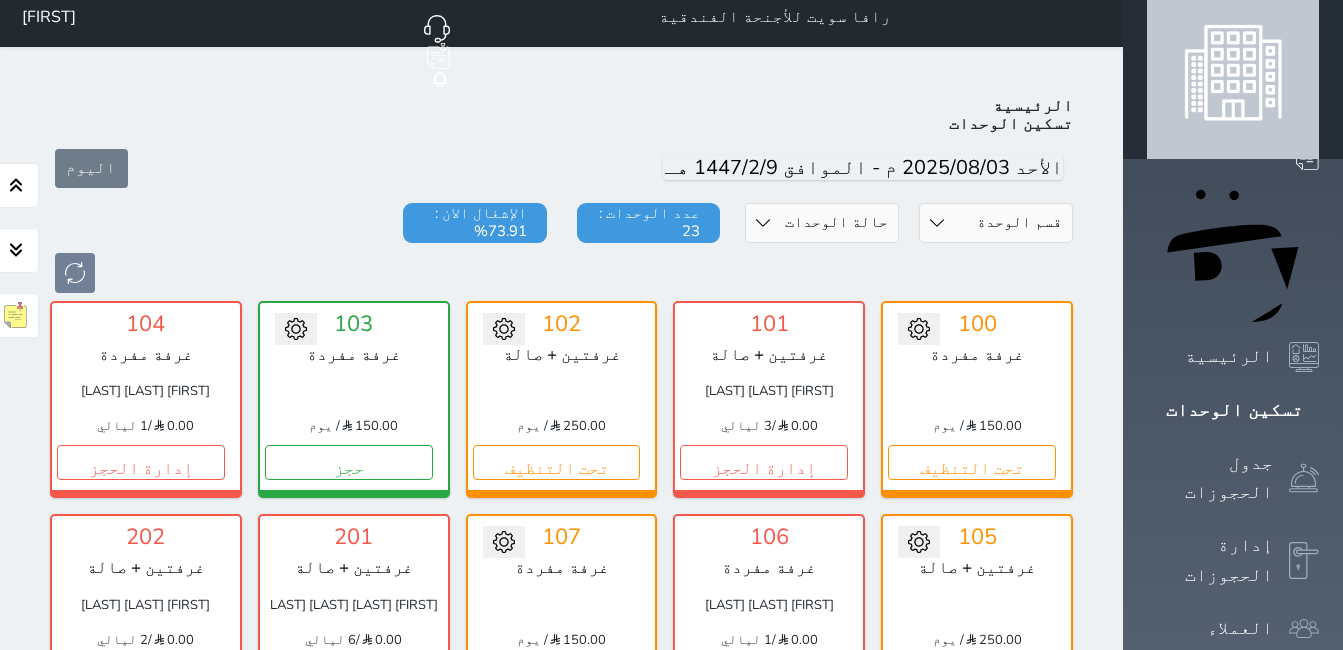scroll, scrollTop: 0, scrollLeft: 0, axis: both 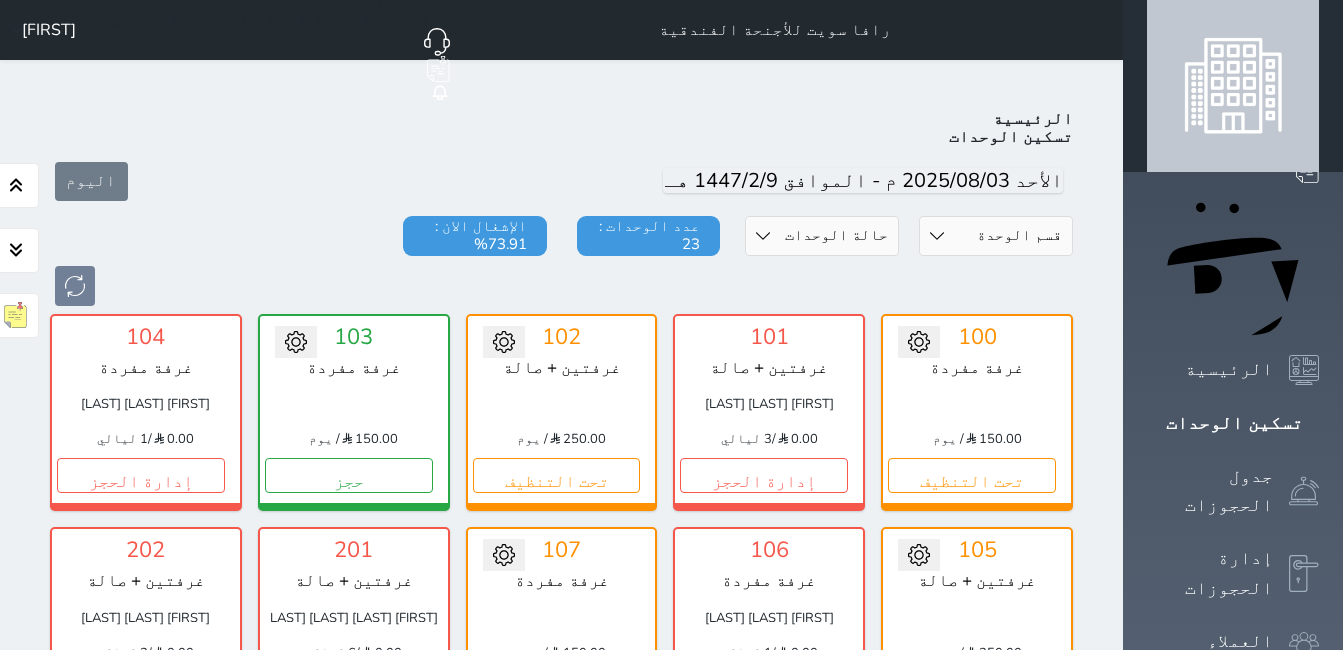 click on "تحت التنظيف" at bounding box center (972, 689) 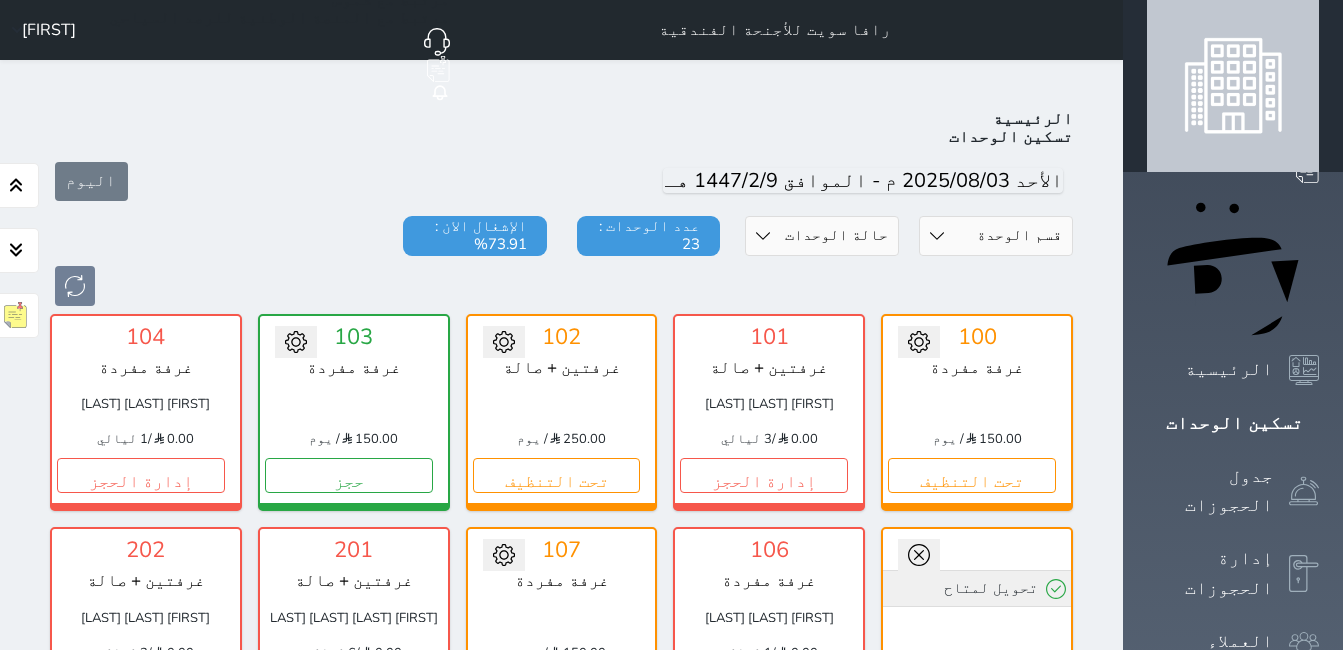click 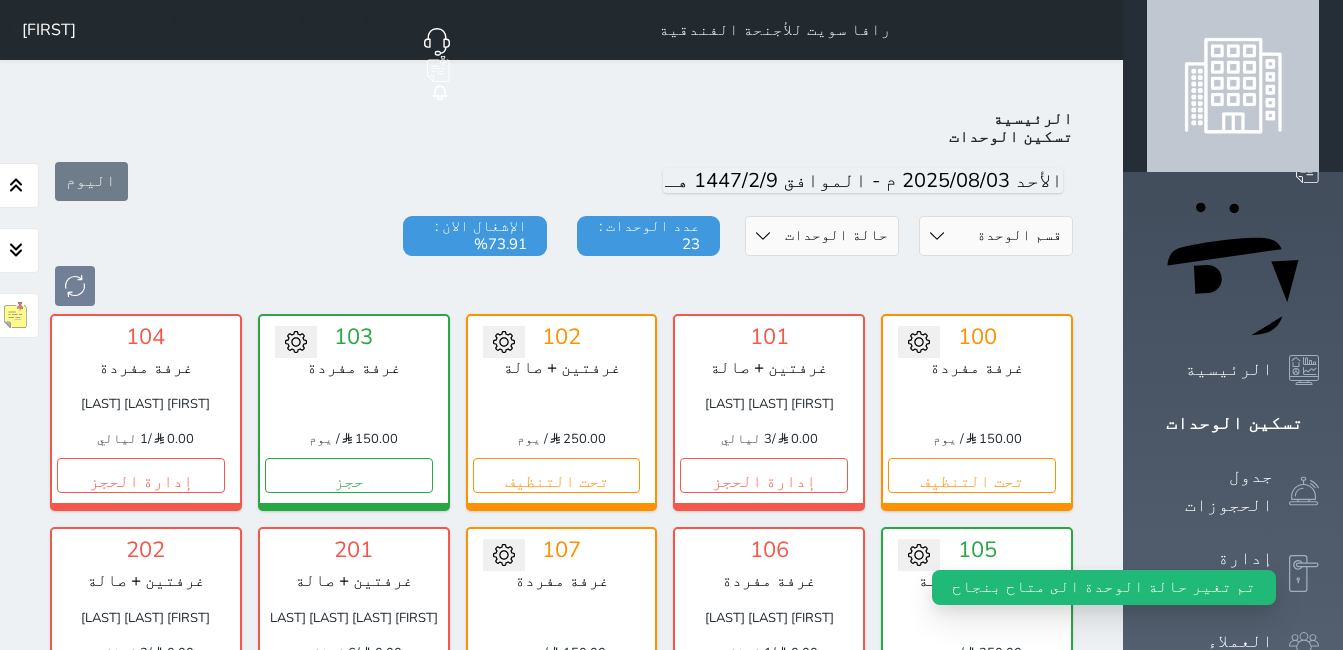 click on "حجز" at bounding box center (972, 689) 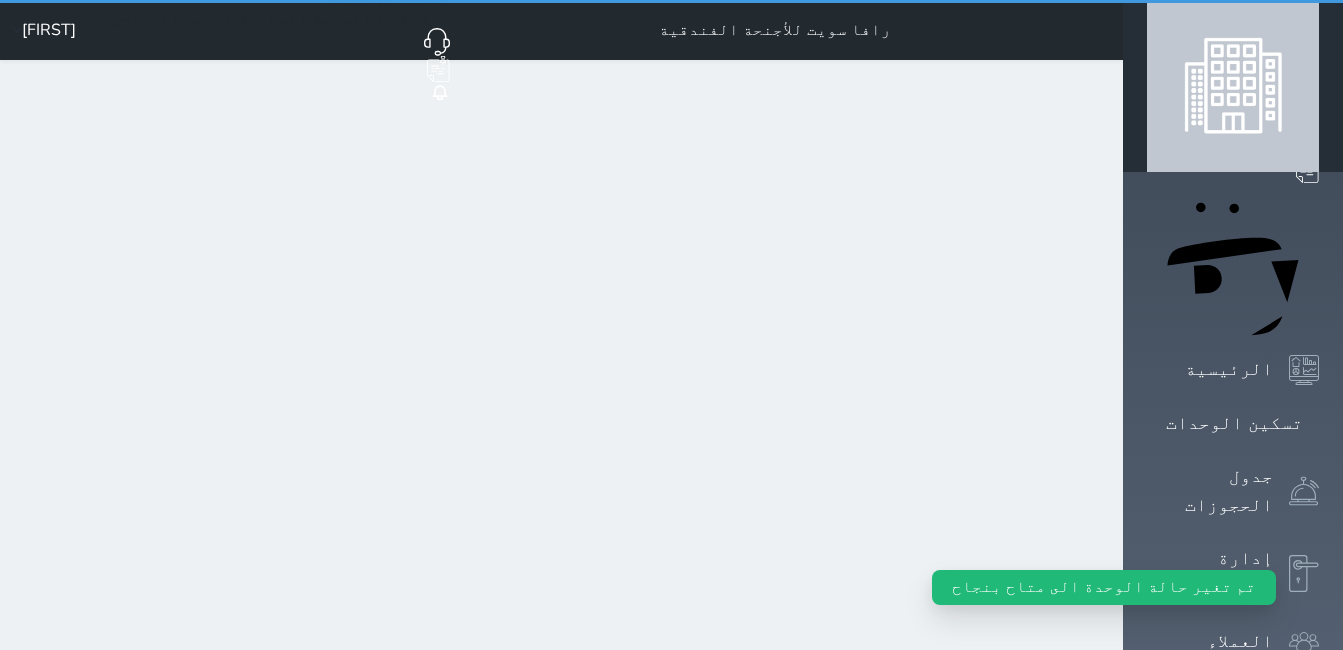 select on "1" 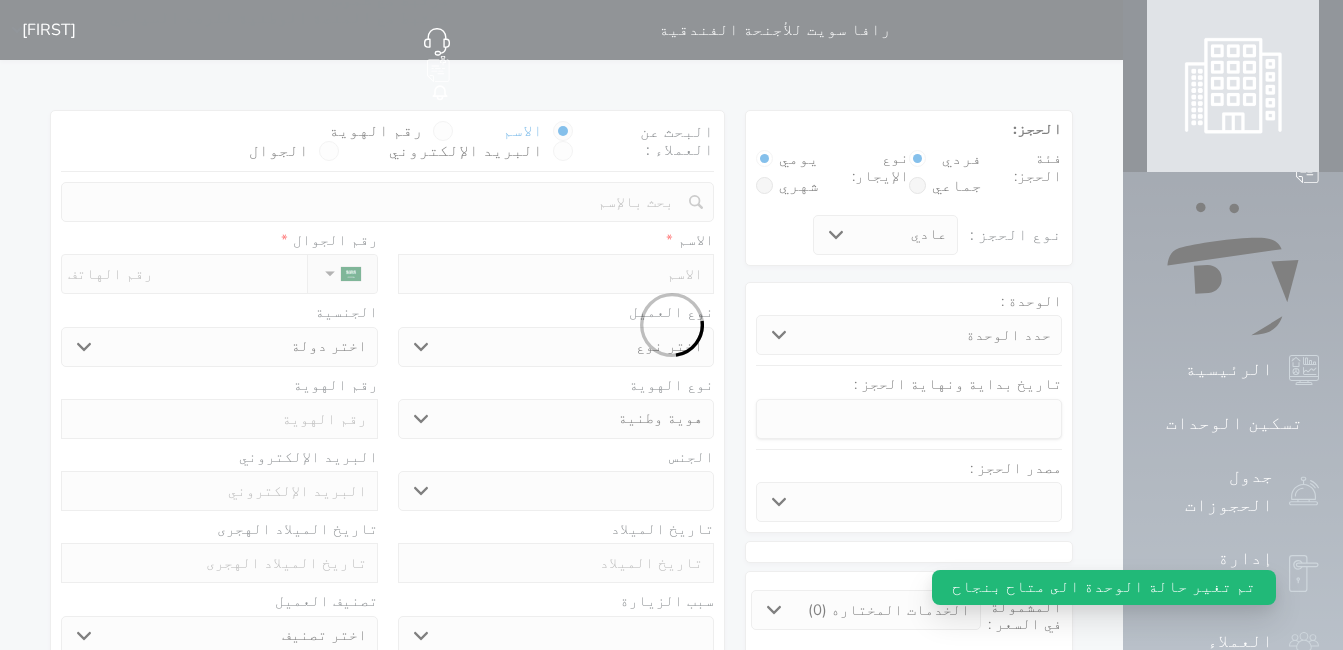 select 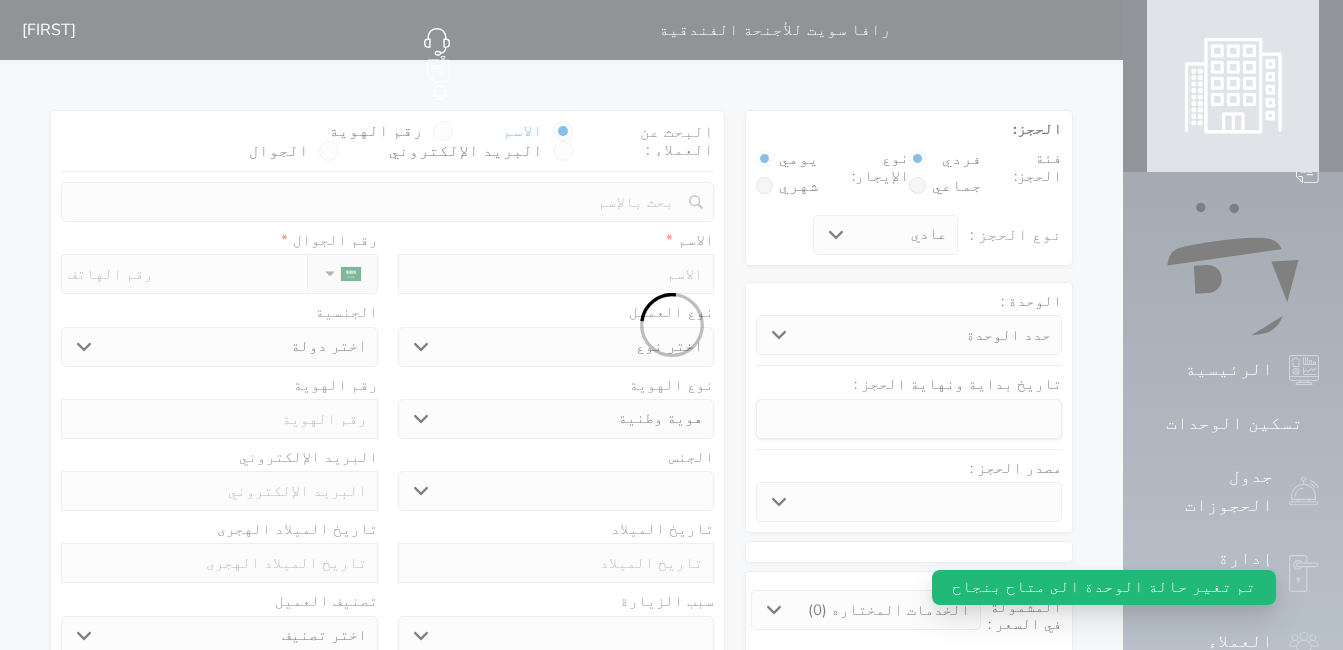 select 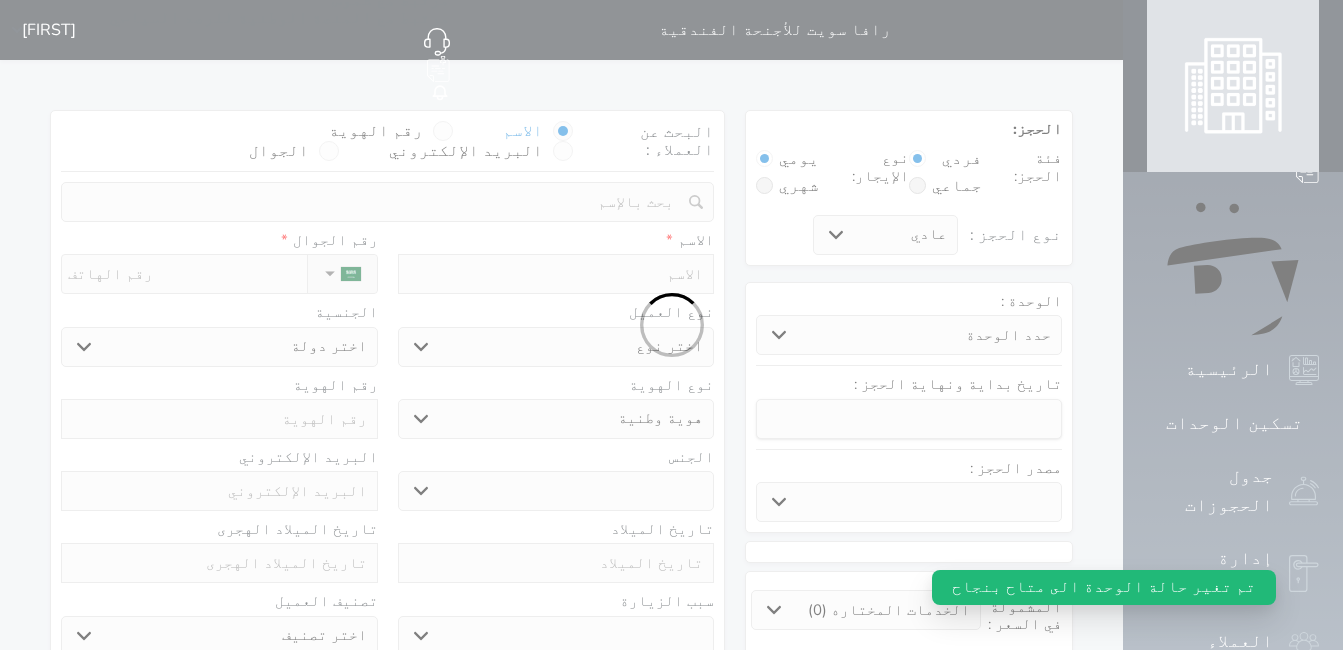 select 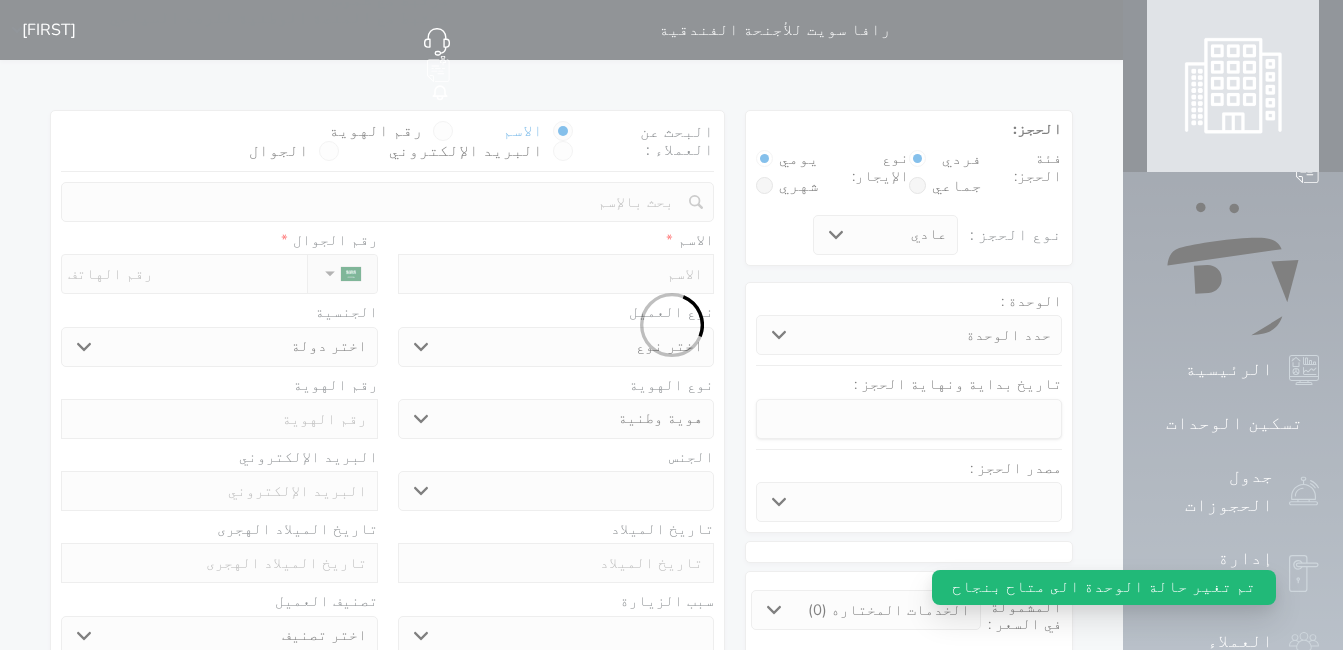 select 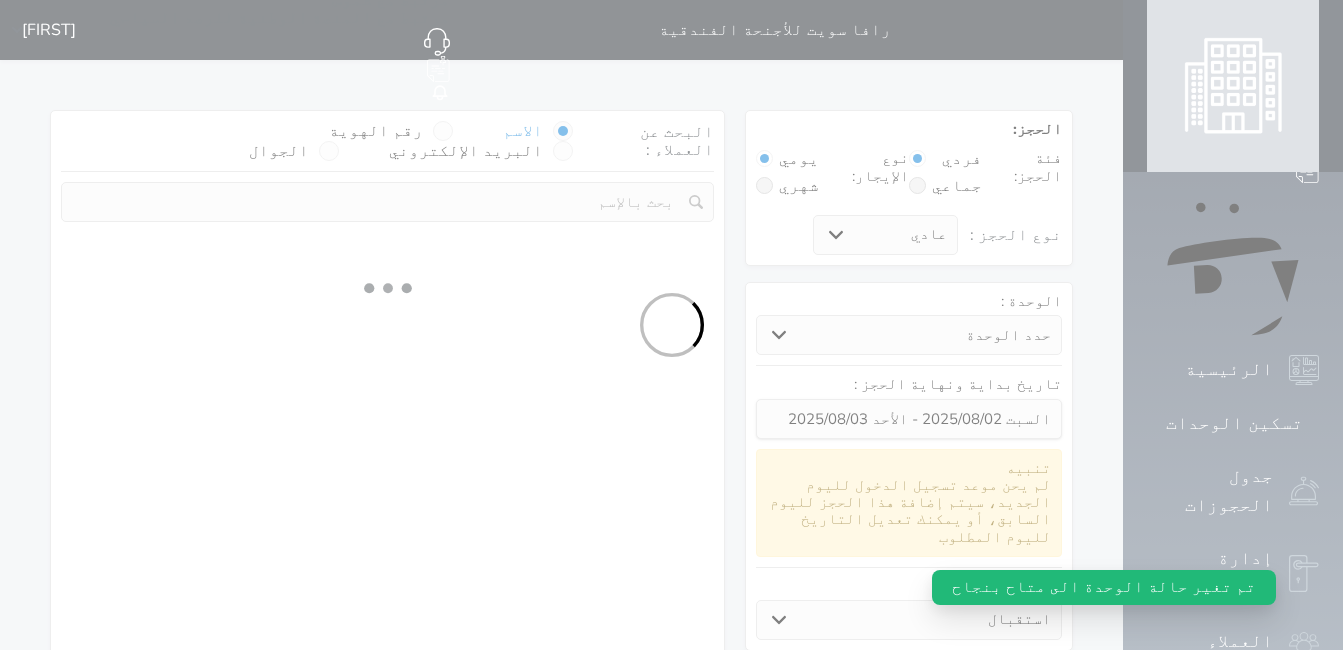 select 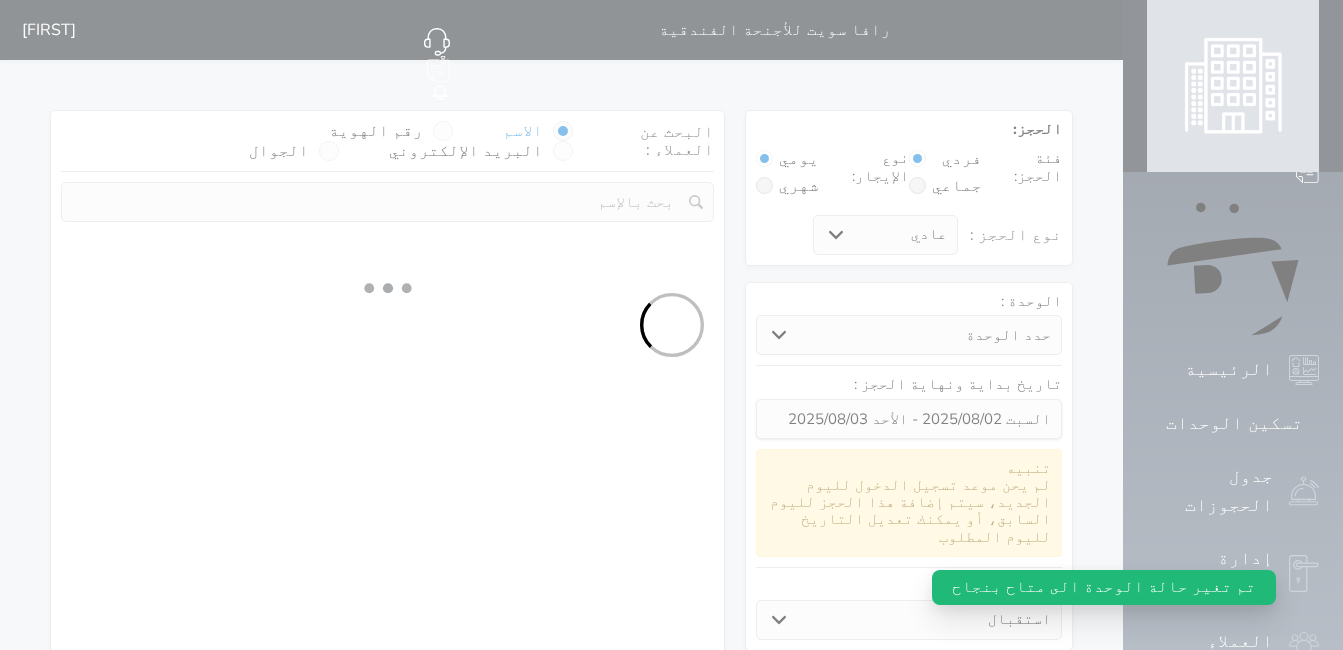 select on "1" 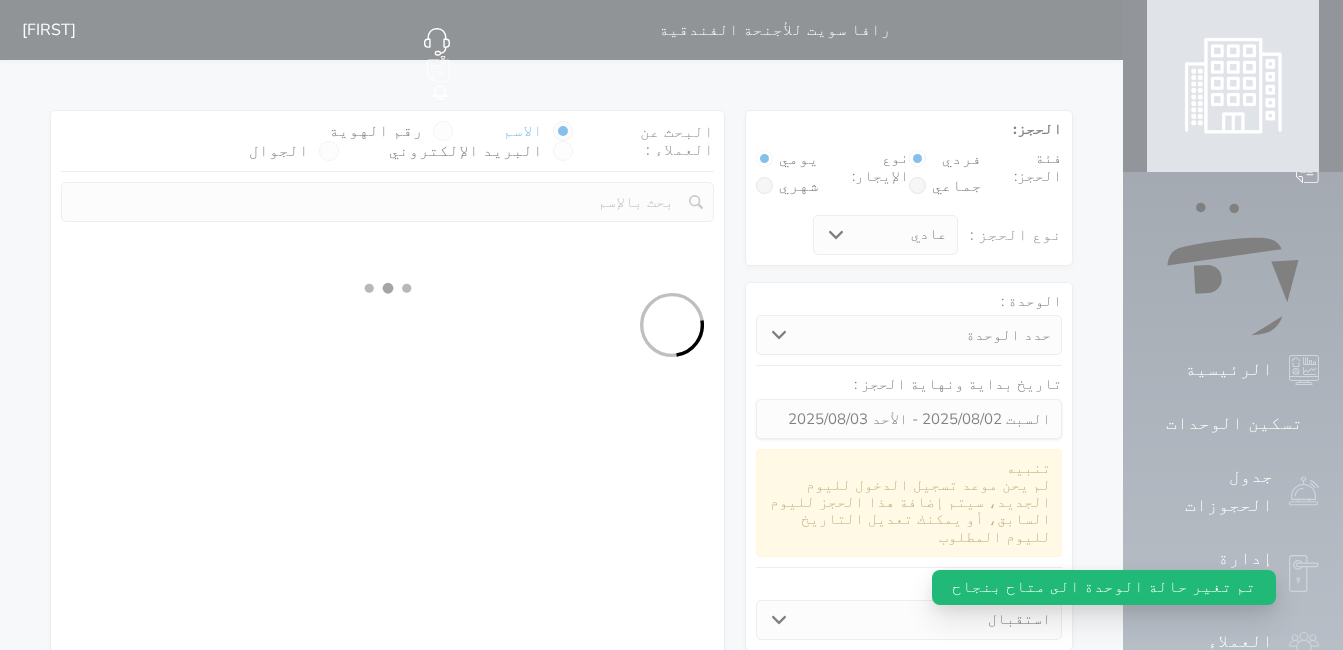 select on "113" 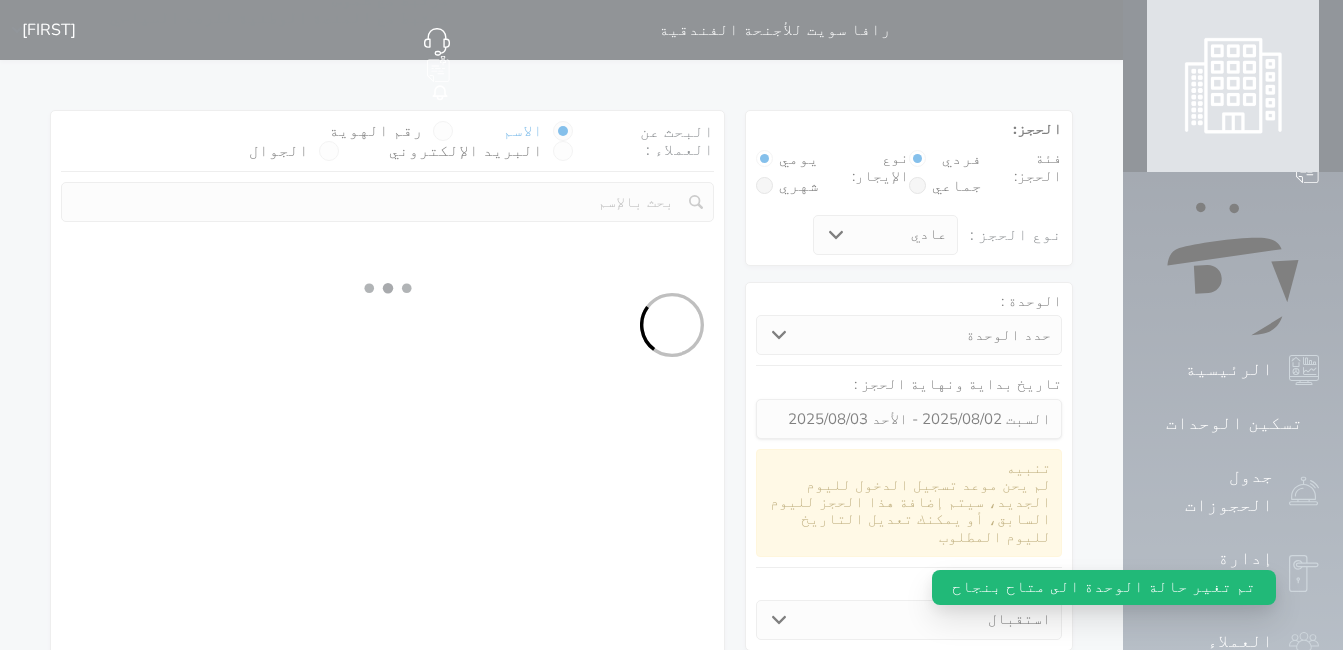 select on "1" 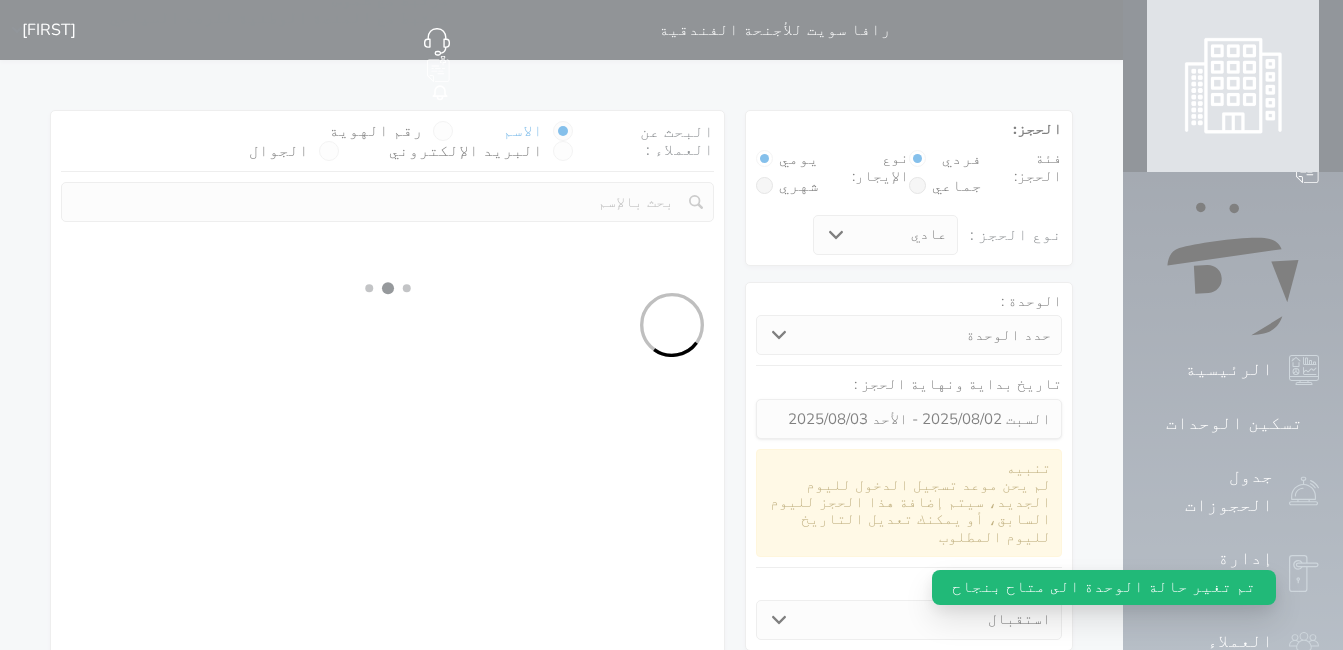 select 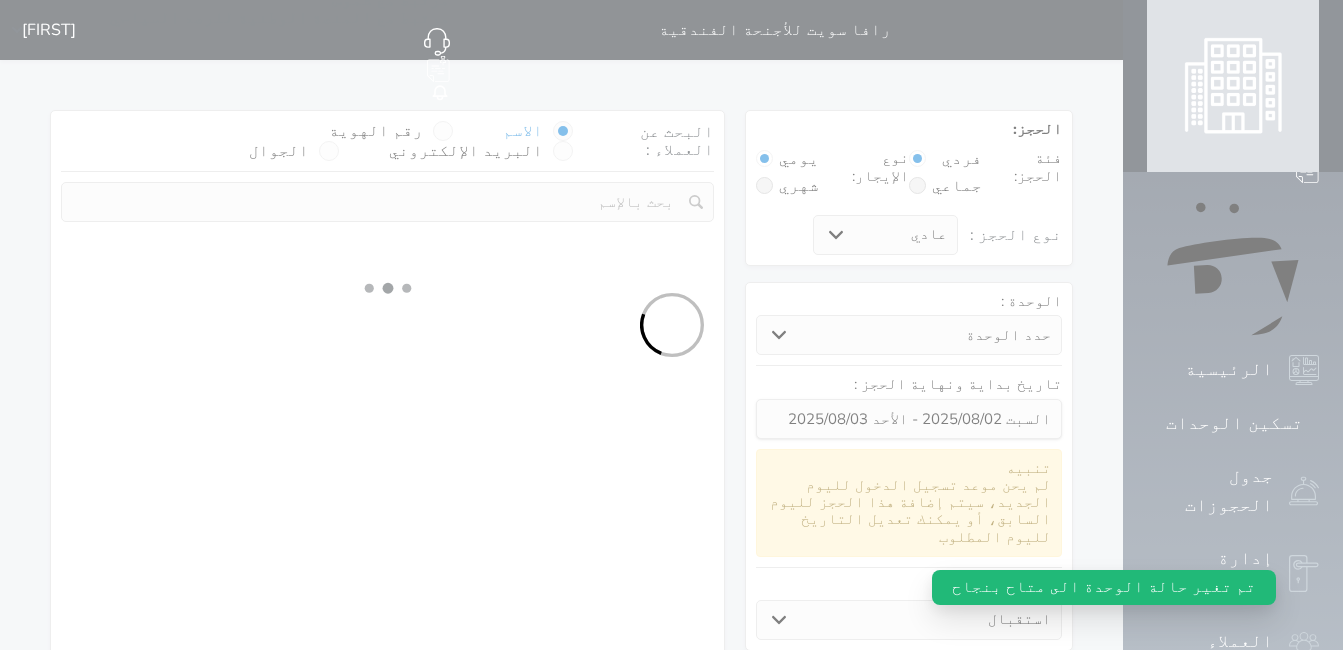 select on "7" 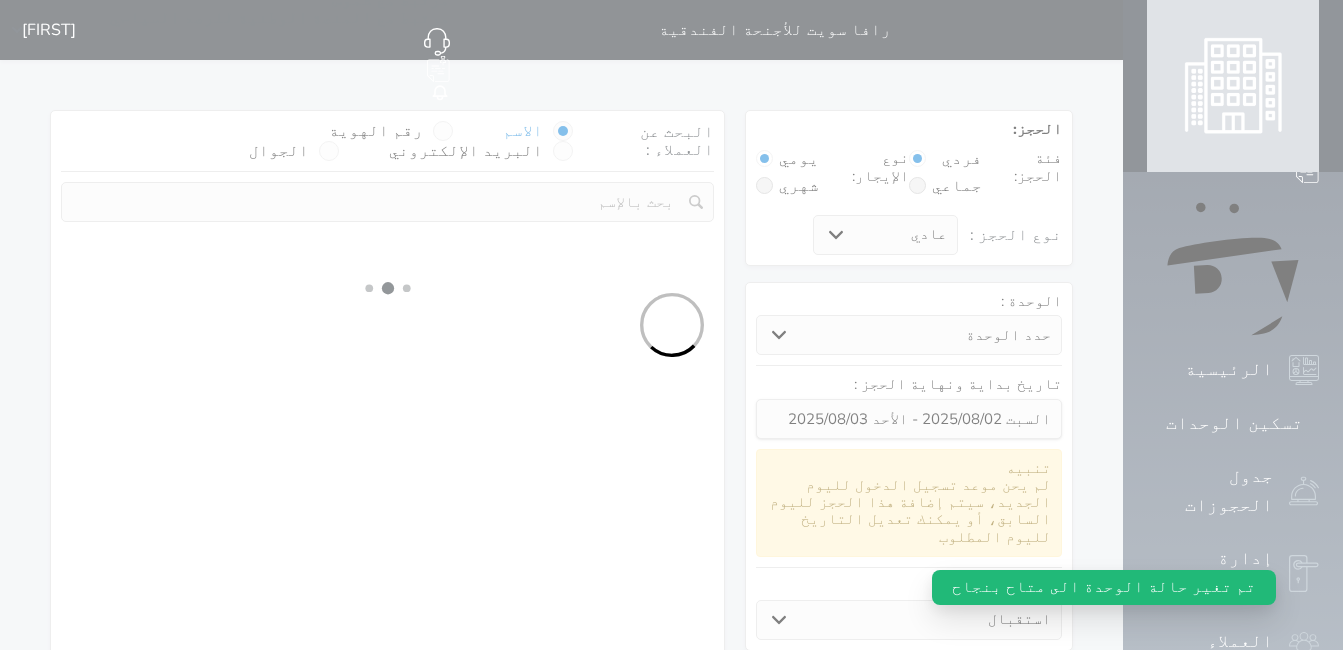 select 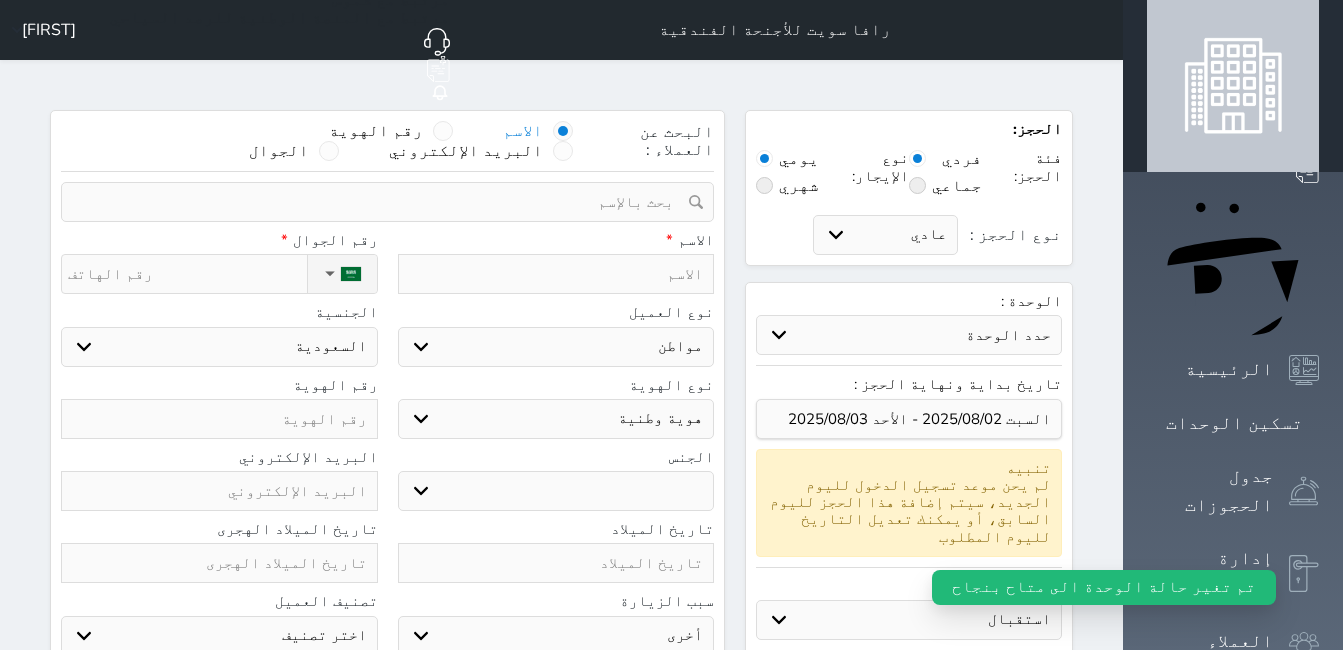select 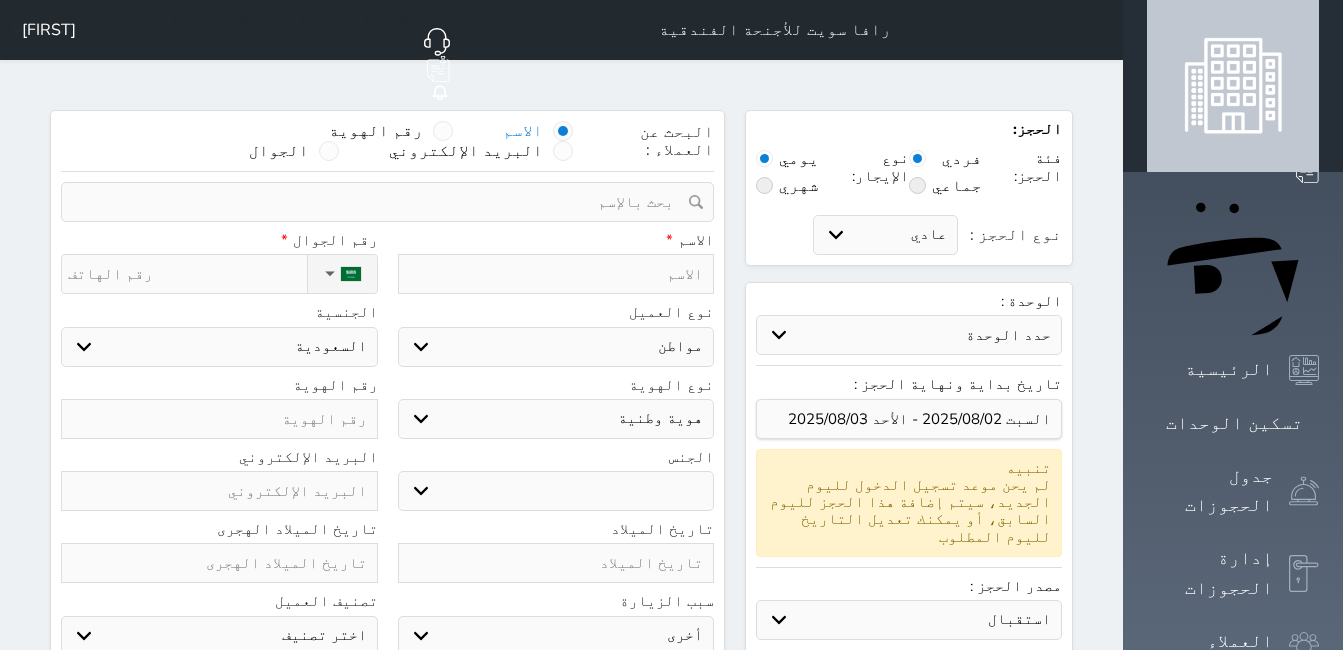click on "ذكر   انثى" at bounding box center [556, 491] 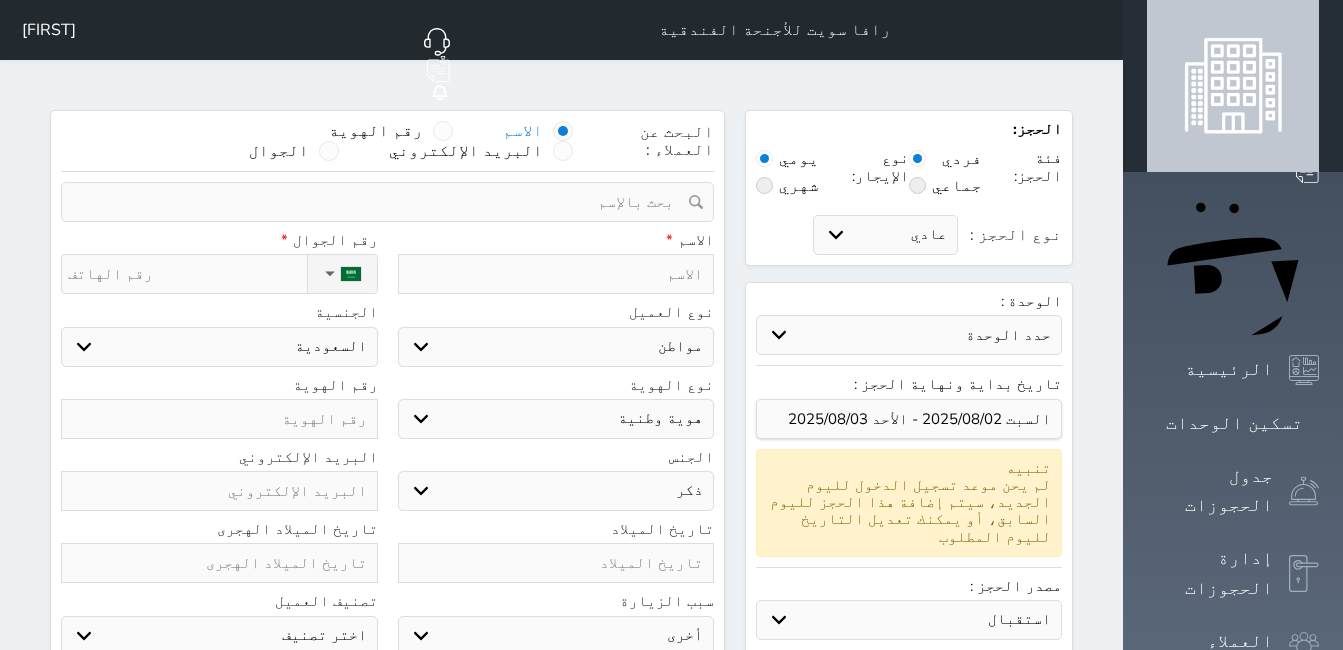 click on "ذكر   انثى" at bounding box center [556, 491] 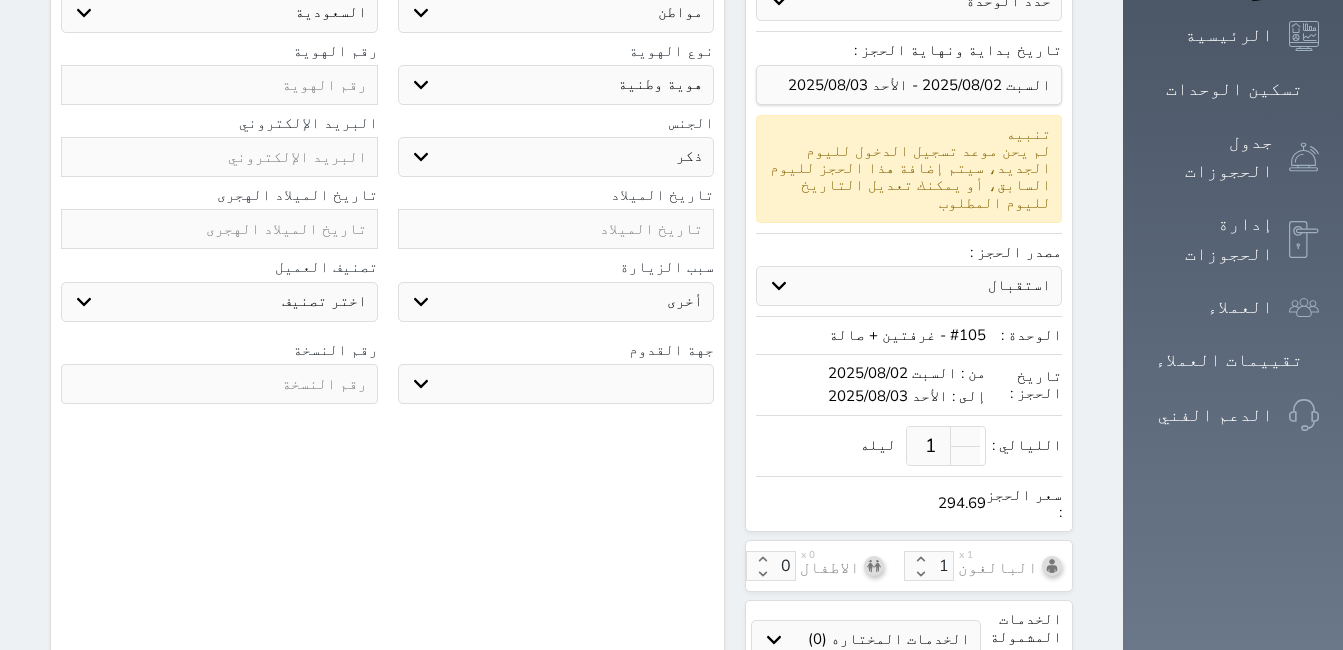 scroll, scrollTop: 400, scrollLeft: 0, axis: vertical 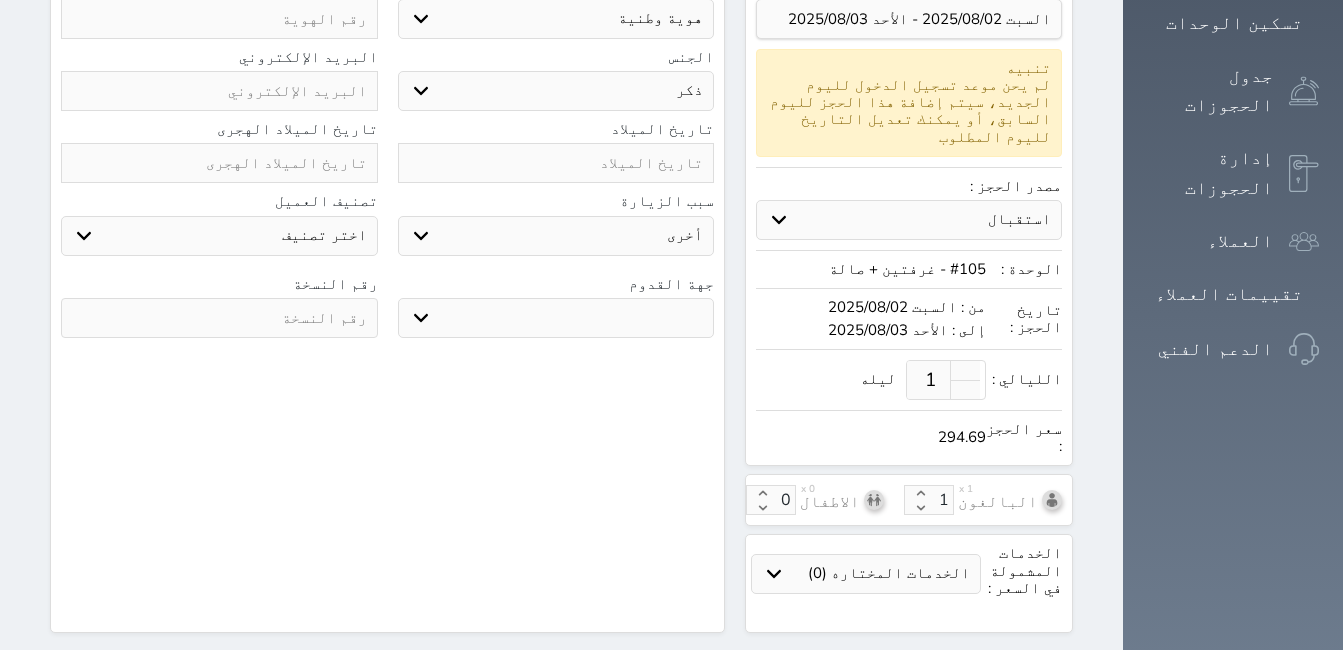 click on "جو بحر ارض" at bounding box center [556, 318] 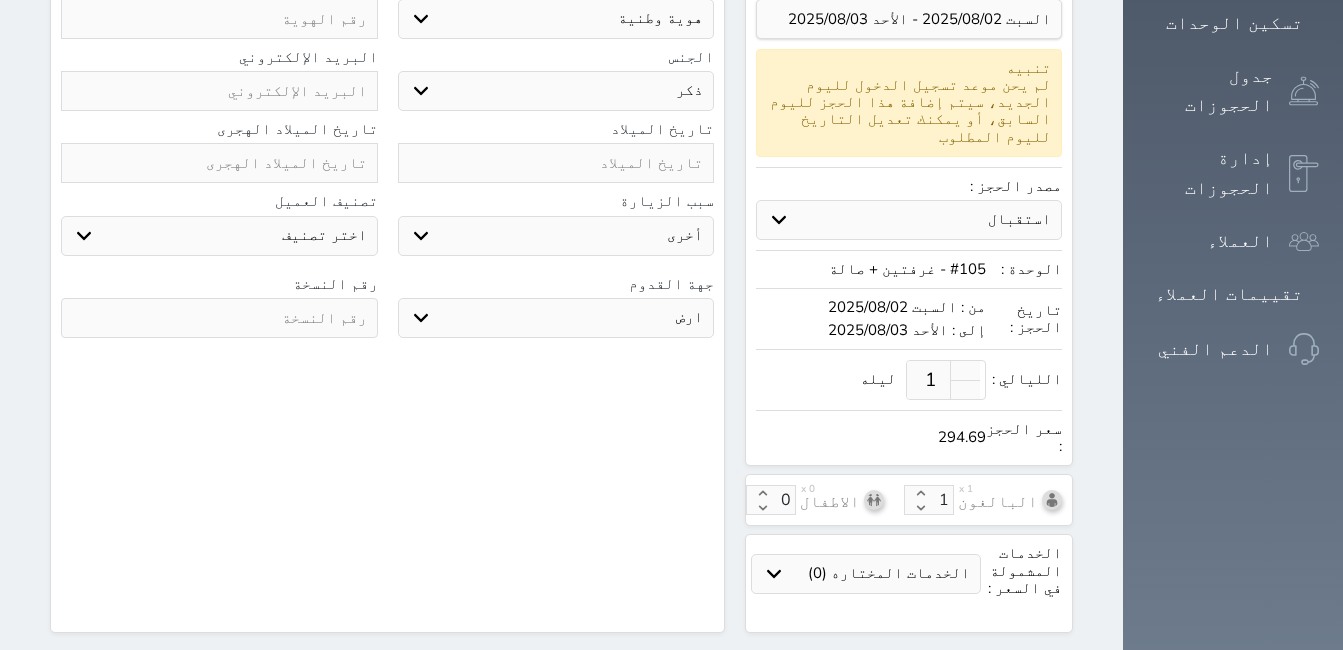 click on "جو بحر ارض" at bounding box center (556, 318) 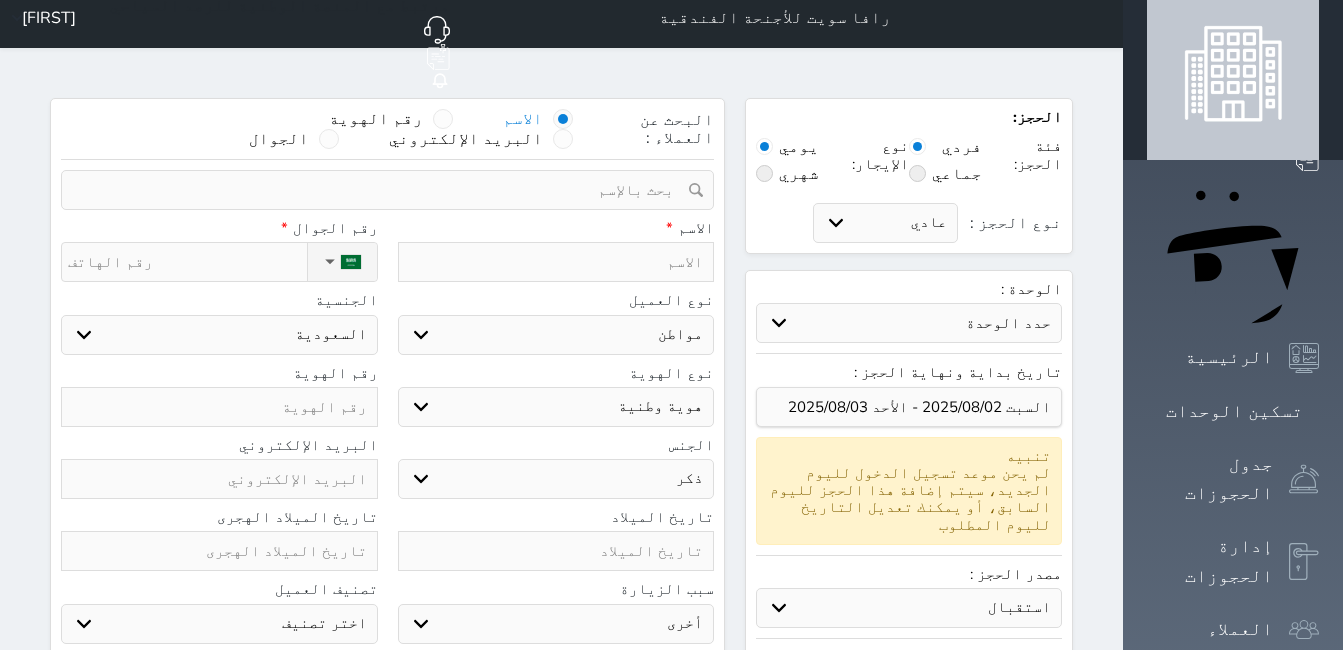 scroll, scrollTop: 0, scrollLeft: 0, axis: both 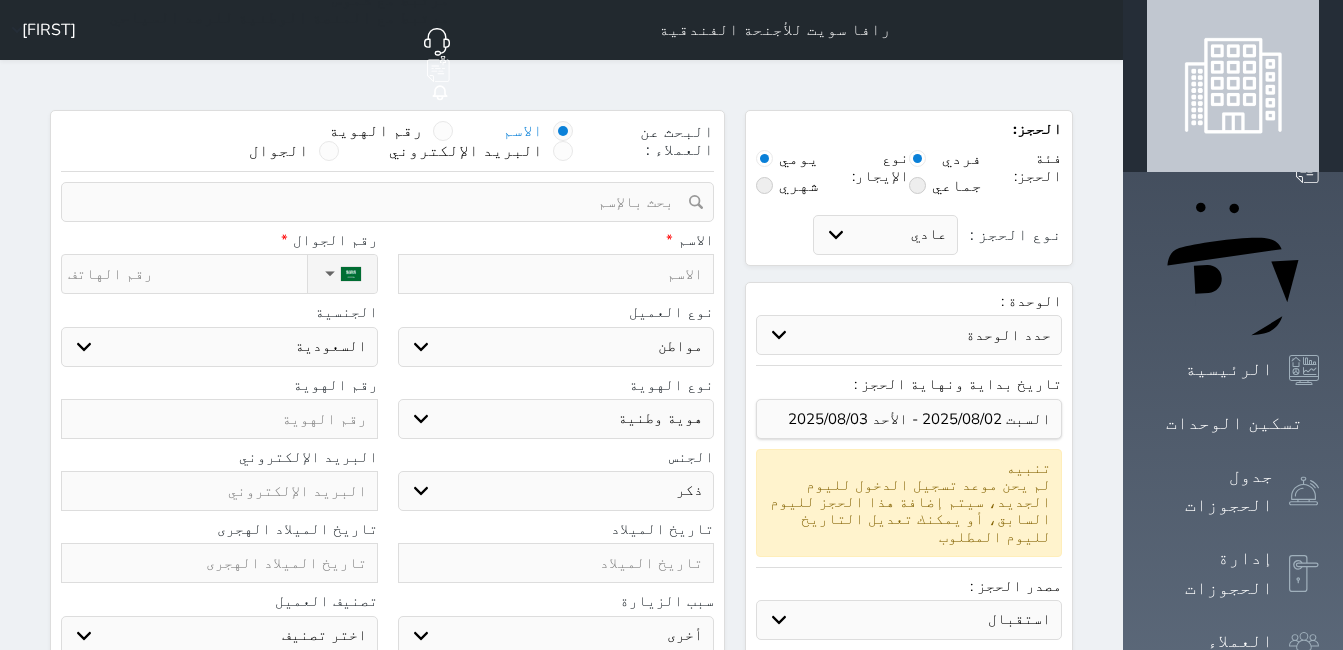 click at bounding box center (556, 274) 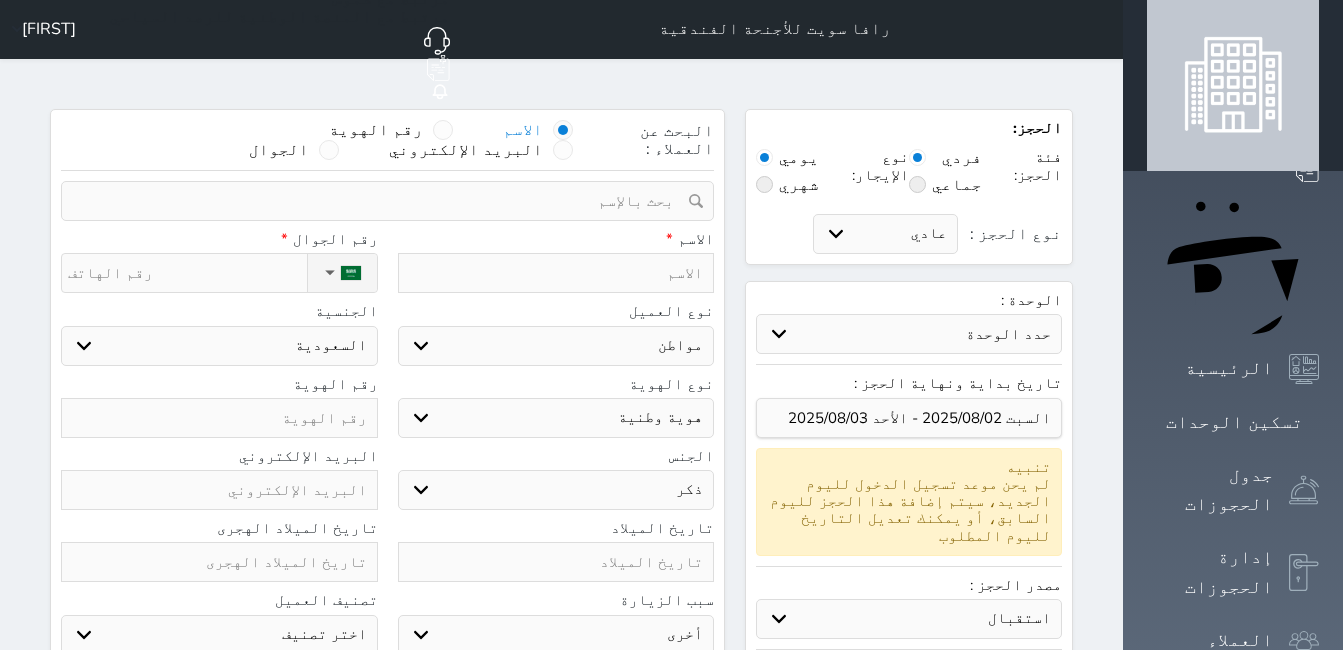 scroll, scrollTop: 0, scrollLeft: 0, axis: both 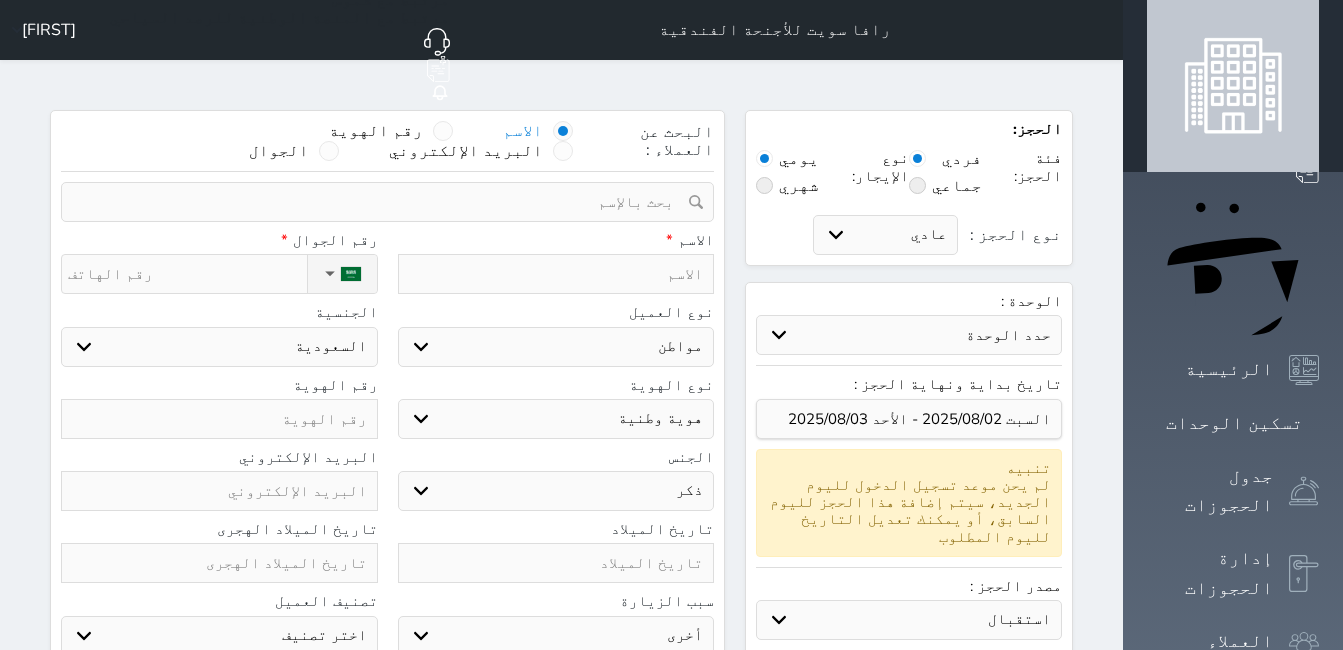 click at bounding box center [556, 274] 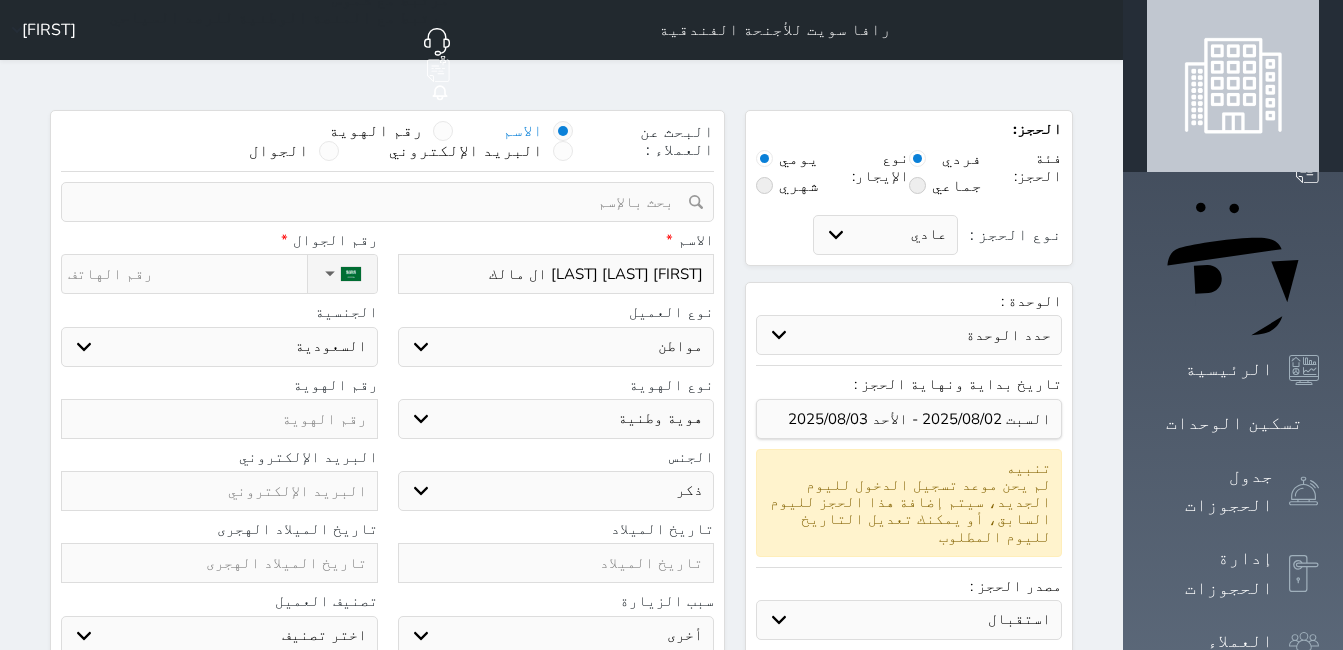 type on "[FIRST] [LAST] [LAST] ال مالك" 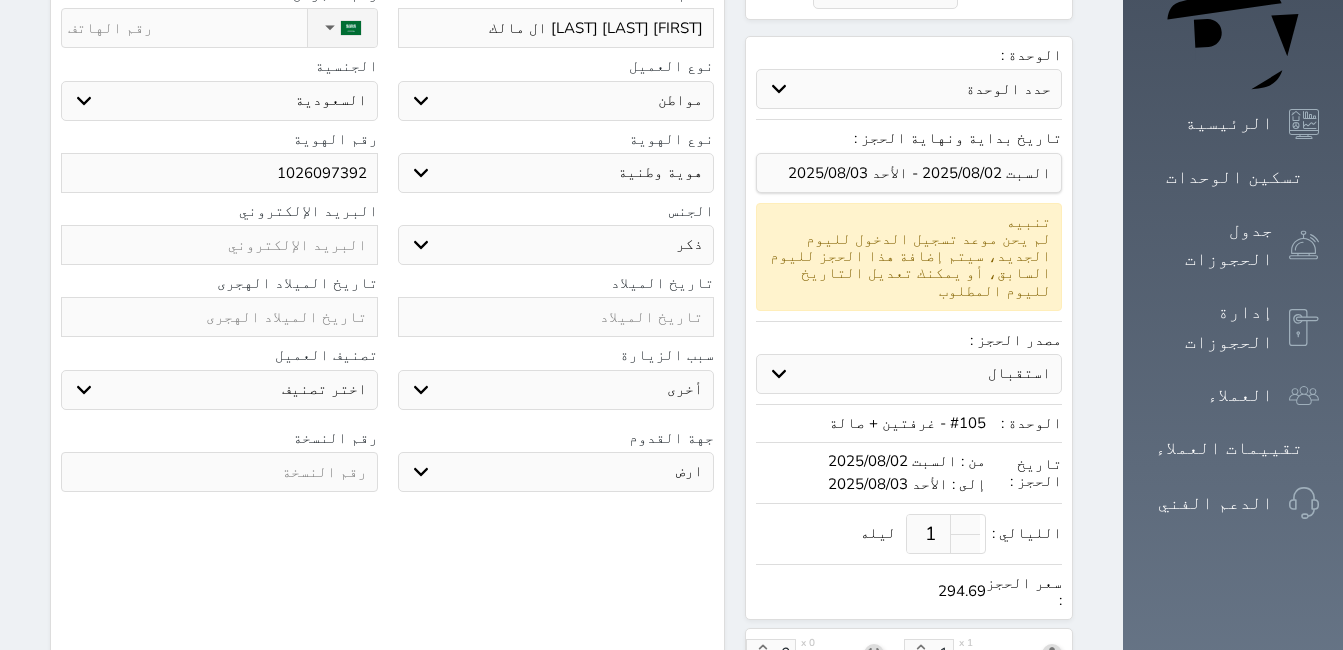 scroll, scrollTop: 300, scrollLeft: 0, axis: vertical 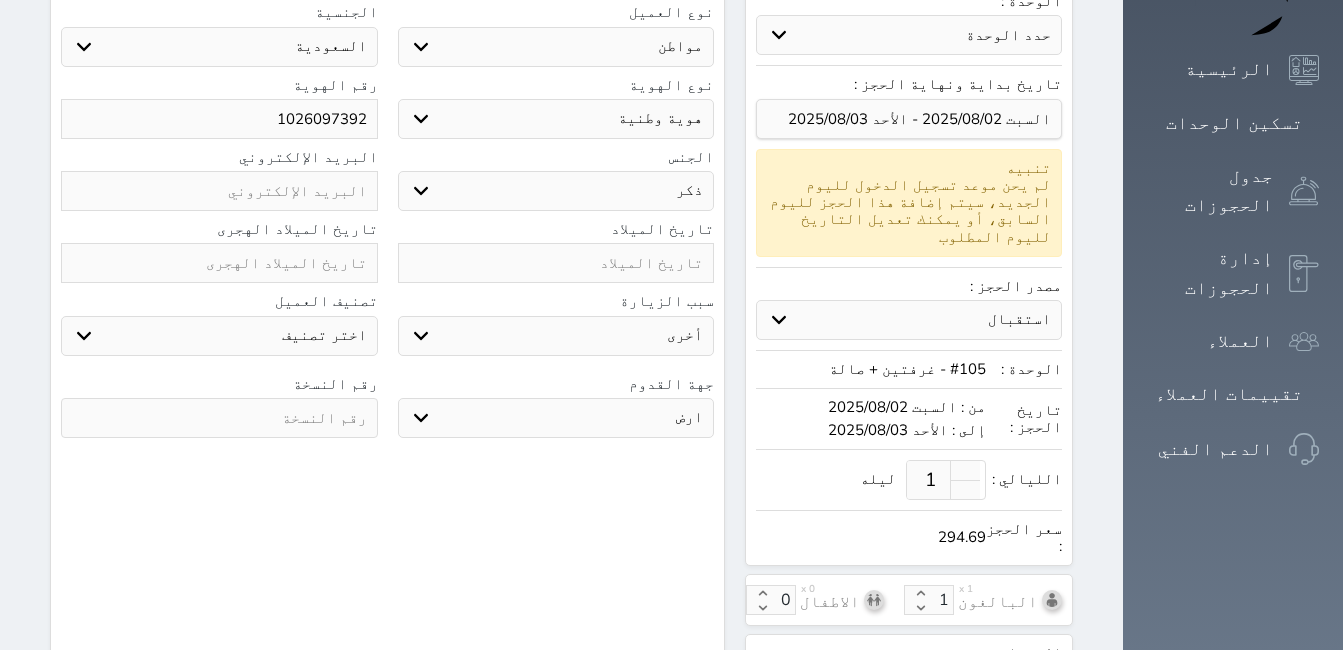type on "1026097392" 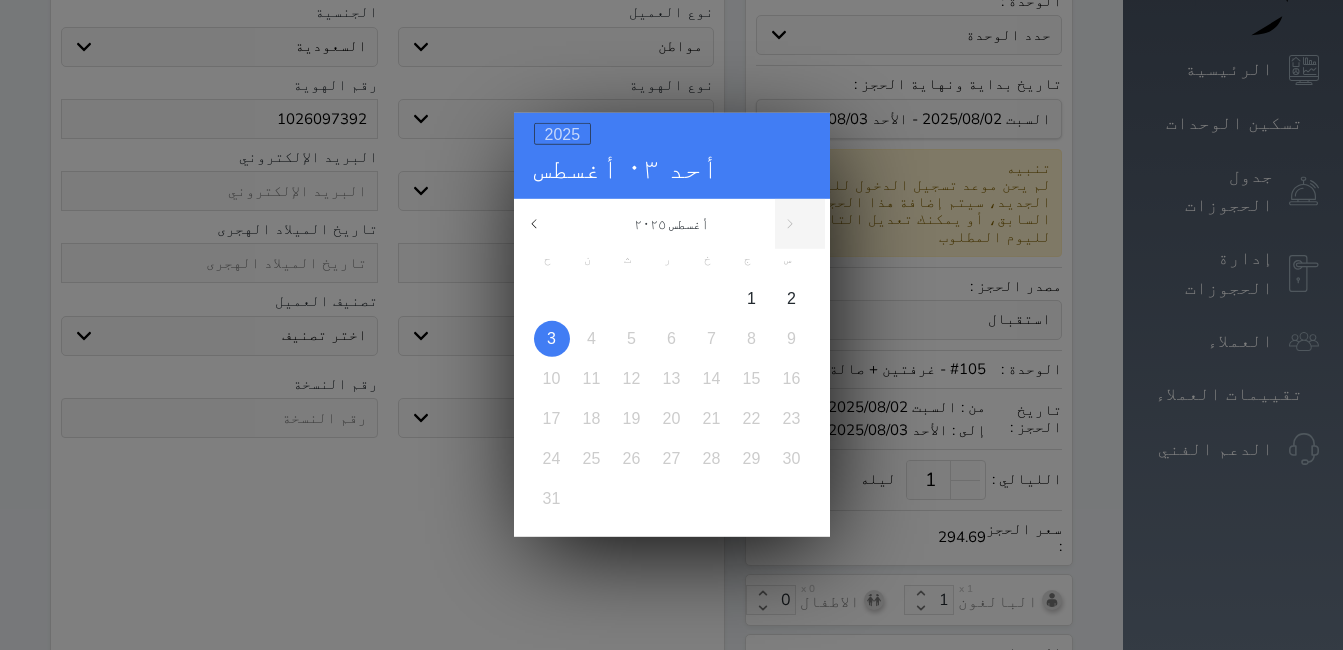 click on "2025" at bounding box center (563, 134) 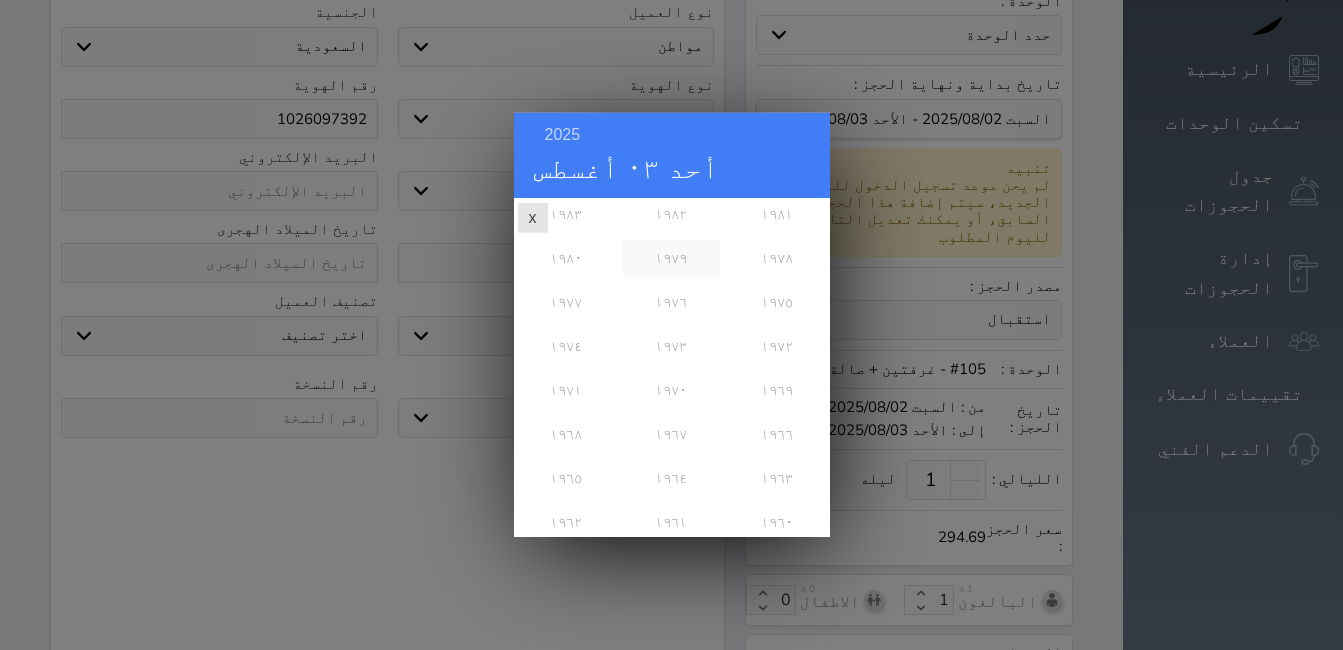 scroll, scrollTop: 700, scrollLeft: 0, axis: vertical 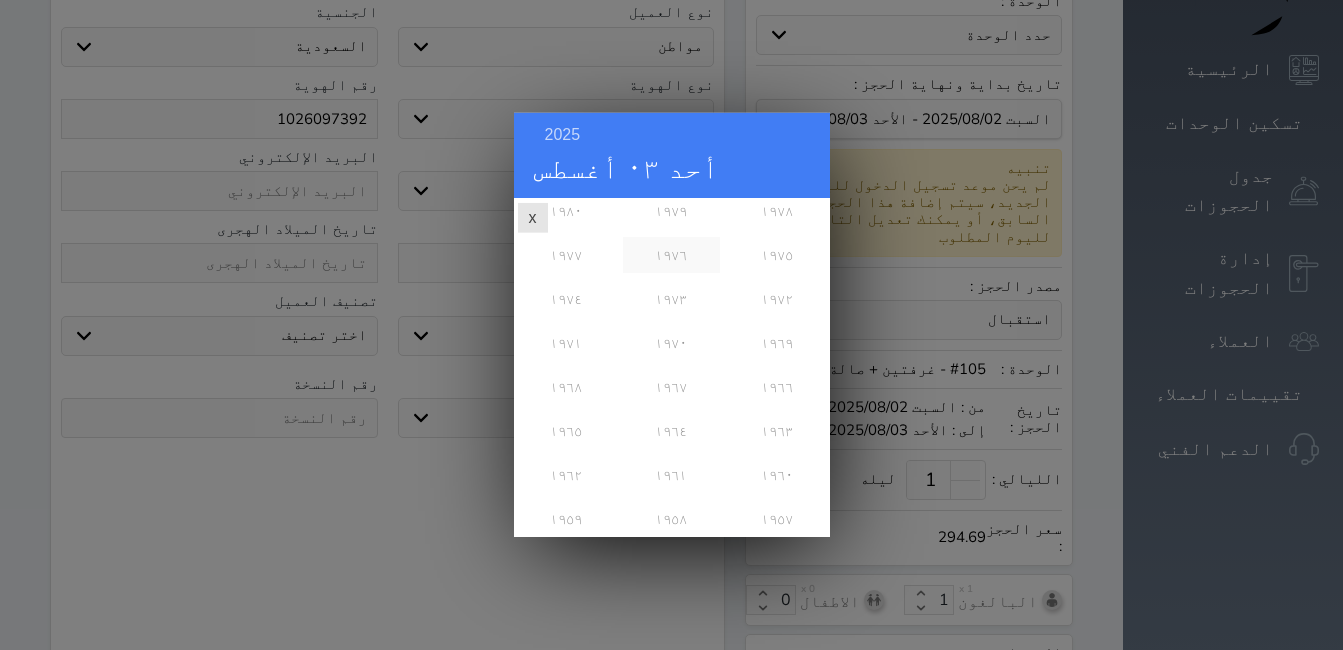 click on "١٩٧٦" at bounding box center (671, 255) 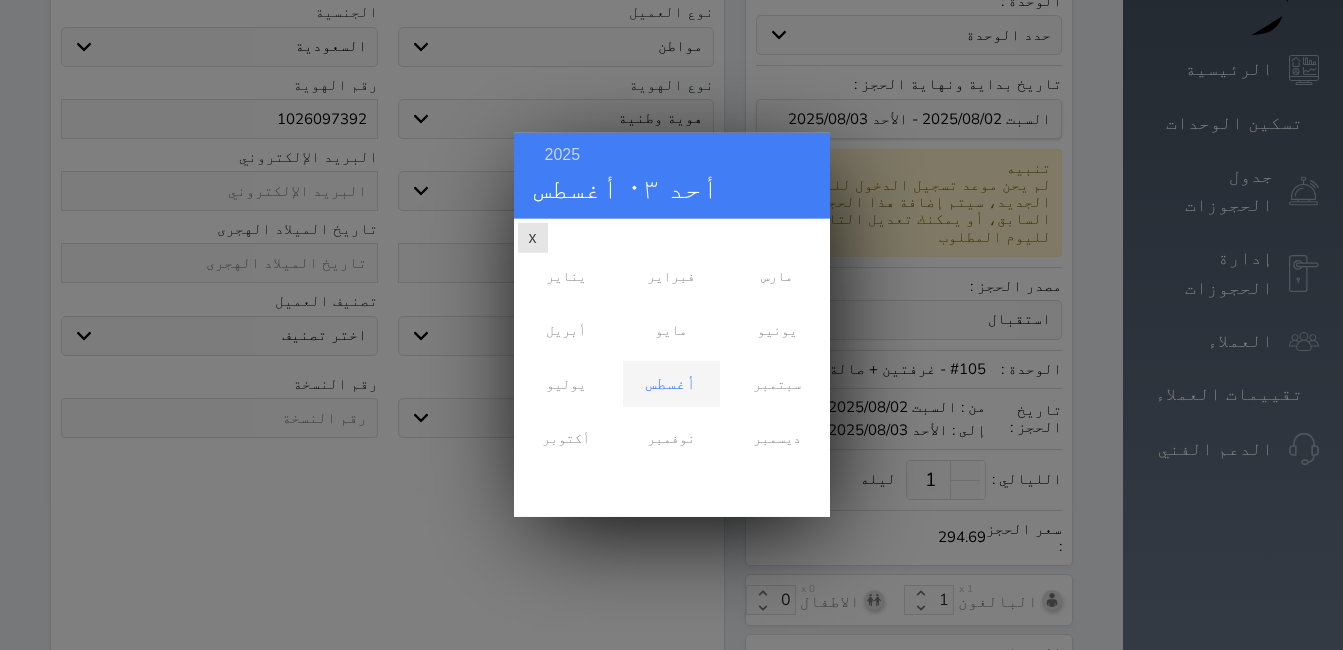 scroll, scrollTop: 0, scrollLeft: 0, axis: both 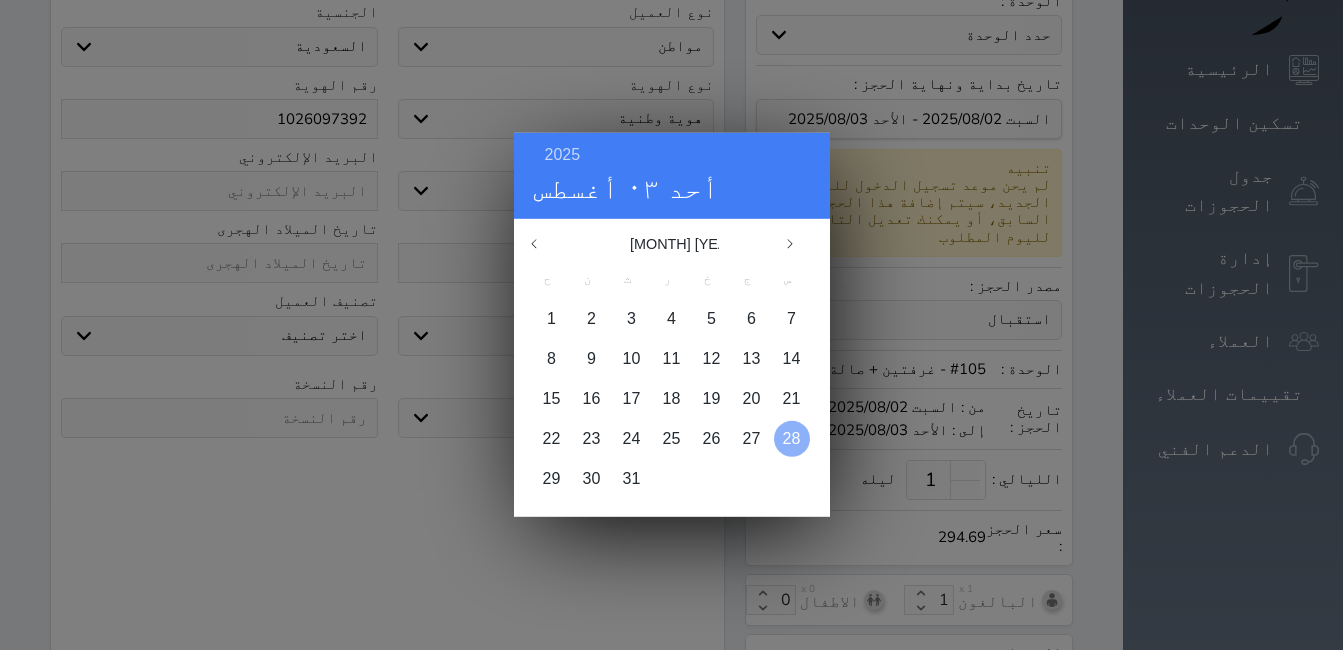 click on "28" at bounding box center (792, 438) 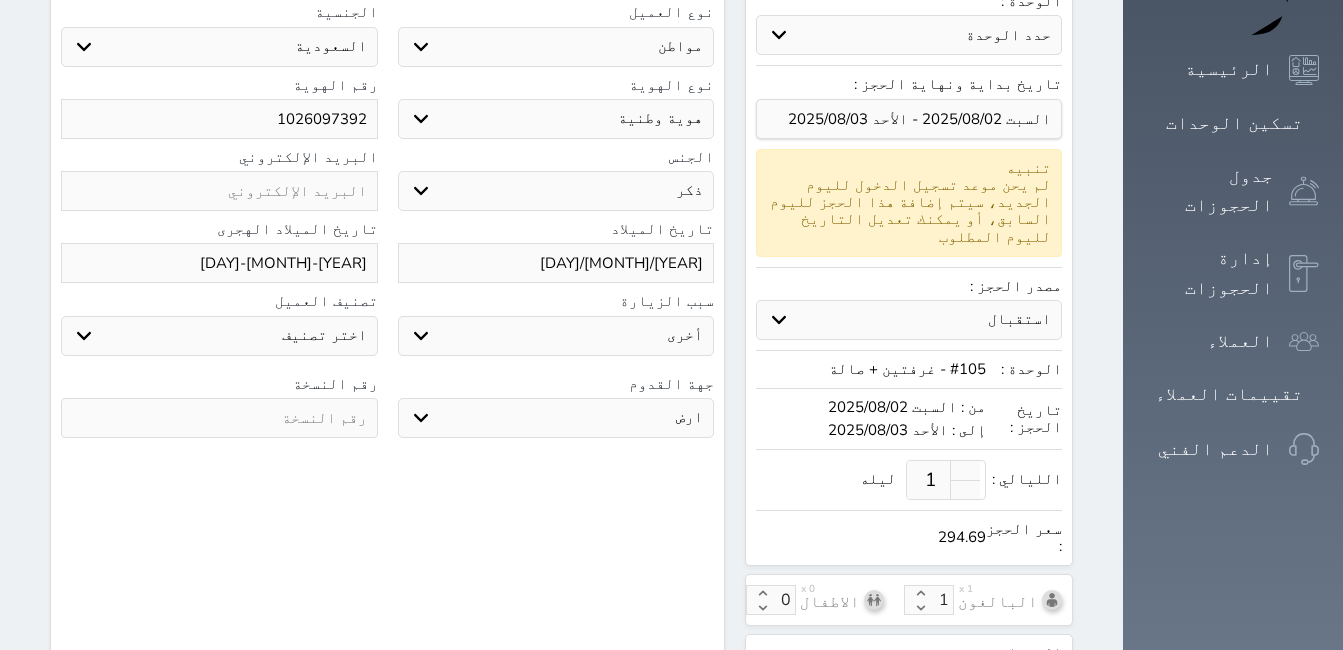 click at bounding box center (219, 418) 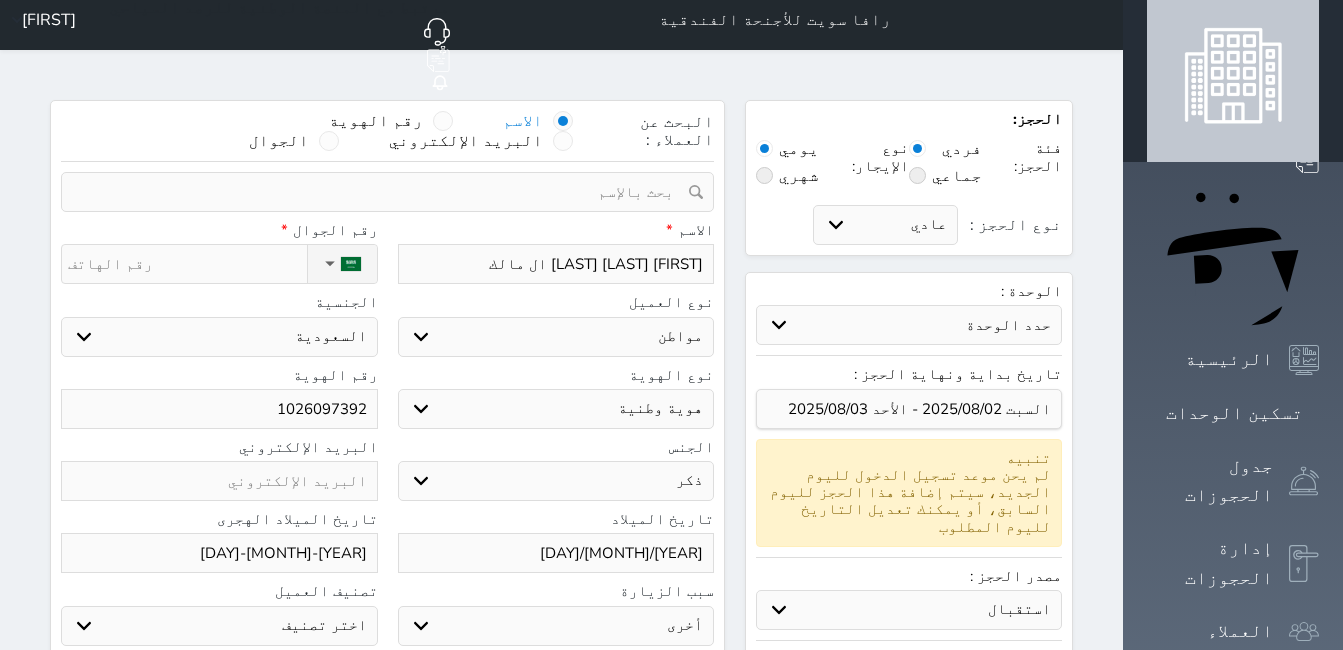scroll, scrollTop: 0, scrollLeft: 0, axis: both 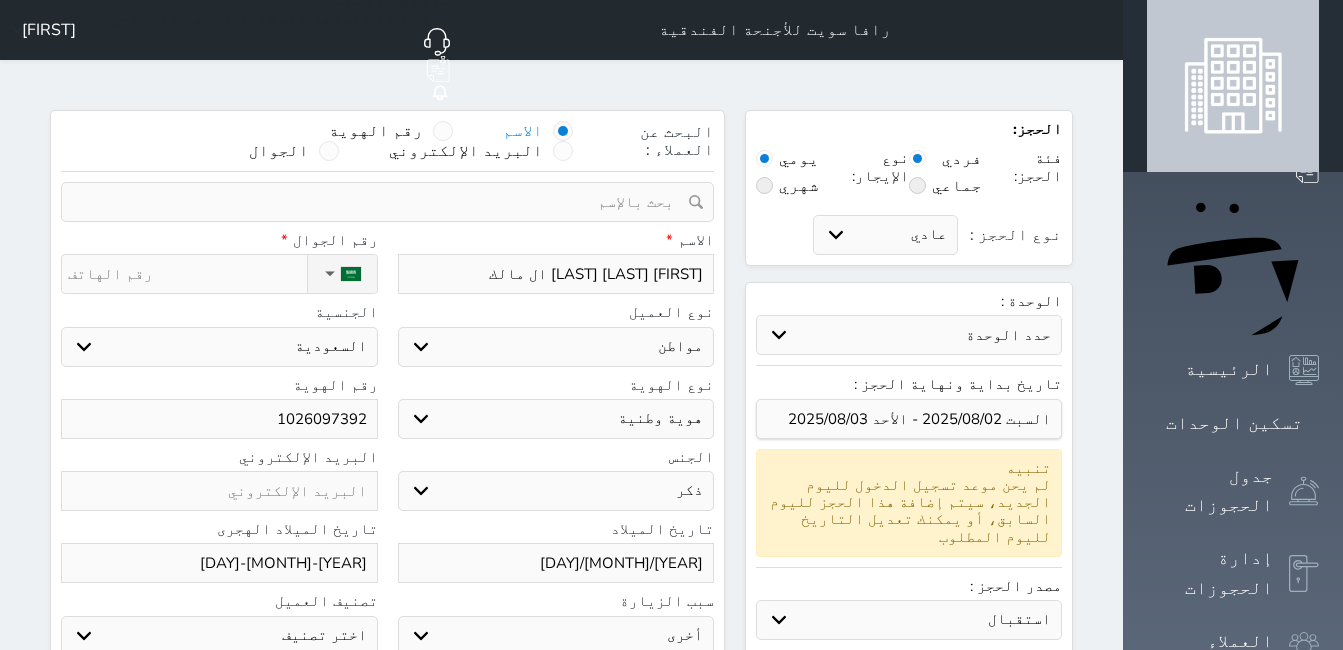 type on "6" 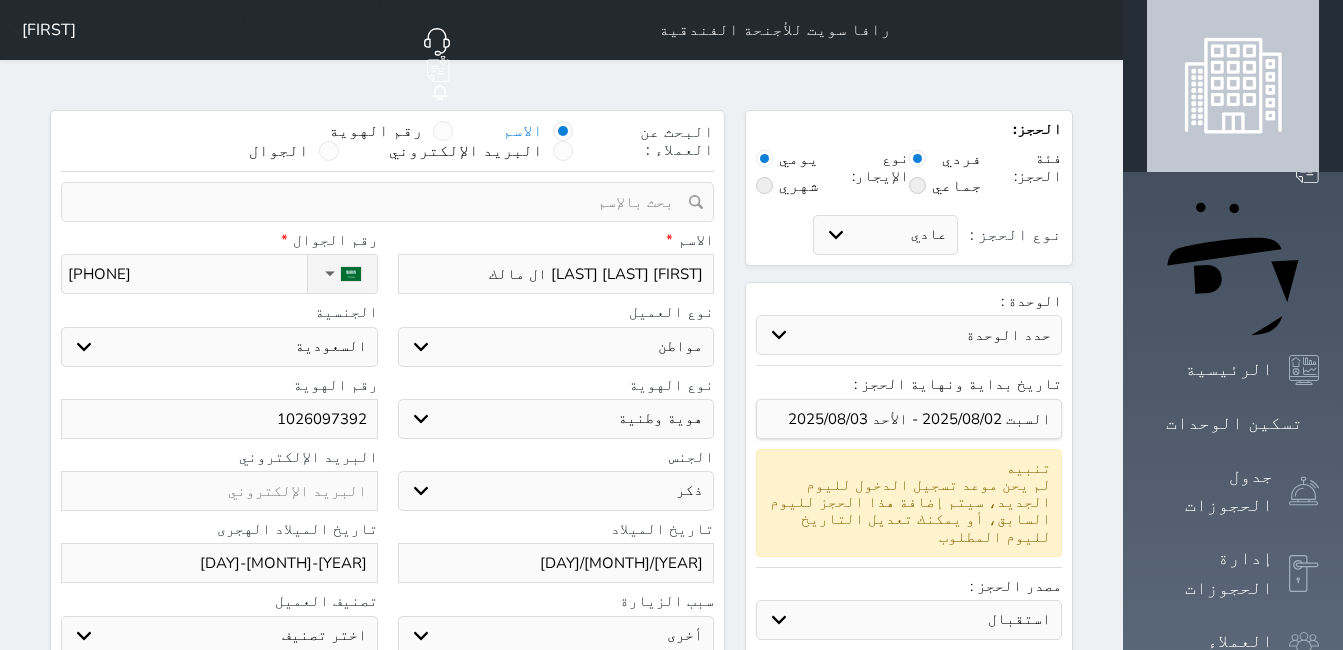 click on "[PHONE]" at bounding box center [187, 274] 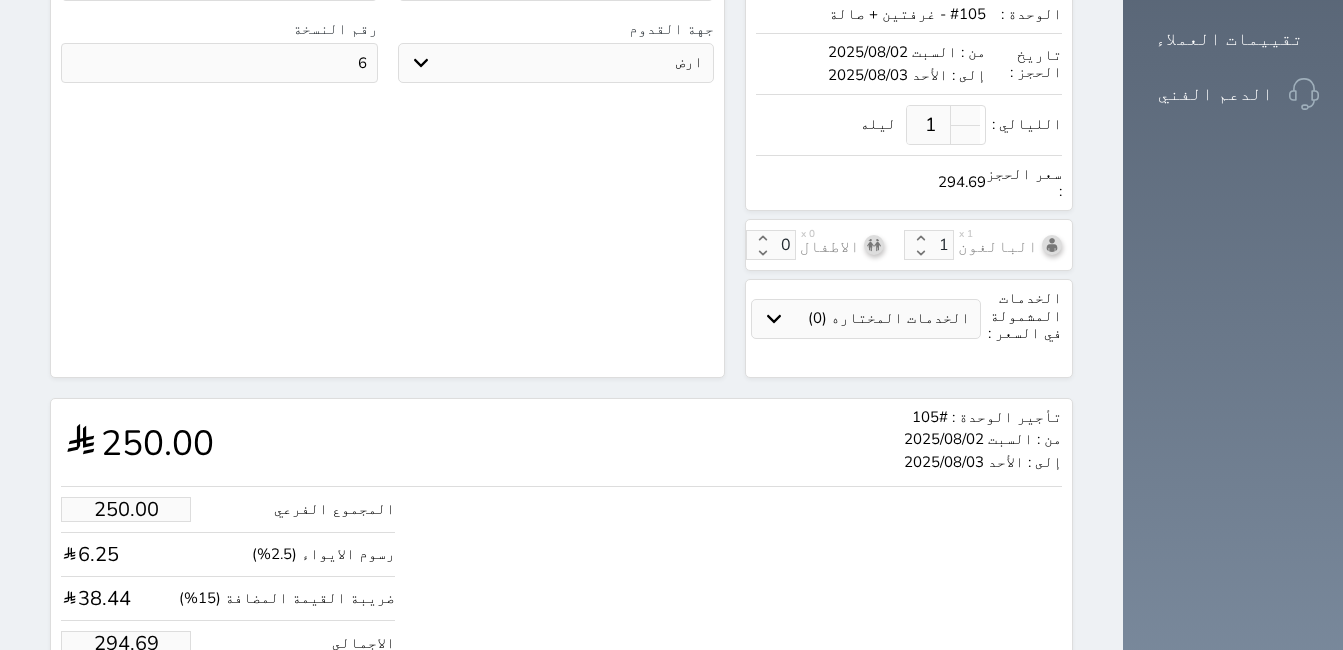 scroll, scrollTop: 661, scrollLeft: 0, axis: vertical 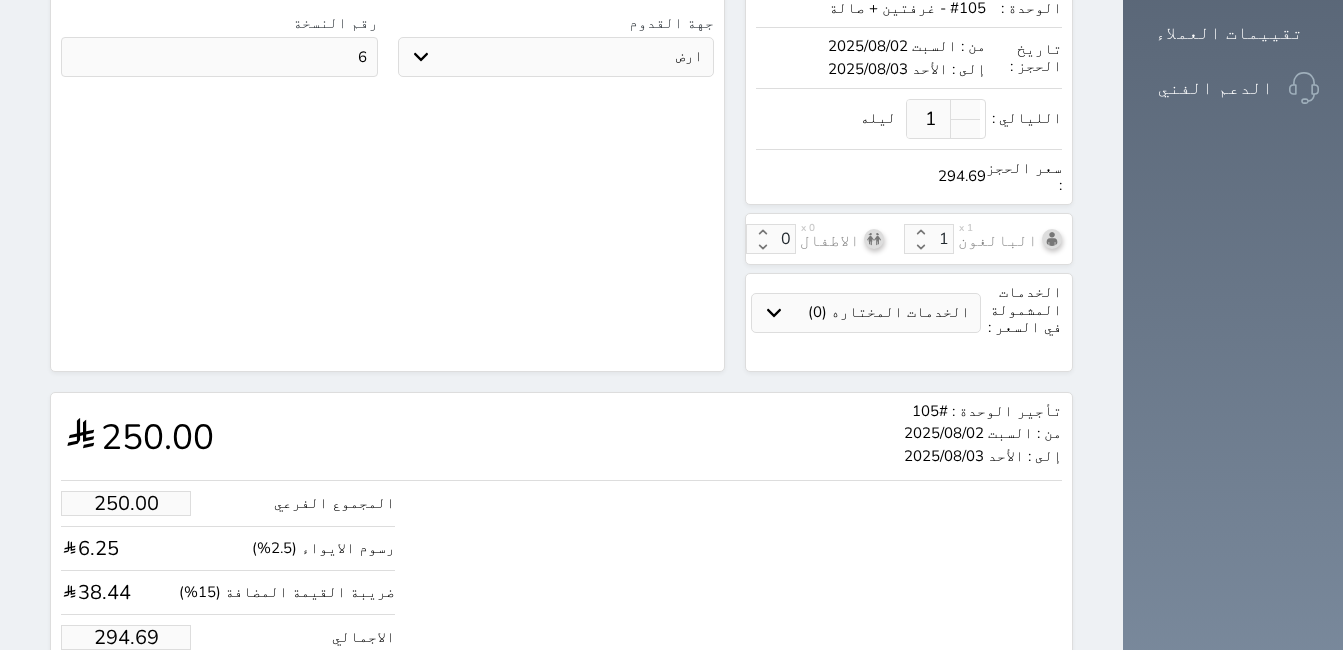 type on "[PHONE]" 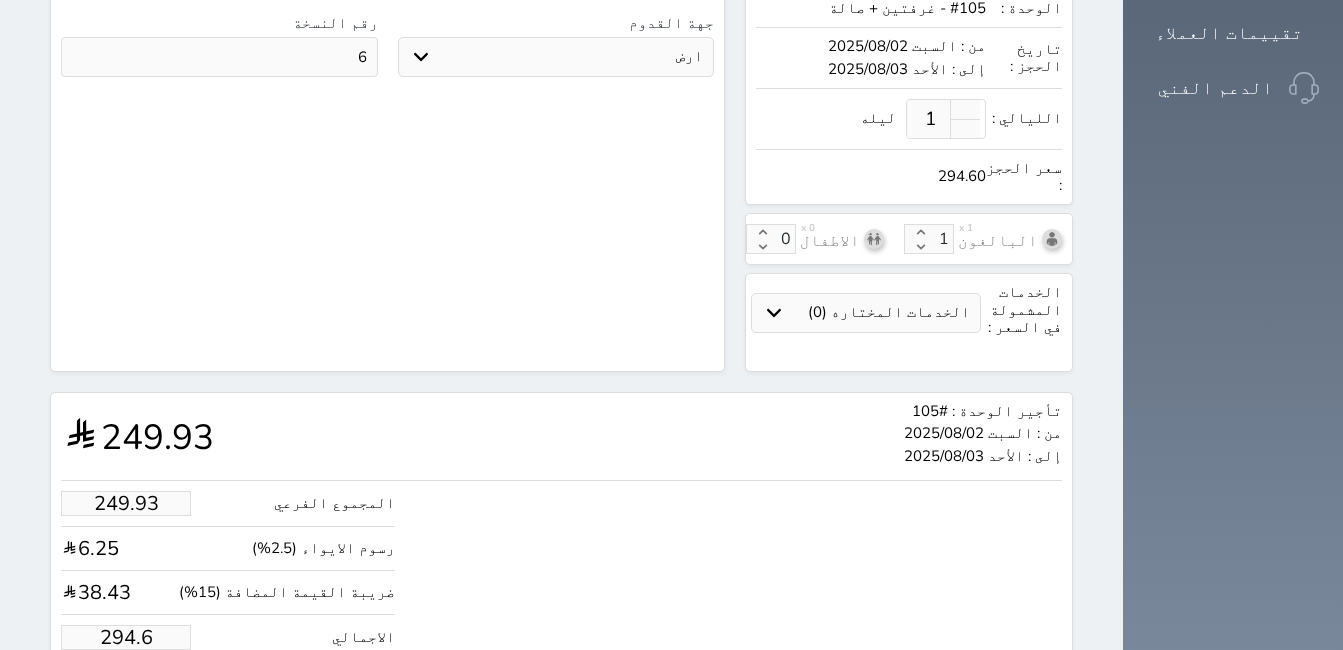 type on "249.42" 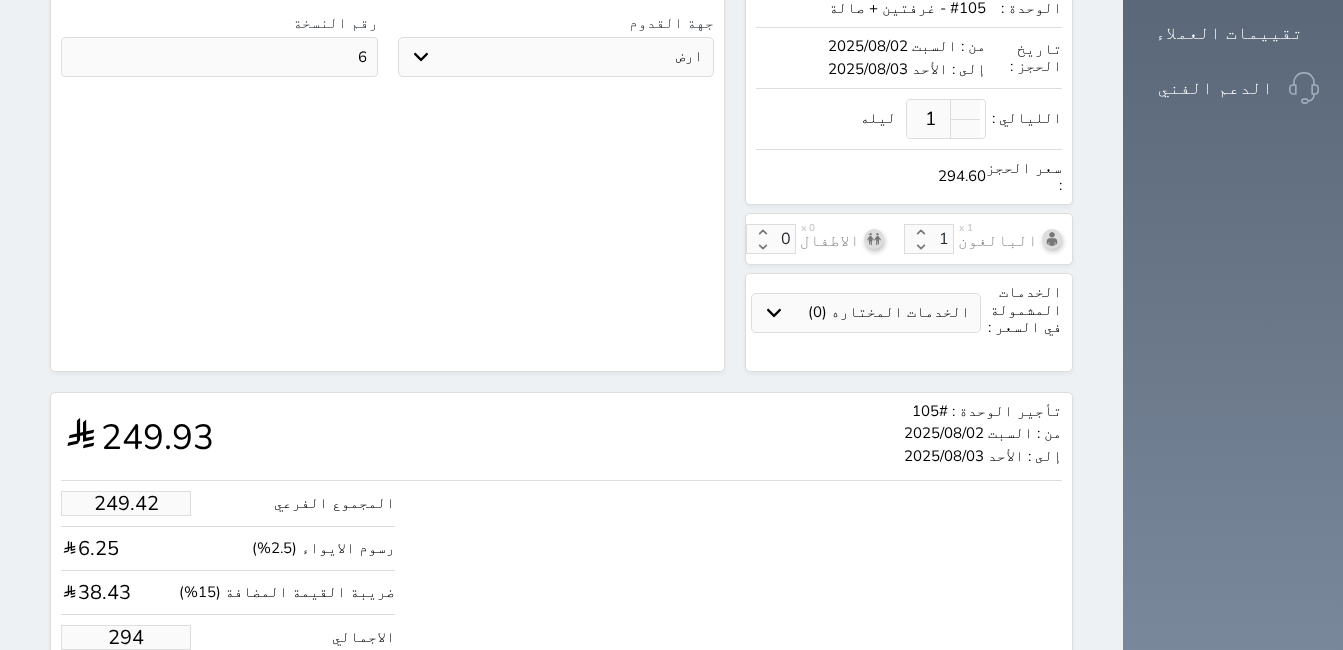 type on "24.60" 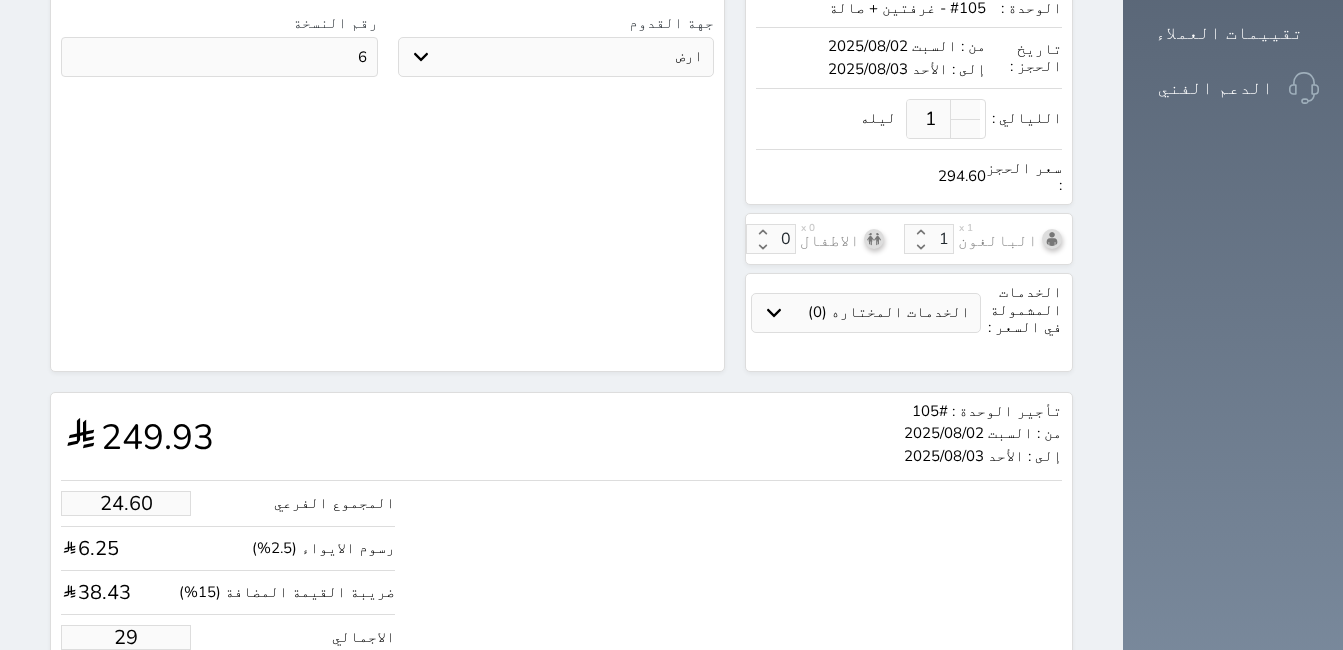 type on "1.70" 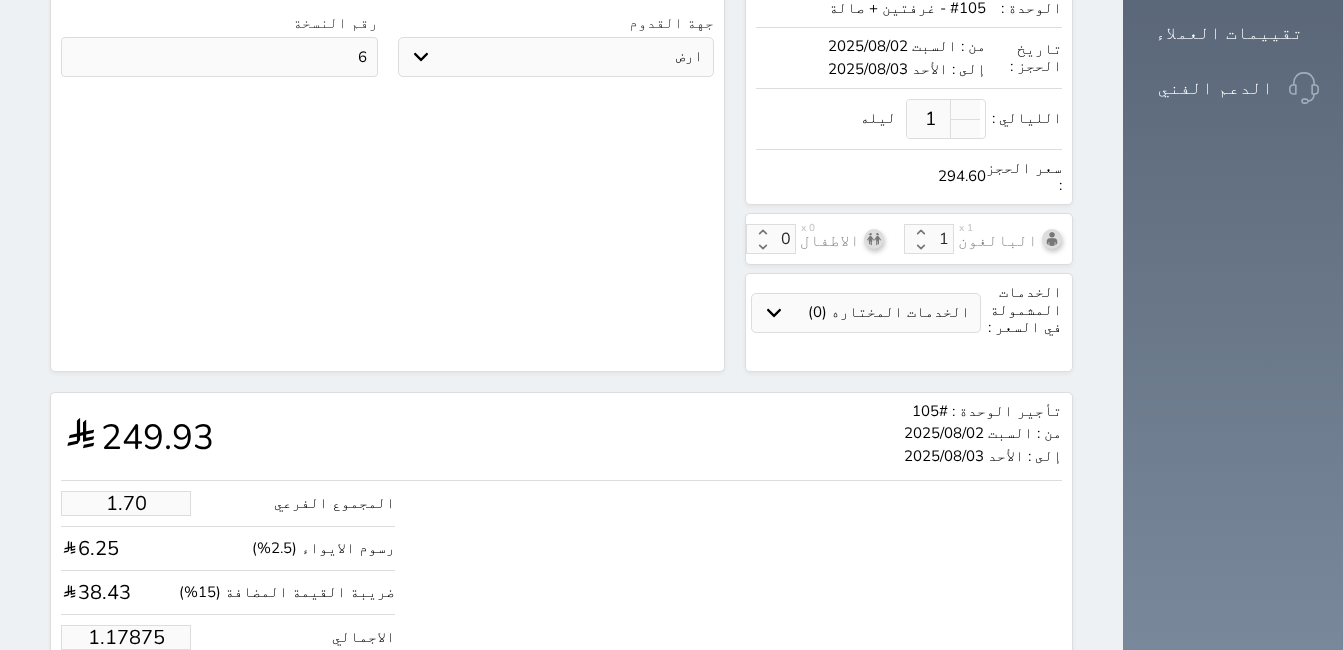type on "1.1787" 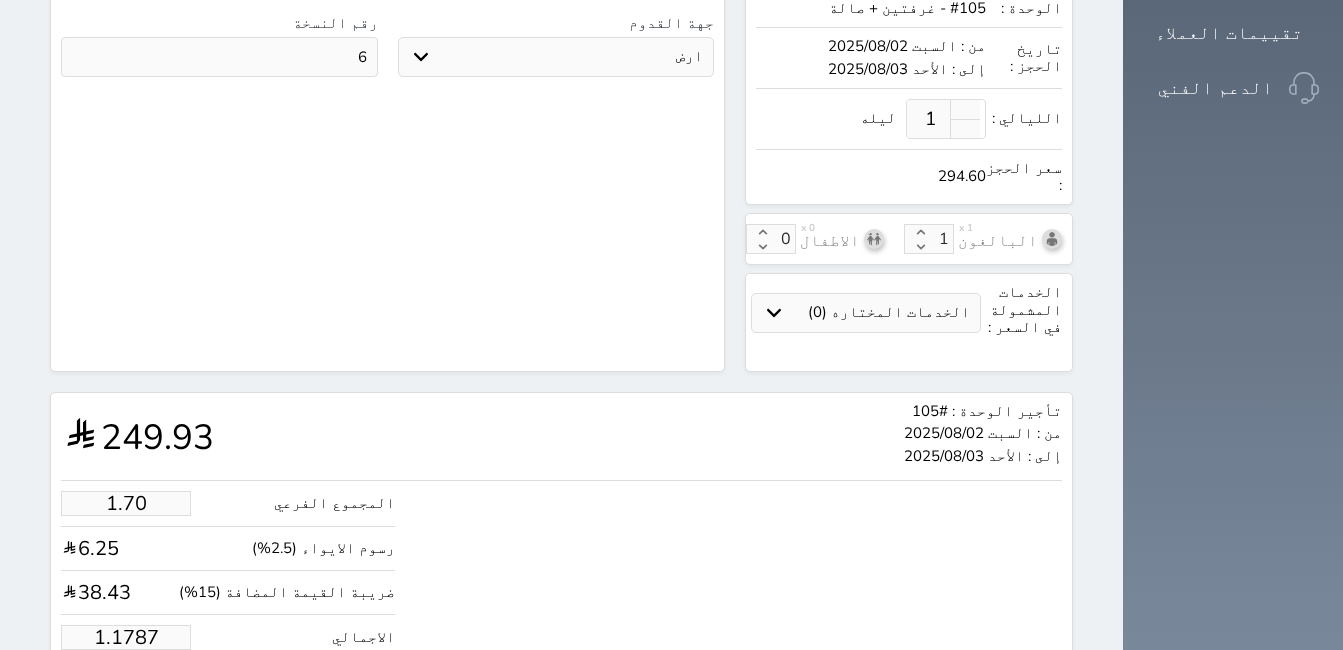 type on "1.00" 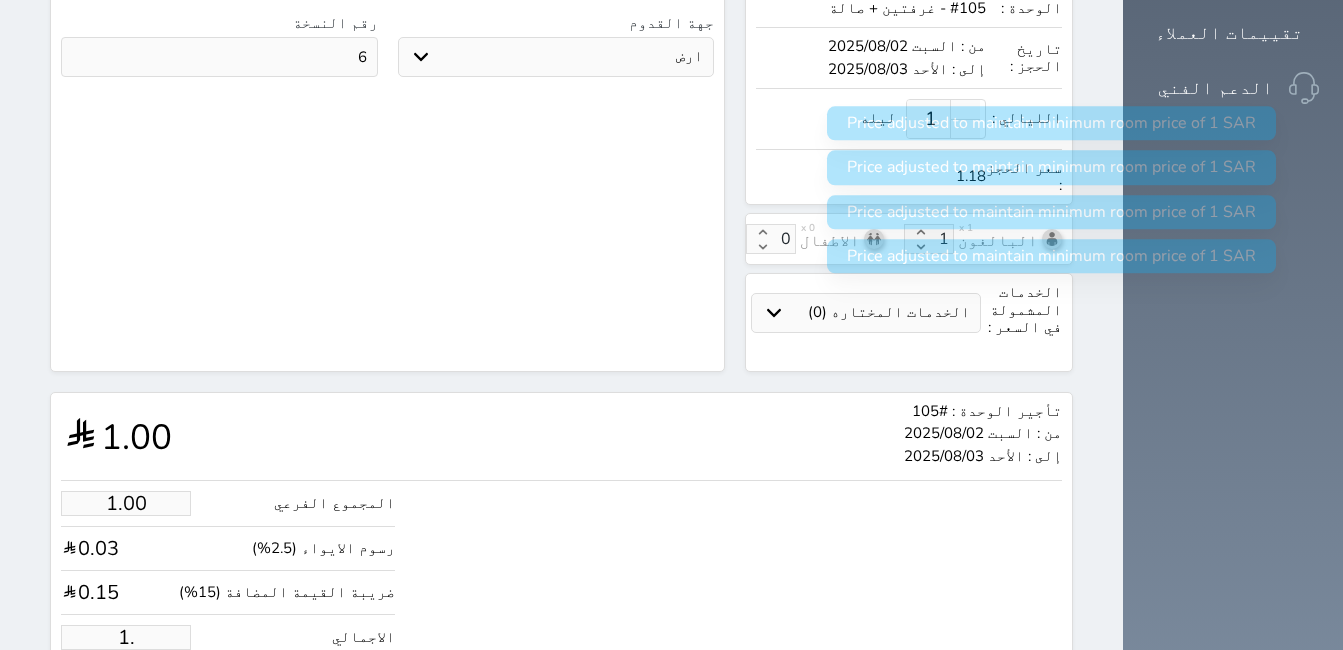 type on "1" 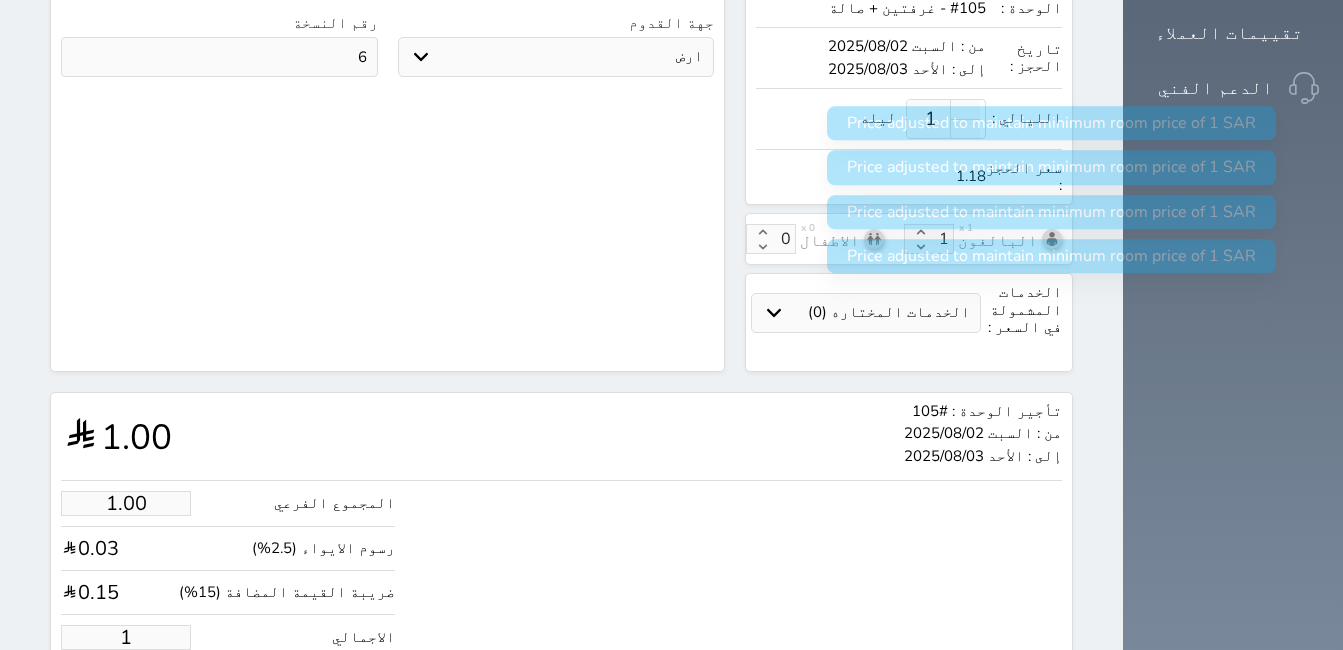 type 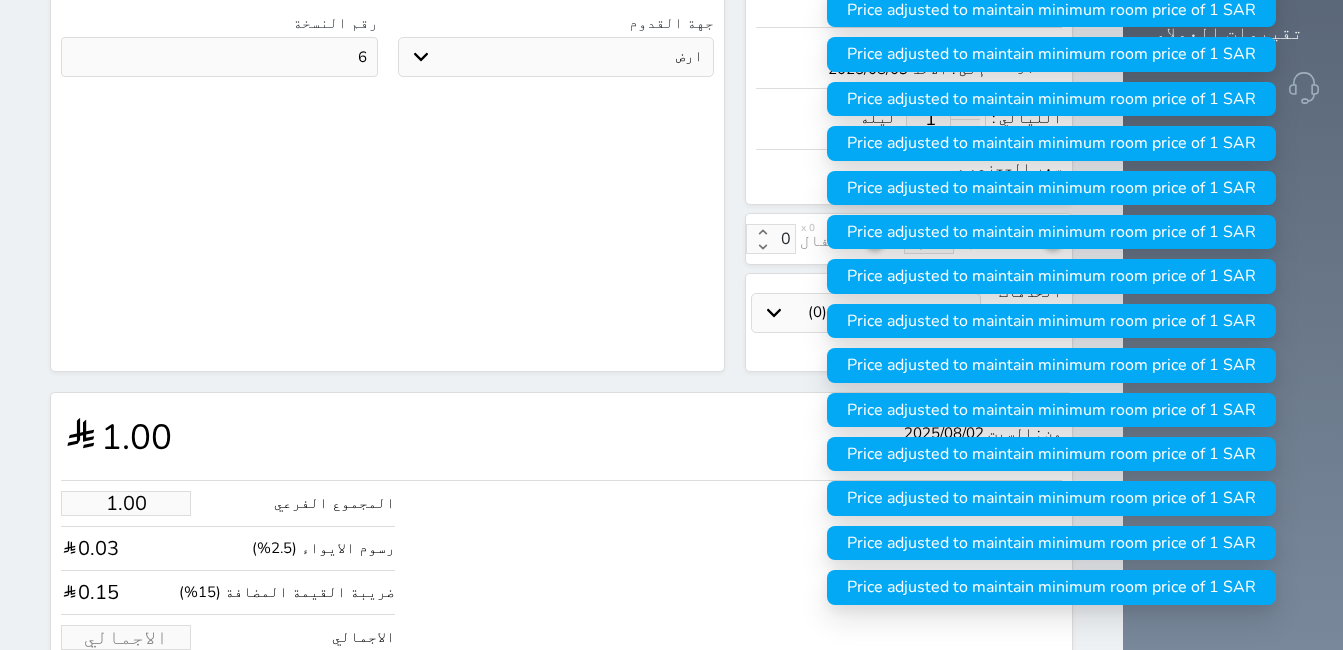 type on "2.55" 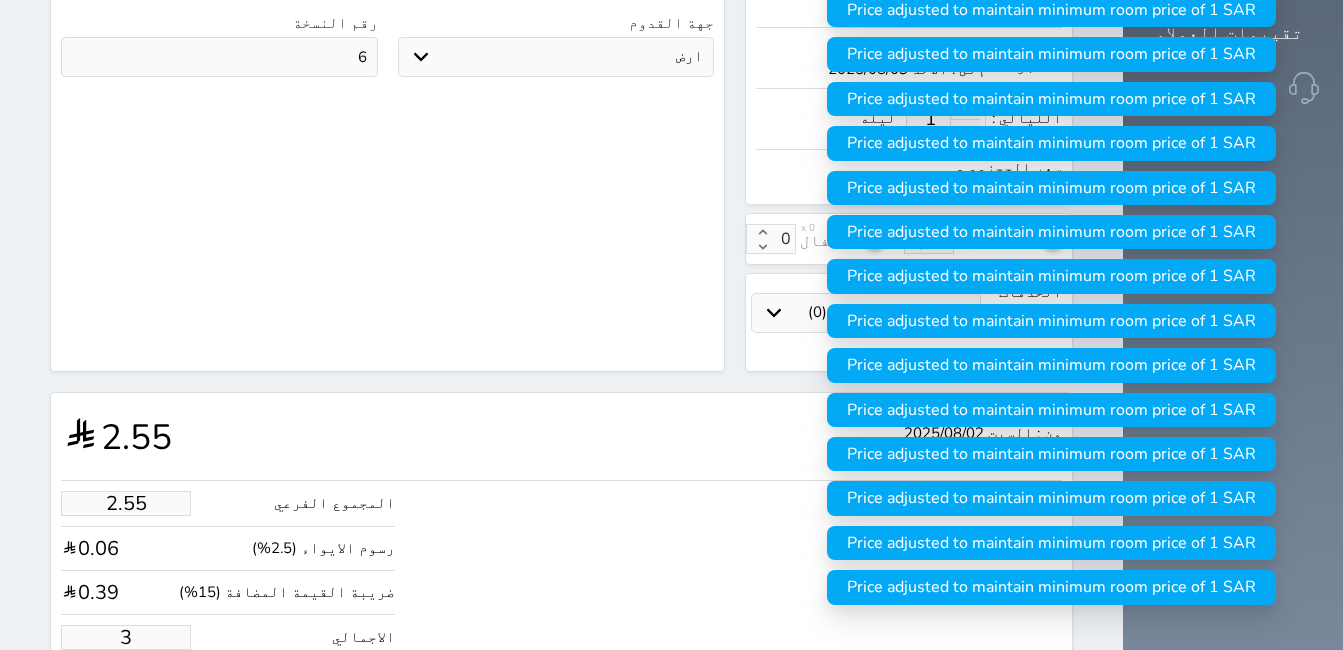 type on "25.45" 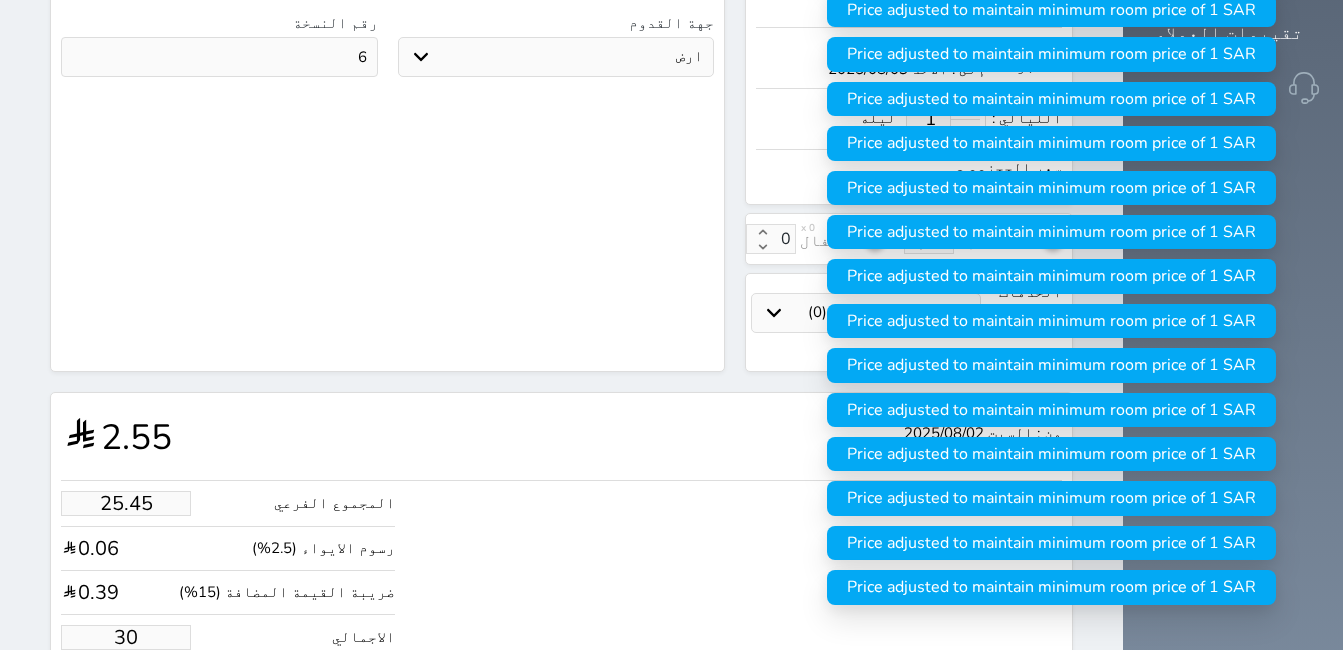 type on "254.51" 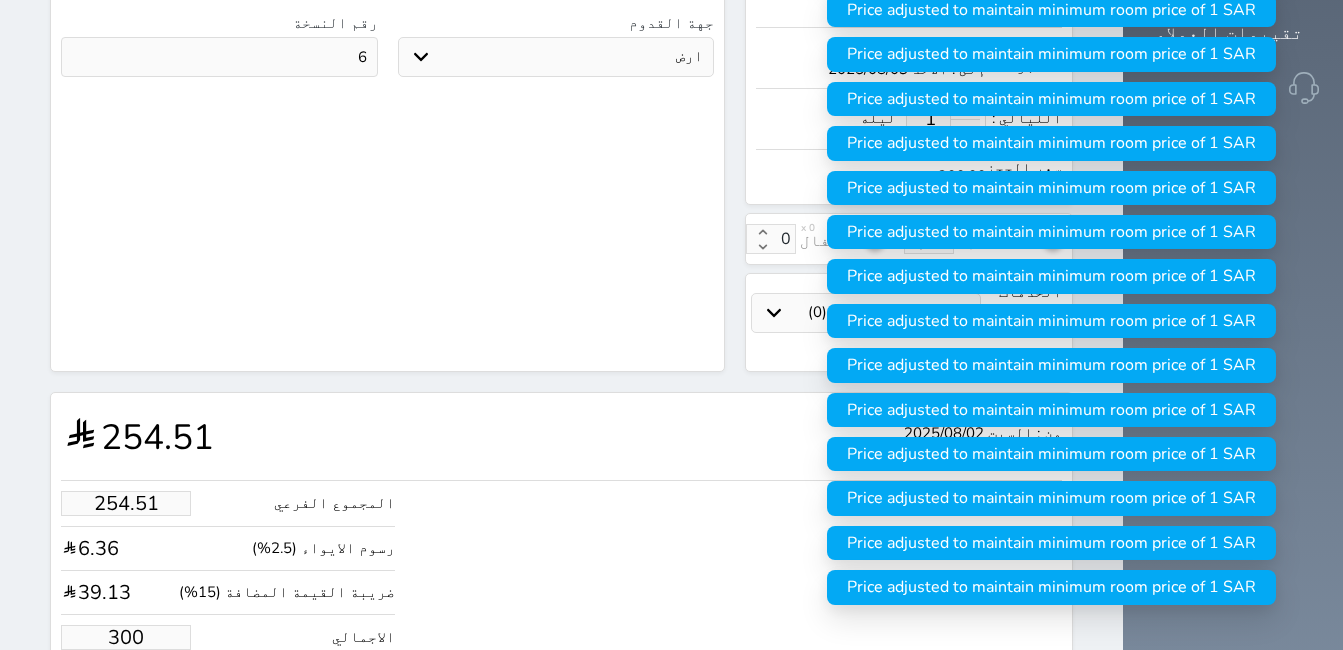 type on "300.00" 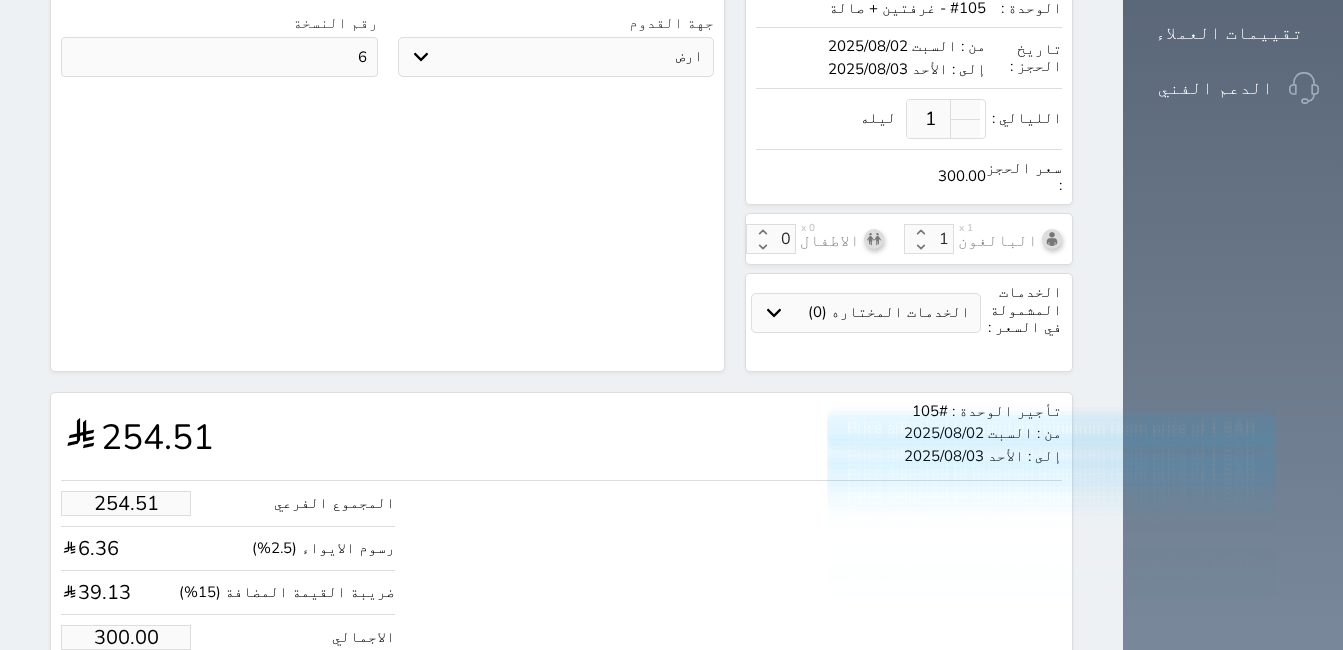 click on "حجز" at bounding box center [149, 698] 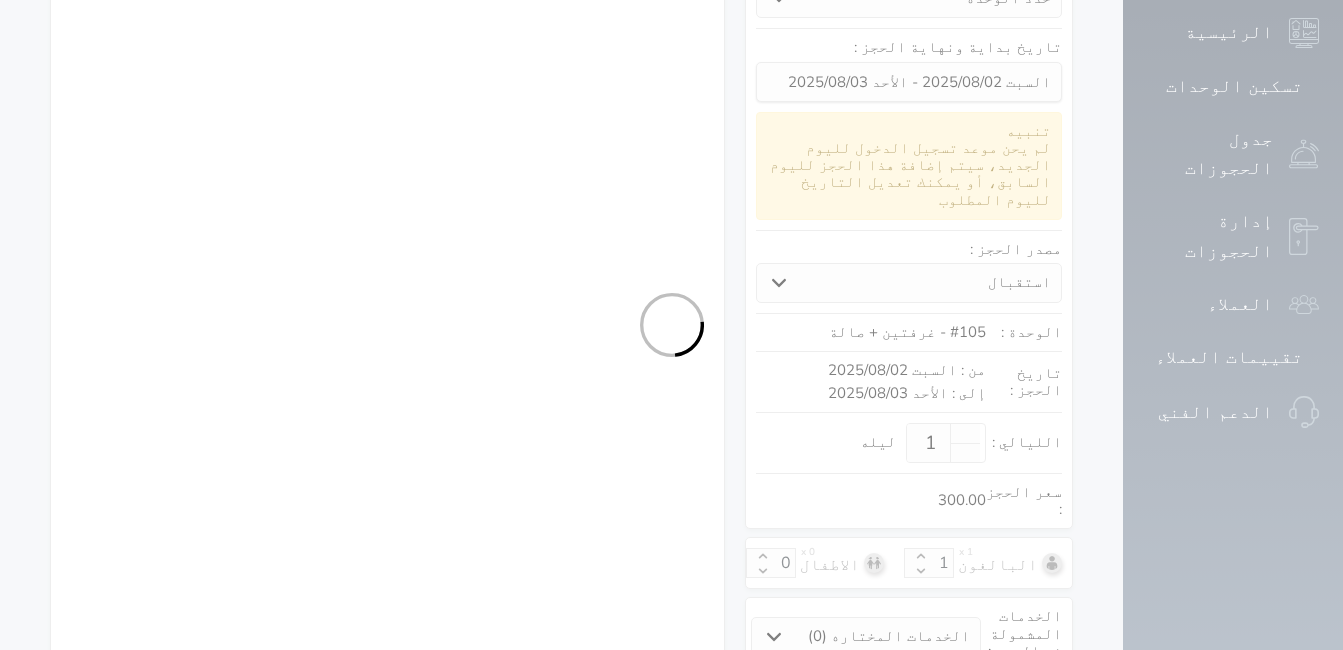 select on "1" 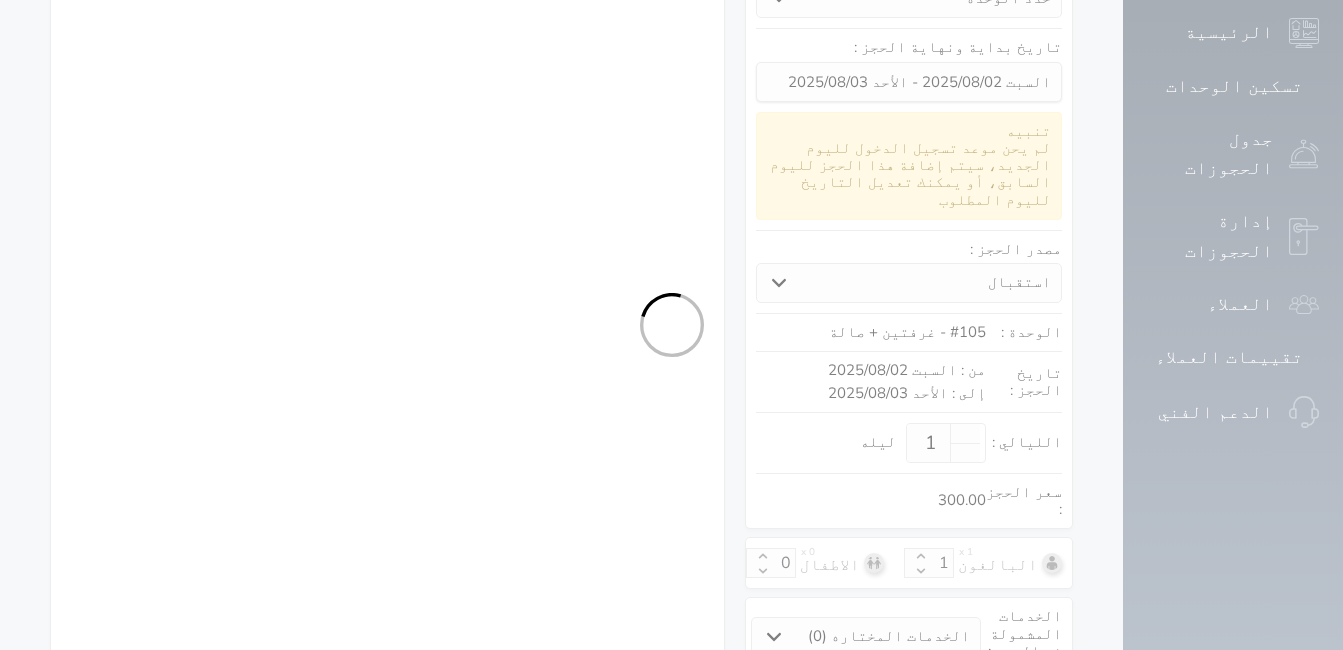 select on "113" 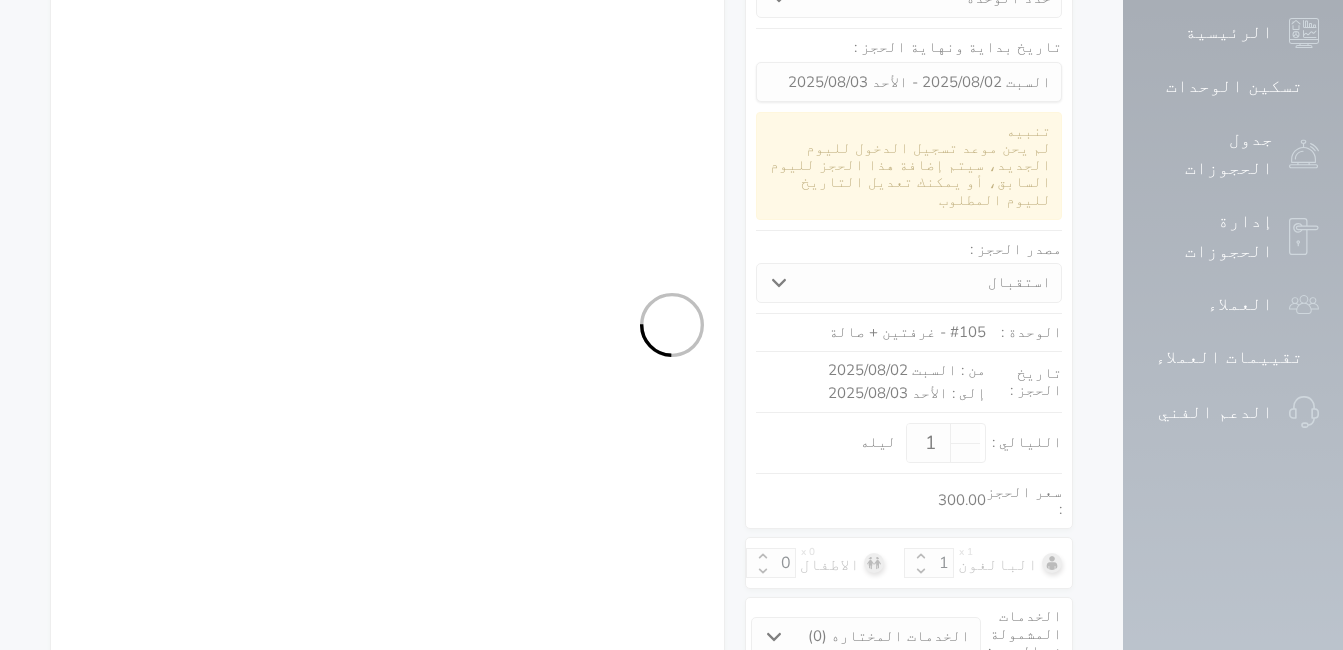 select on "1" 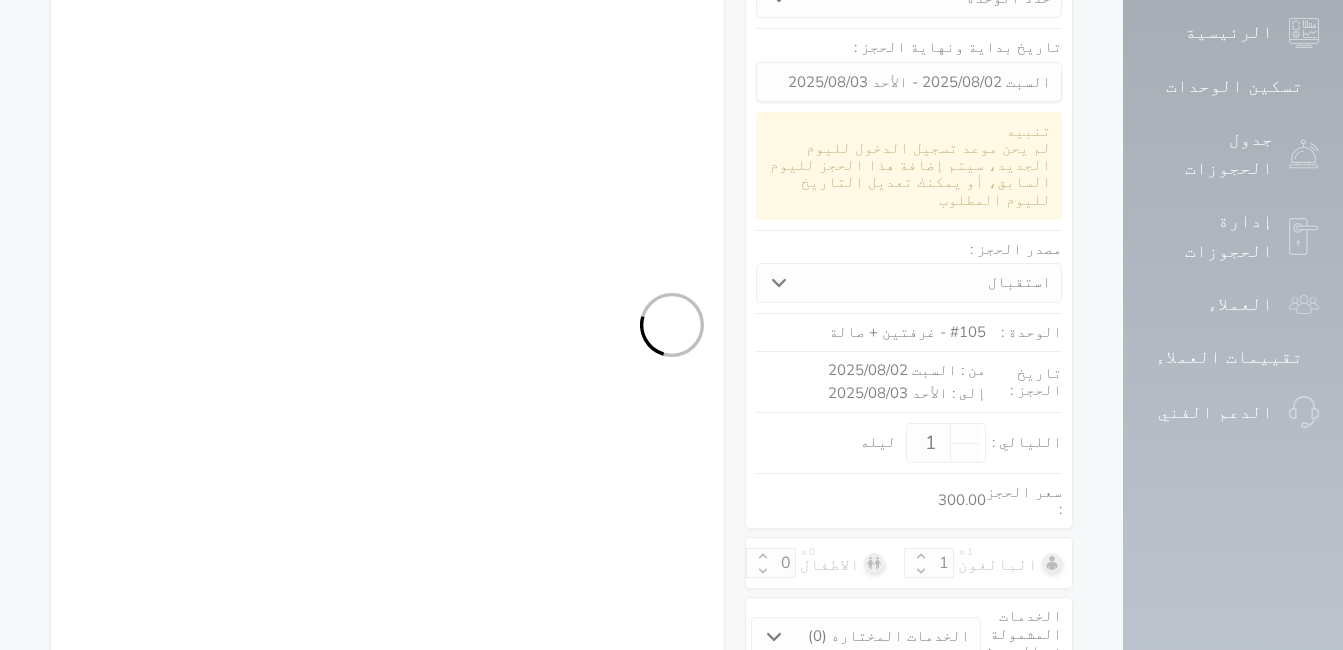 select on "7" 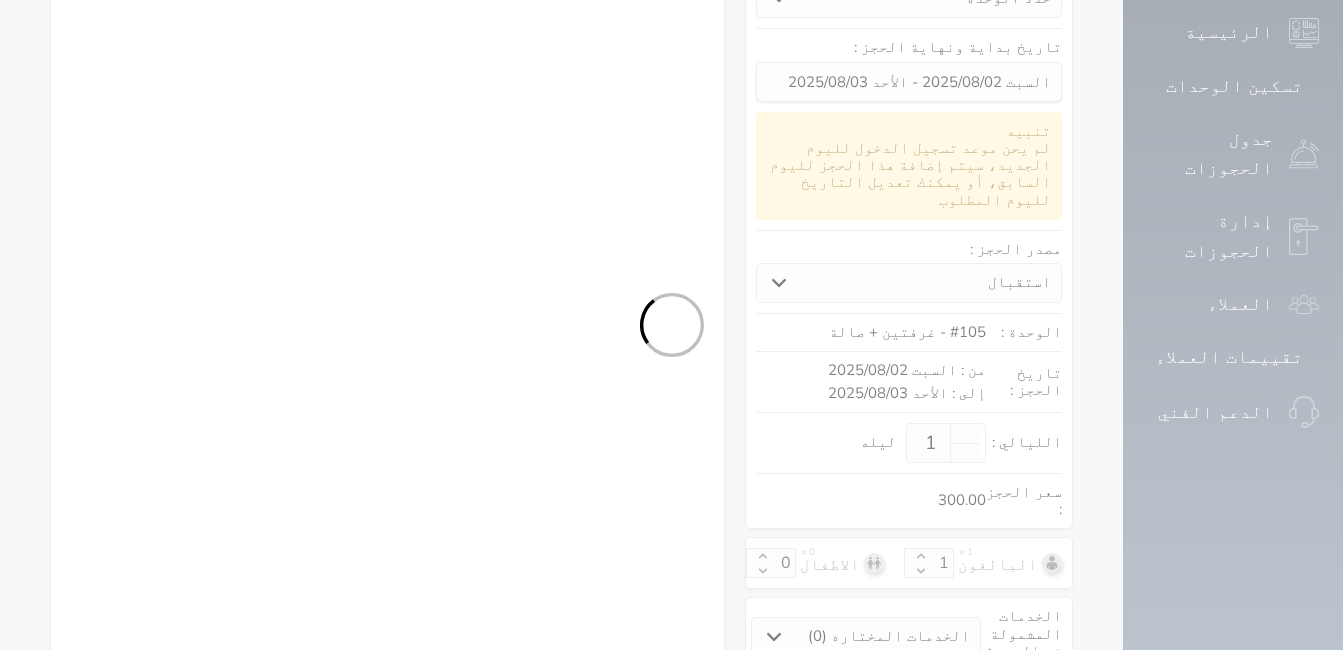 select on "9" 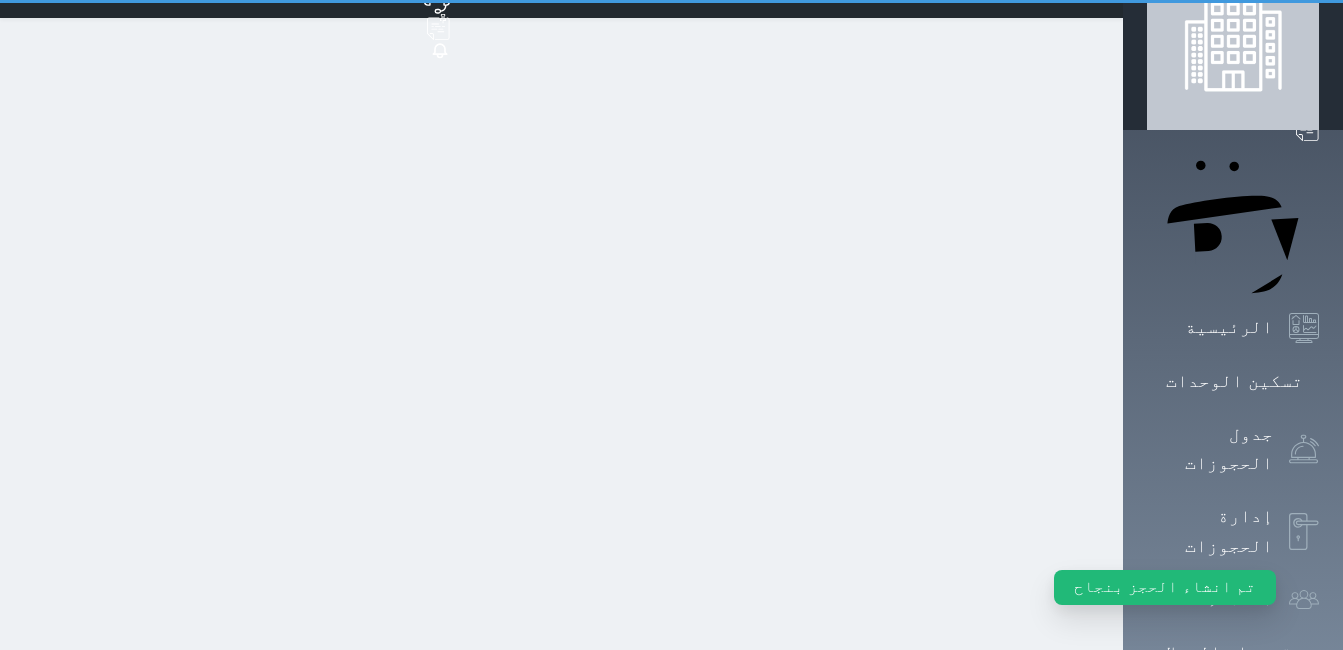 scroll, scrollTop: 0, scrollLeft: 0, axis: both 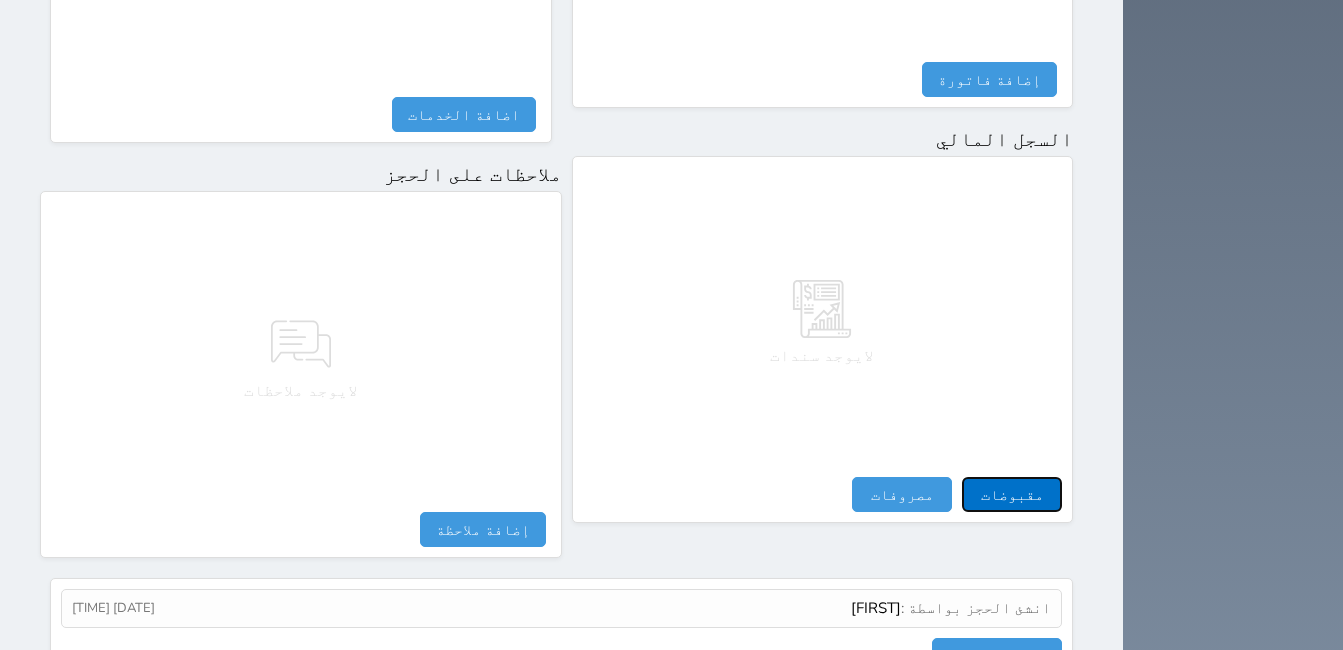 click on "مقبوضات" at bounding box center (1012, 494) 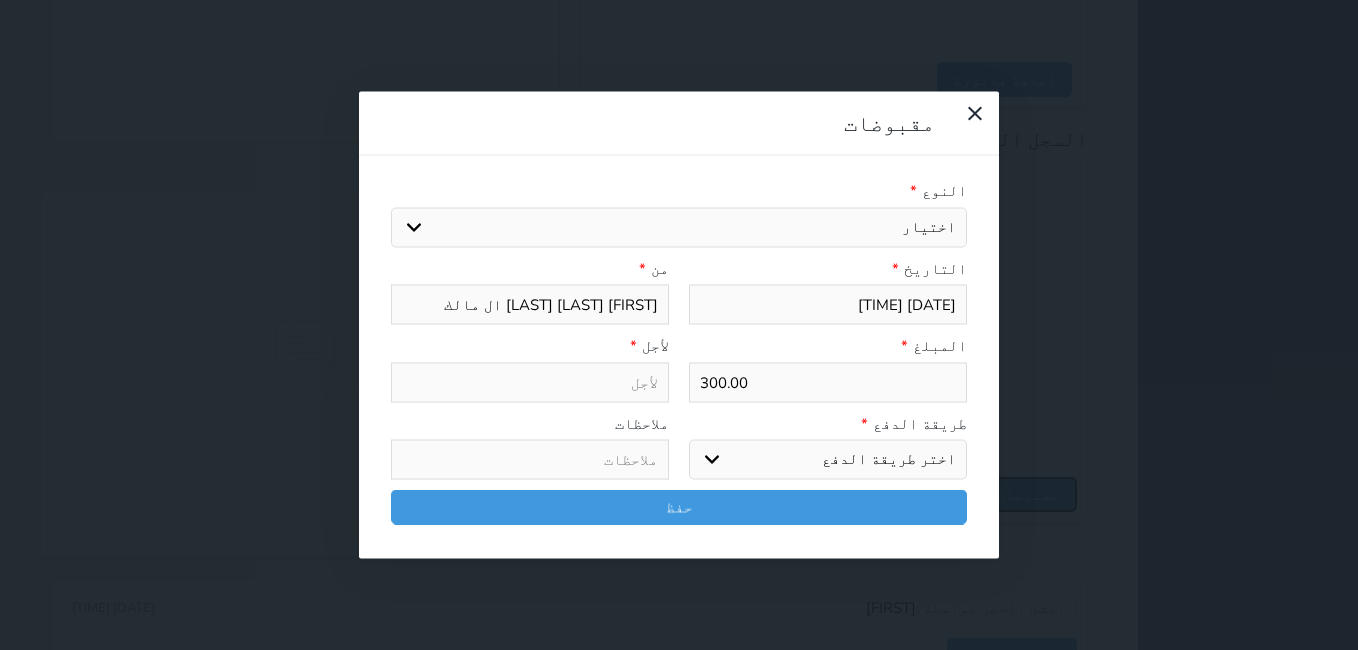 select 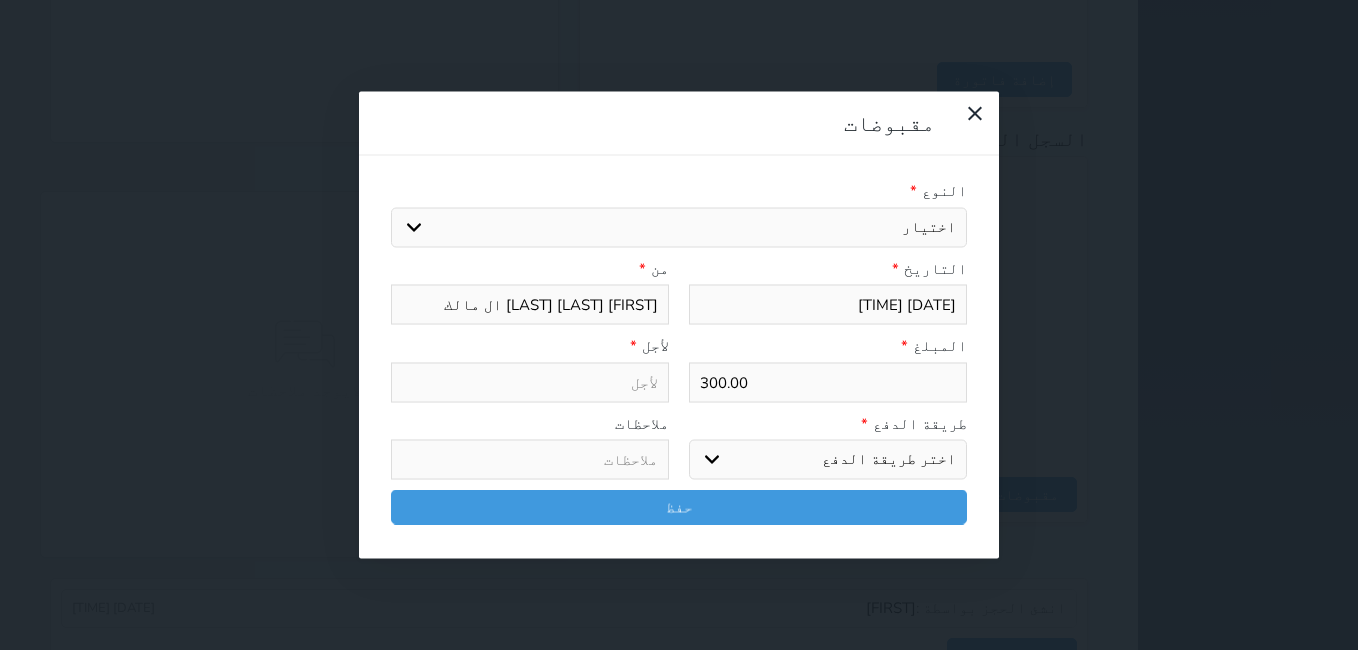 click on "اختيار   مقبوضات عامة قيمة إيجار فواتير تامين عربون لا ينطبق آخر مغسلة واي فاي - الإنترنت مواقف السيارات طعام الأغذية والمشروبات مشروبات المشروبات الباردة المشروبات الساخنة الإفطار غداء عشاء مخبز و كعك حمام سباحة الصالة الرياضية سبا و خدمات الجمال اختيار وإسقاط (خدمات النقل) ميني بار كابل - تلفزيون سرير إضافي تصفيف الشعر التسوق خدمات الجولات السياحية المنظمة خدمات الدليل السياحي" at bounding box center [679, 227] 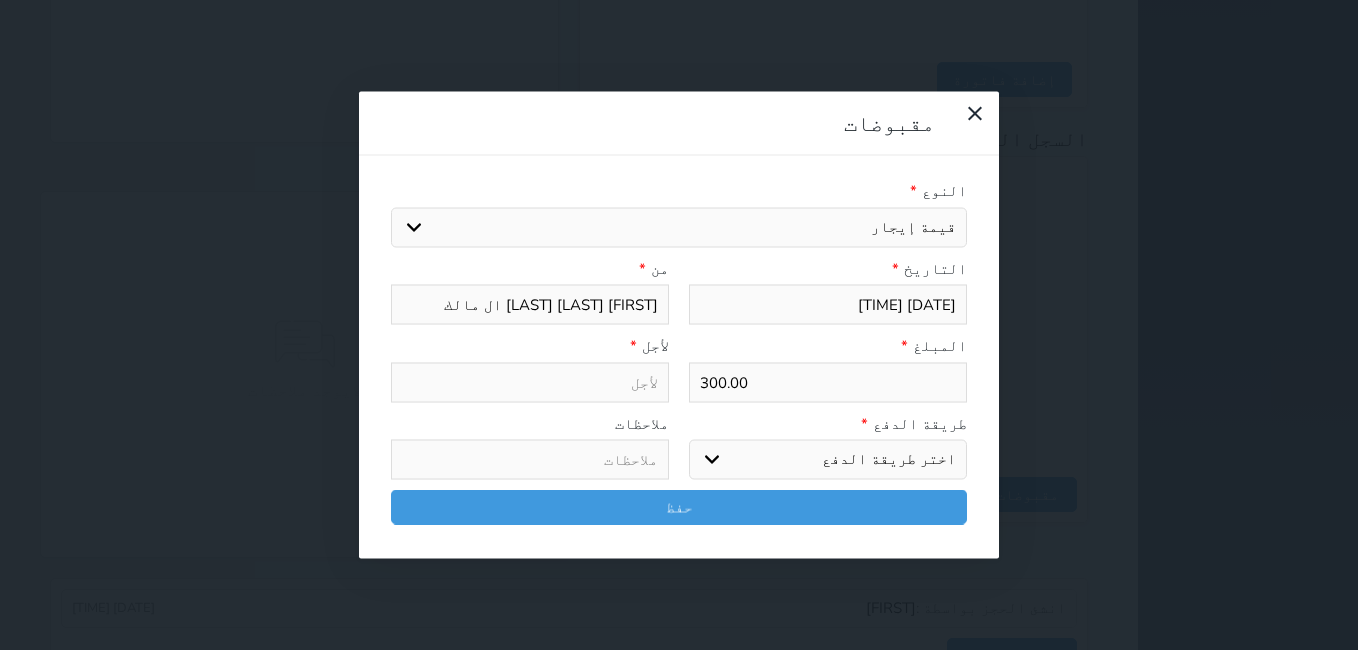 click on "اختيار   مقبوضات عامة قيمة إيجار فواتير تامين عربون لا ينطبق آخر مغسلة واي فاي - الإنترنت مواقف السيارات طعام الأغذية والمشروبات مشروبات المشروبات الباردة المشروبات الساخنة الإفطار غداء عشاء مخبز و كعك حمام سباحة الصالة الرياضية سبا و خدمات الجمال اختيار وإسقاط (خدمات النقل) ميني بار كابل - تلفزيون سرير إضافي تصفيف الشعر التسوق خدمات الجولات السياحية المنظمة خدمات الدليل السياحي" at bounding box center [679, 227] 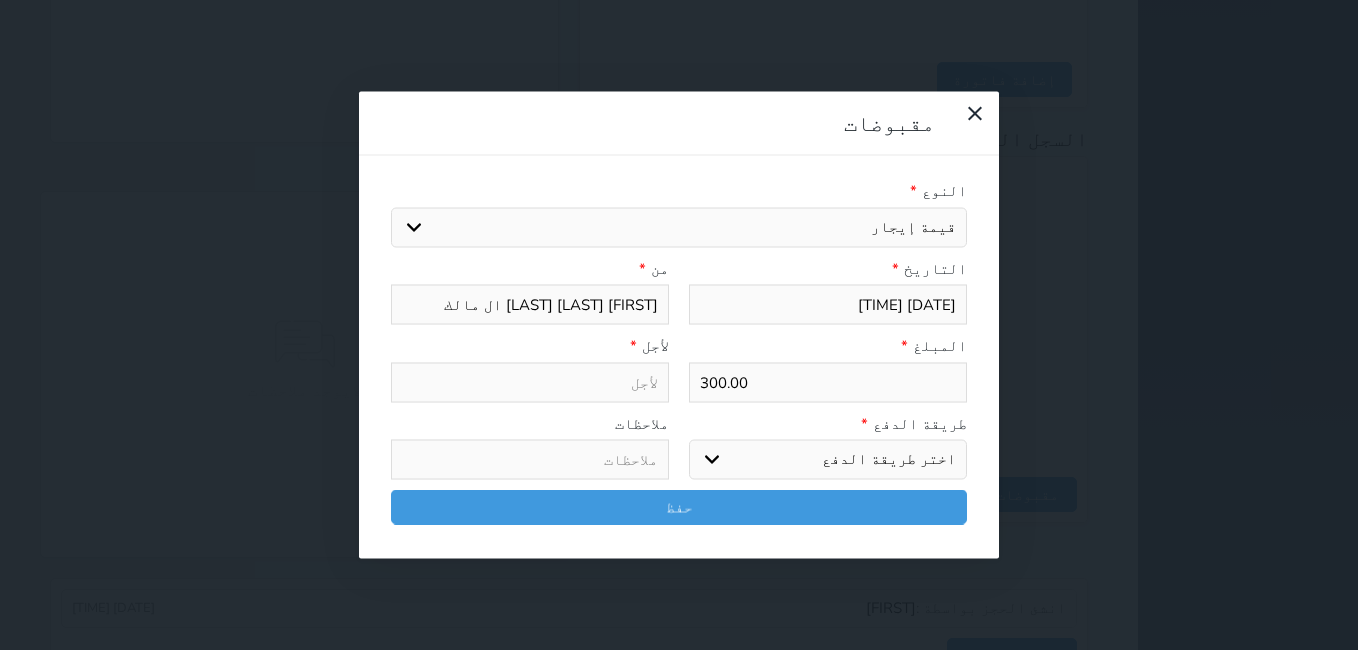 type on "قيمة إيجار - الوحدة - 105" 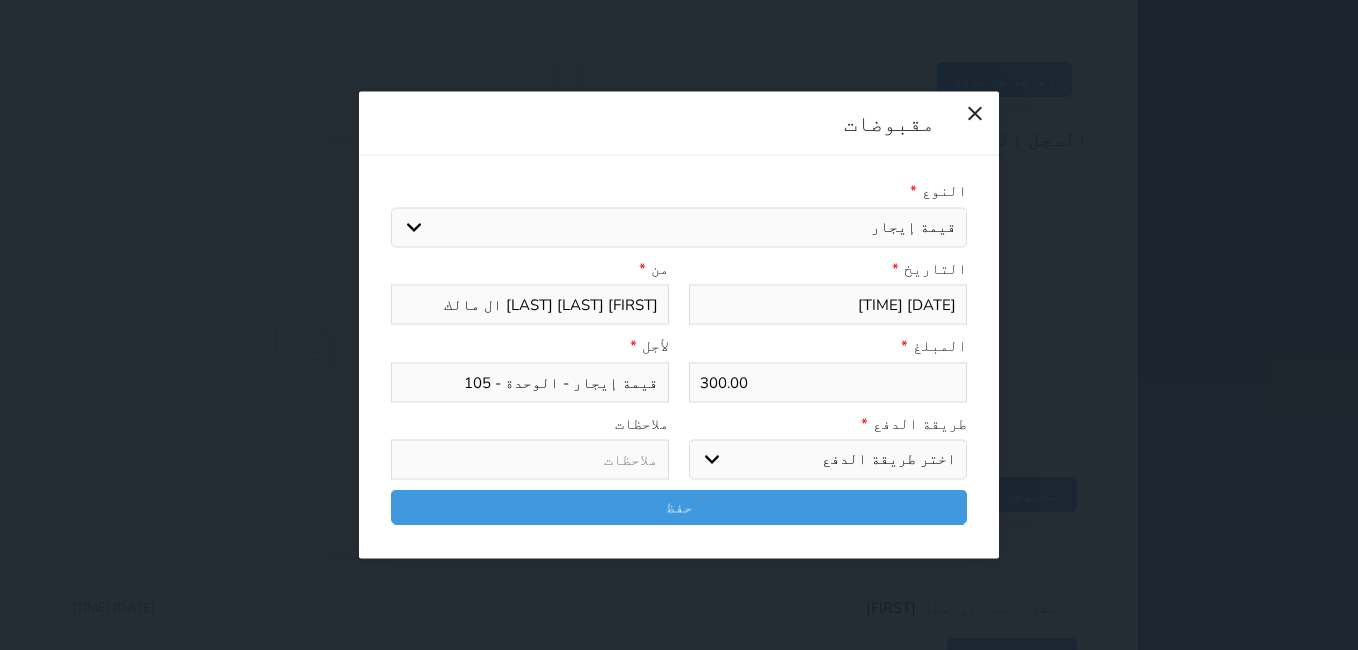 click on "اختر طريقة الدفع   دفع نقدى   تحويل بنكى   مدى   بطاقة ائتمان   آجل" at bounding box center [828, 460] 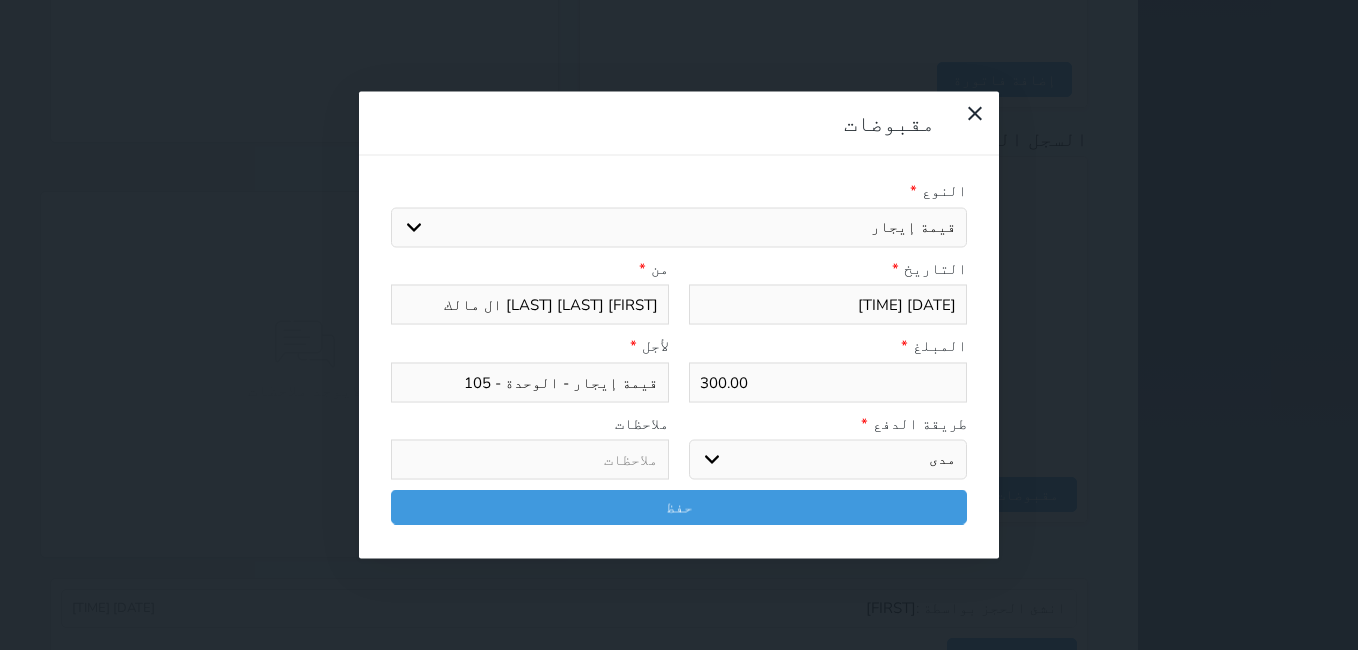 click on "اختر طريقة الدفع   دفع نقدى   تحويل بنكى   مدى   بطاقة ائتمان   آجل" at bounding box center [828, 460] 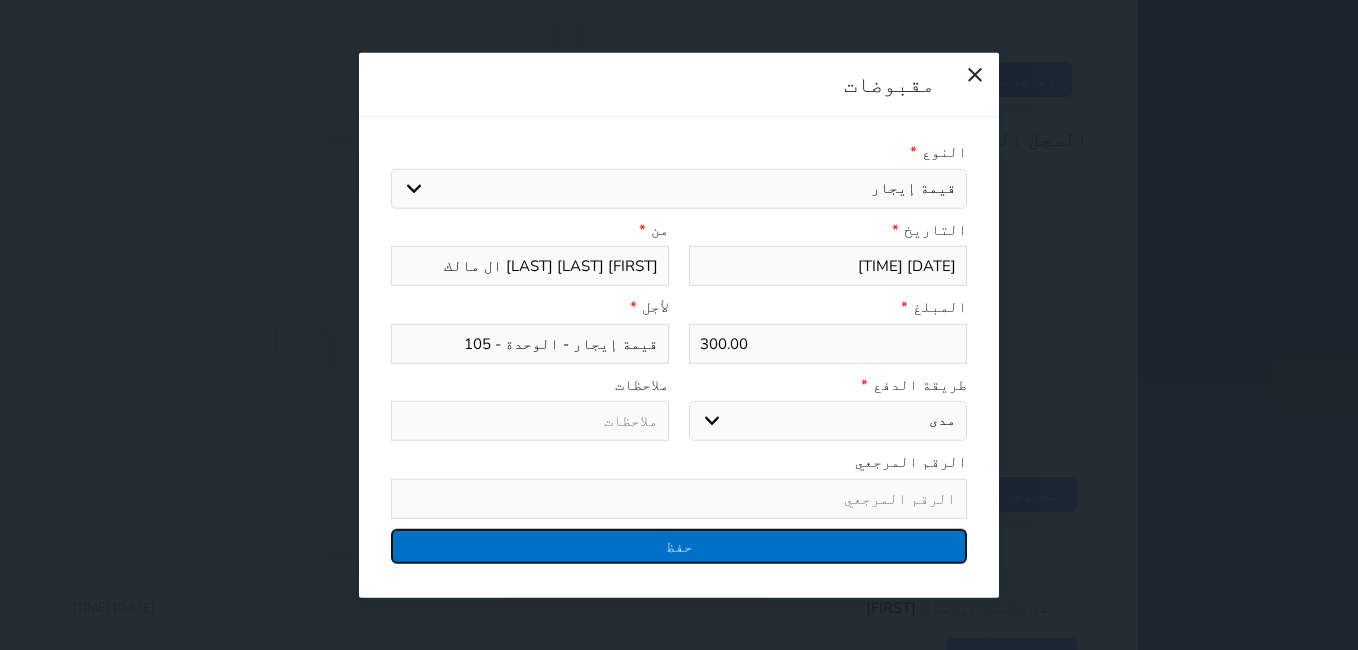 click on "حفظ" at bounding box center [679, 545] 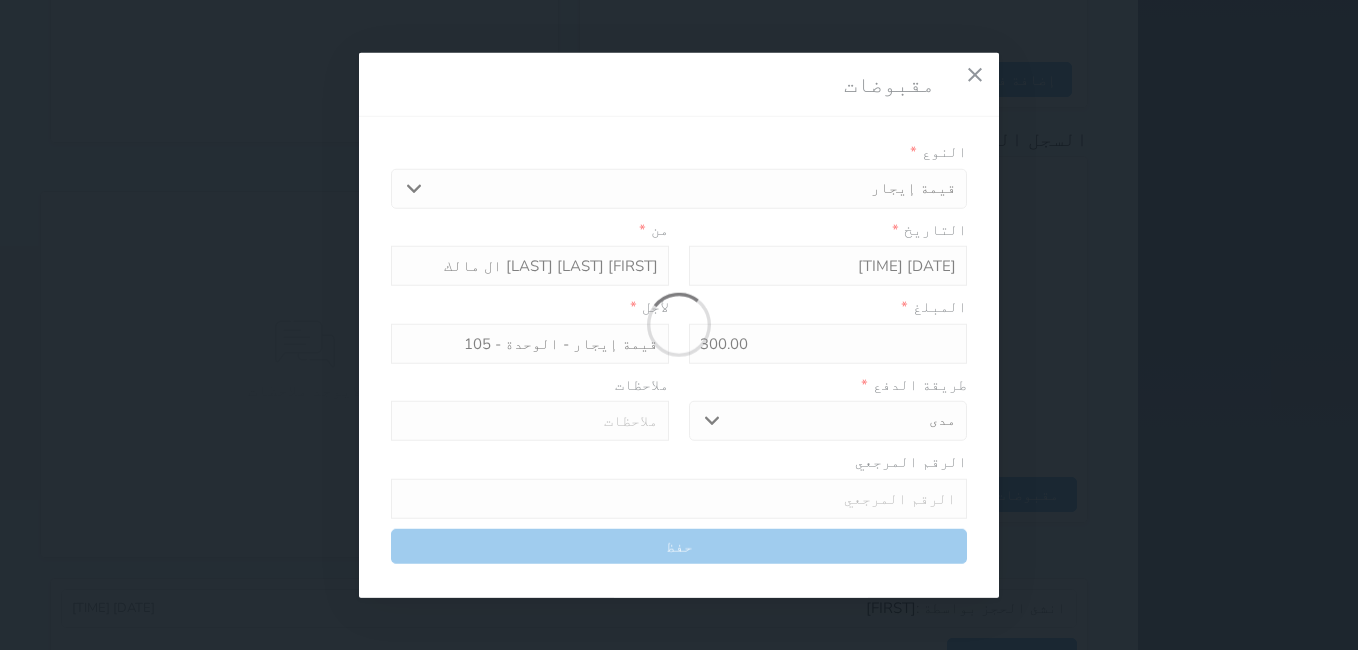 select 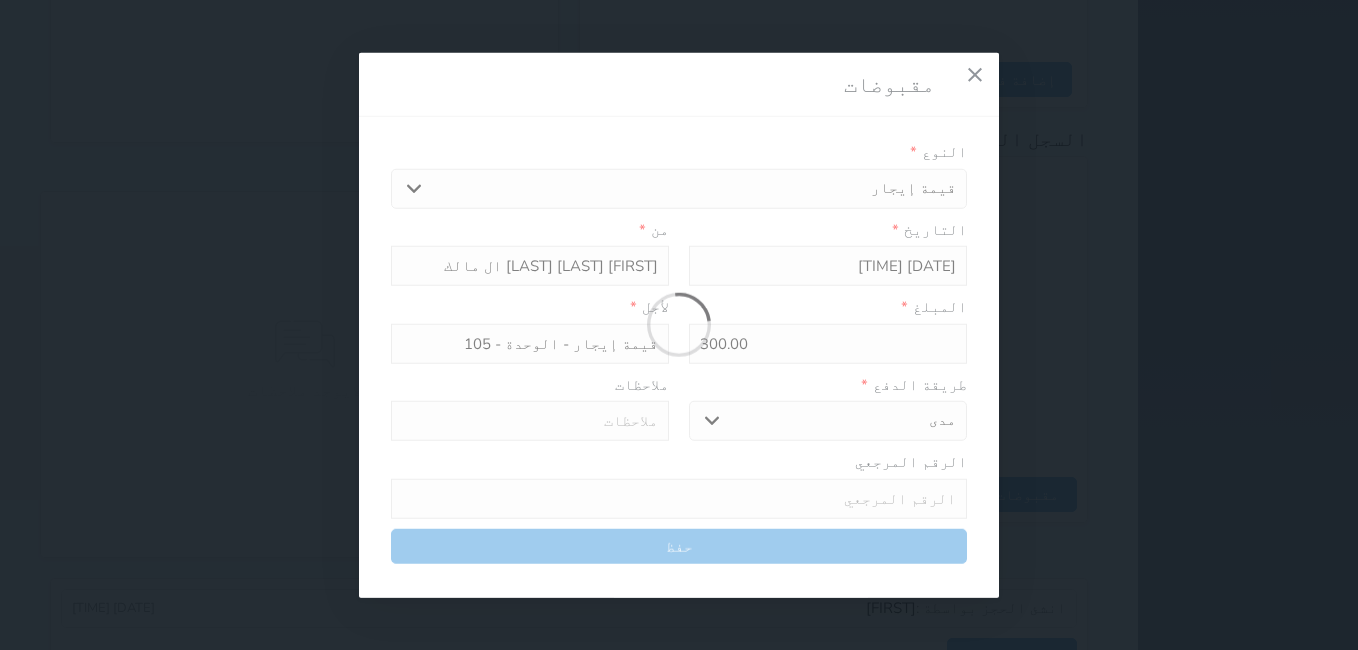 type 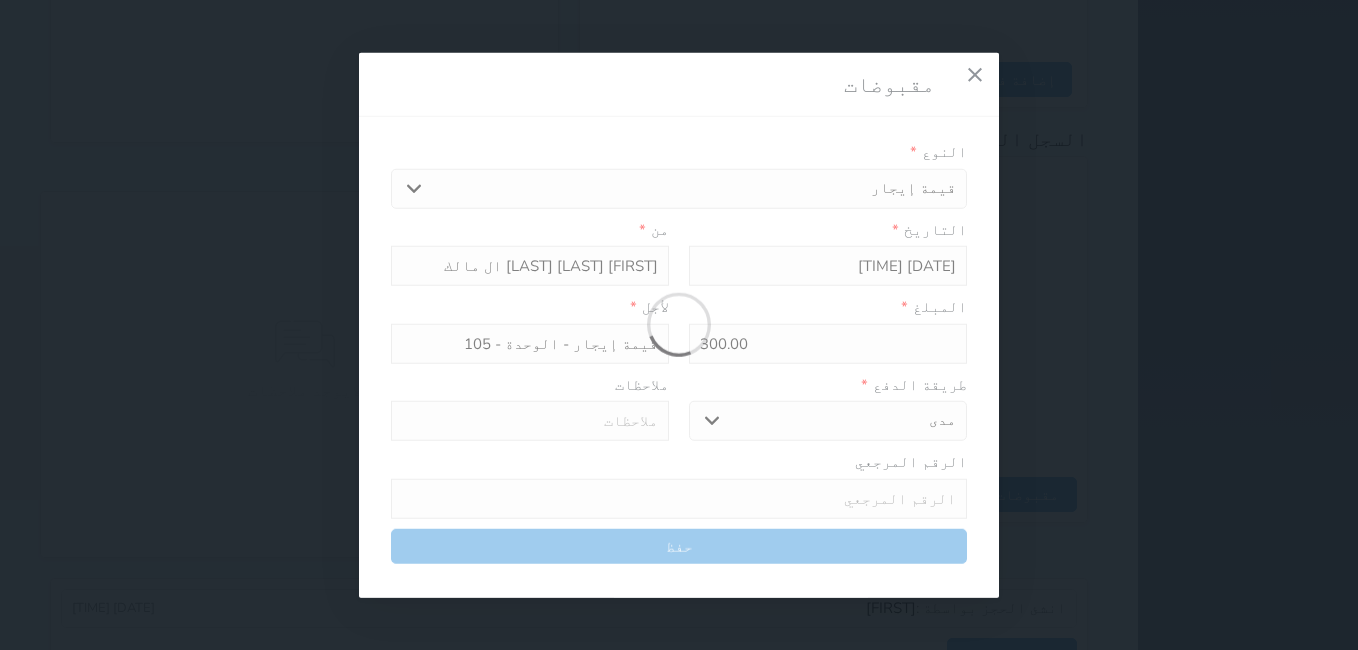 type on "0" 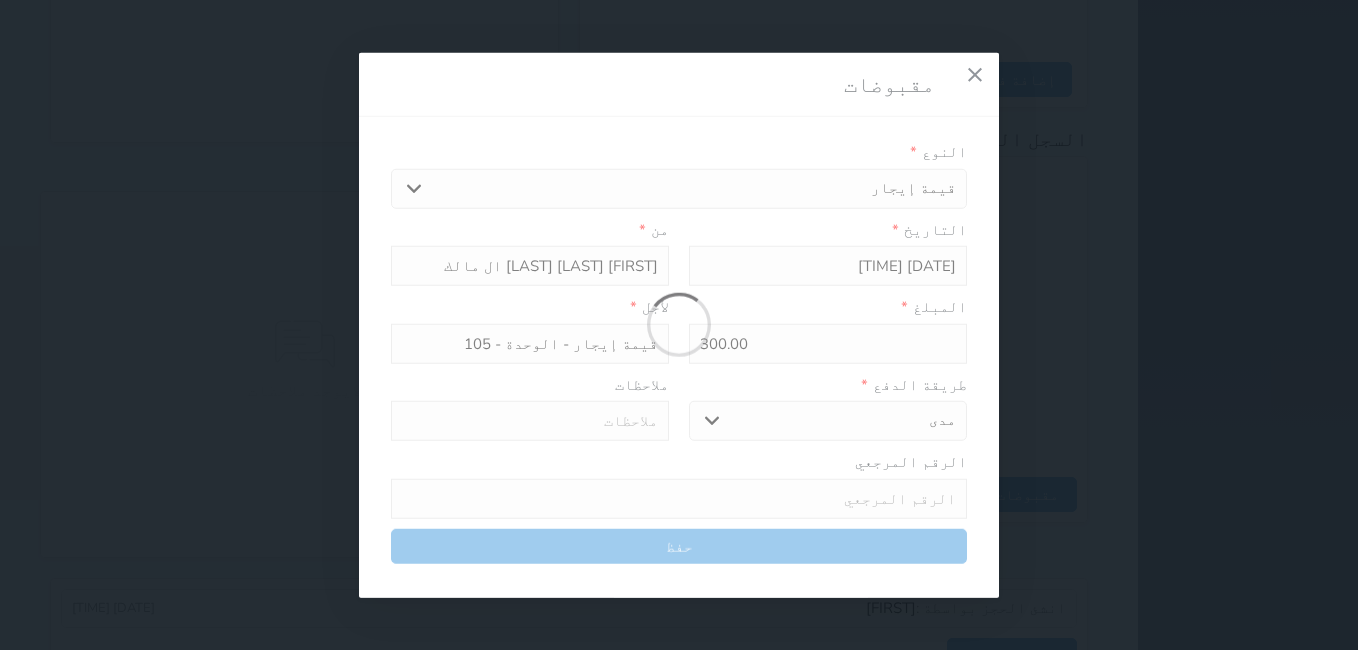 select 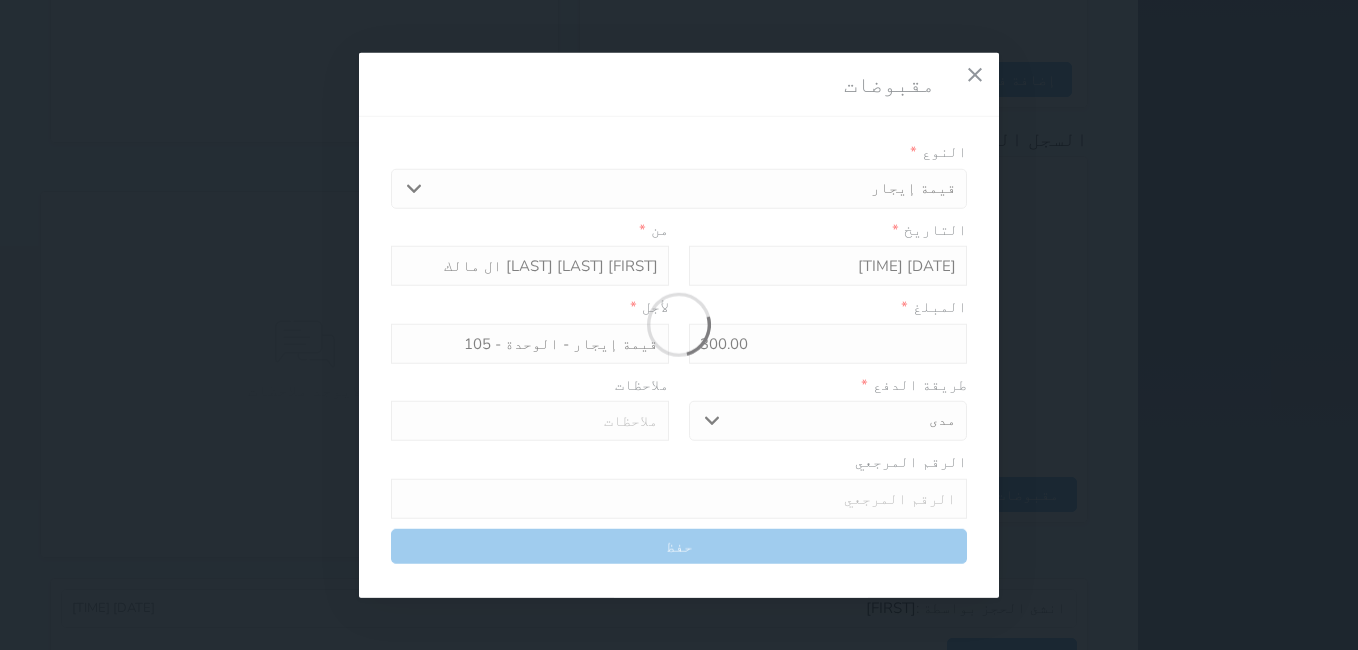 type on "0" 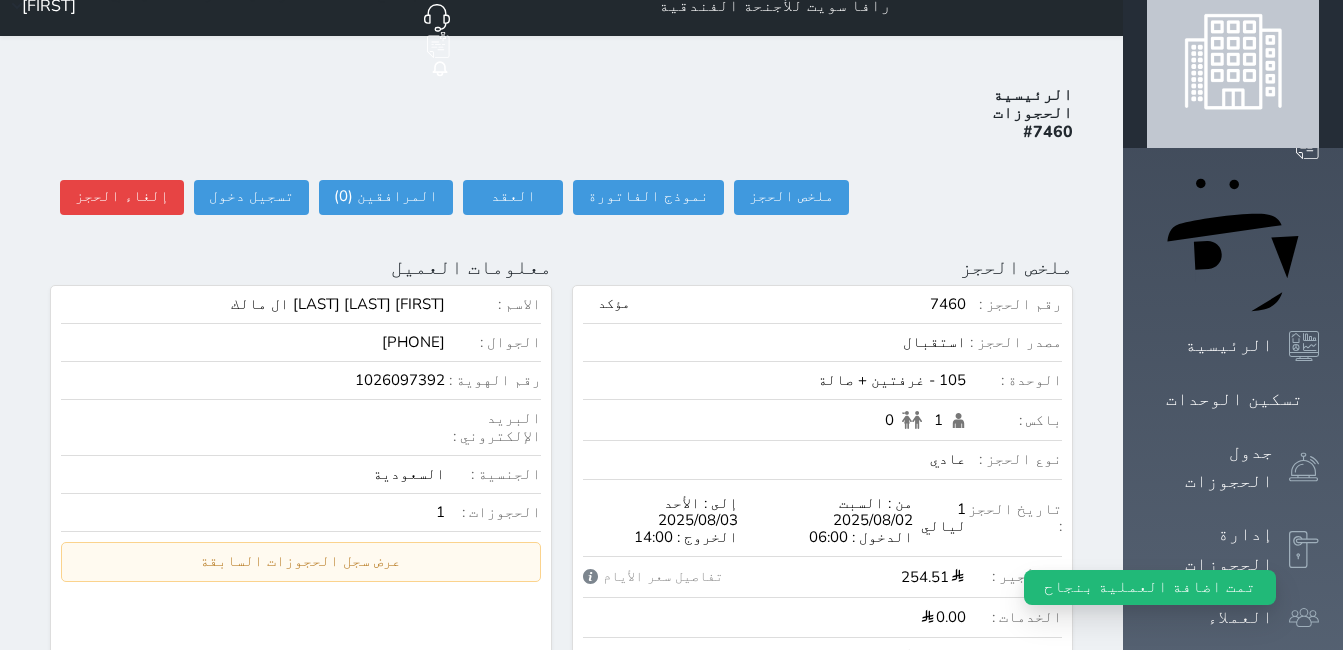 scroll, scrollTop: 0, scrollLeft: 0, axis: both 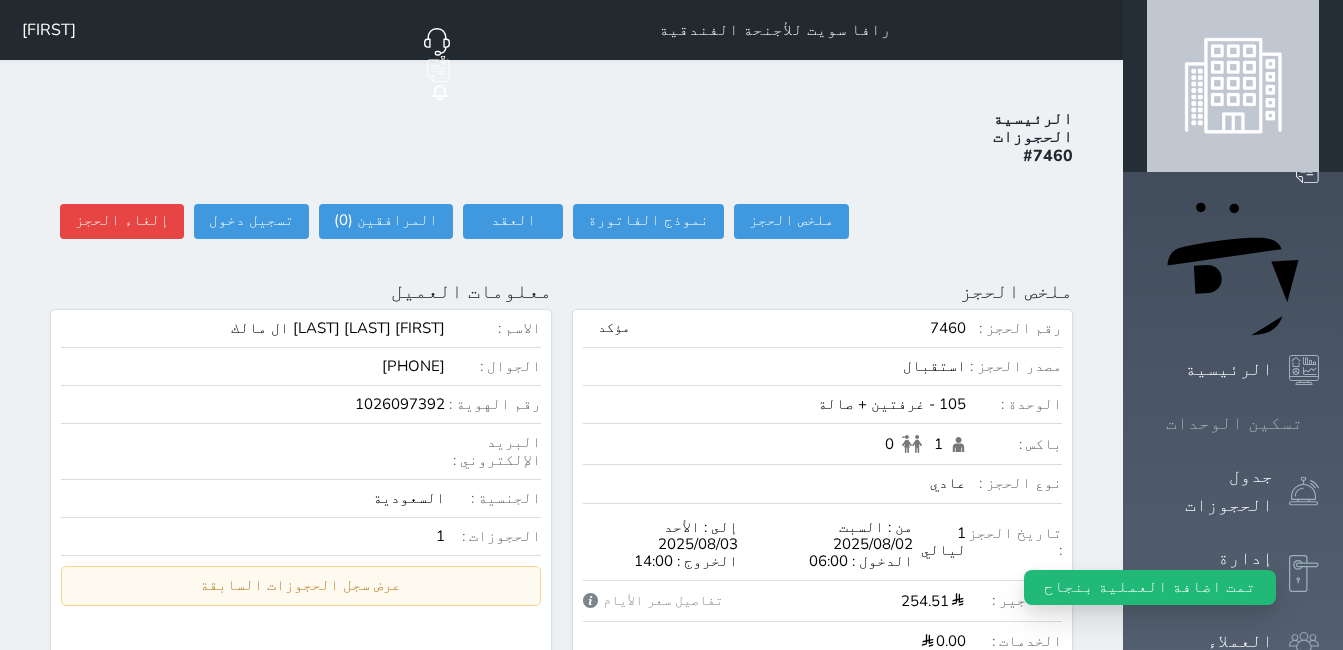 click on "تسكين الوحدات" at bounding box center (1234, 423) 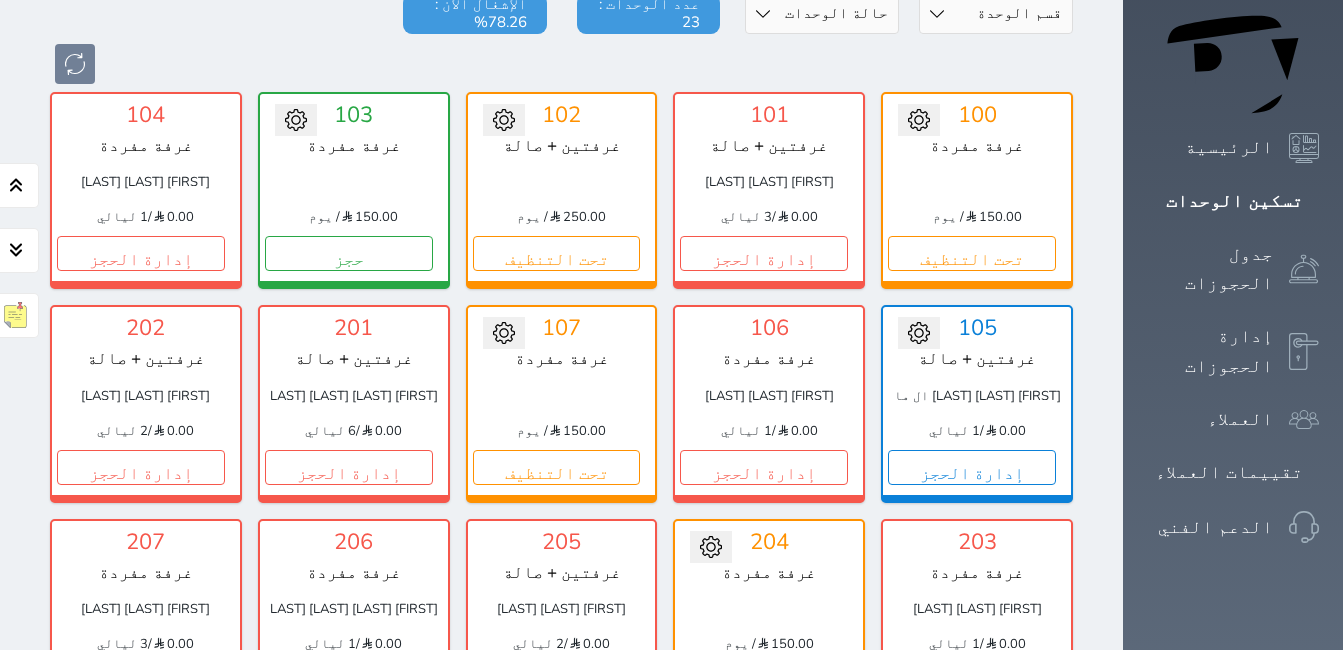 scroll, scrollTop: 178, scrollLeft: 0, axis: vertical 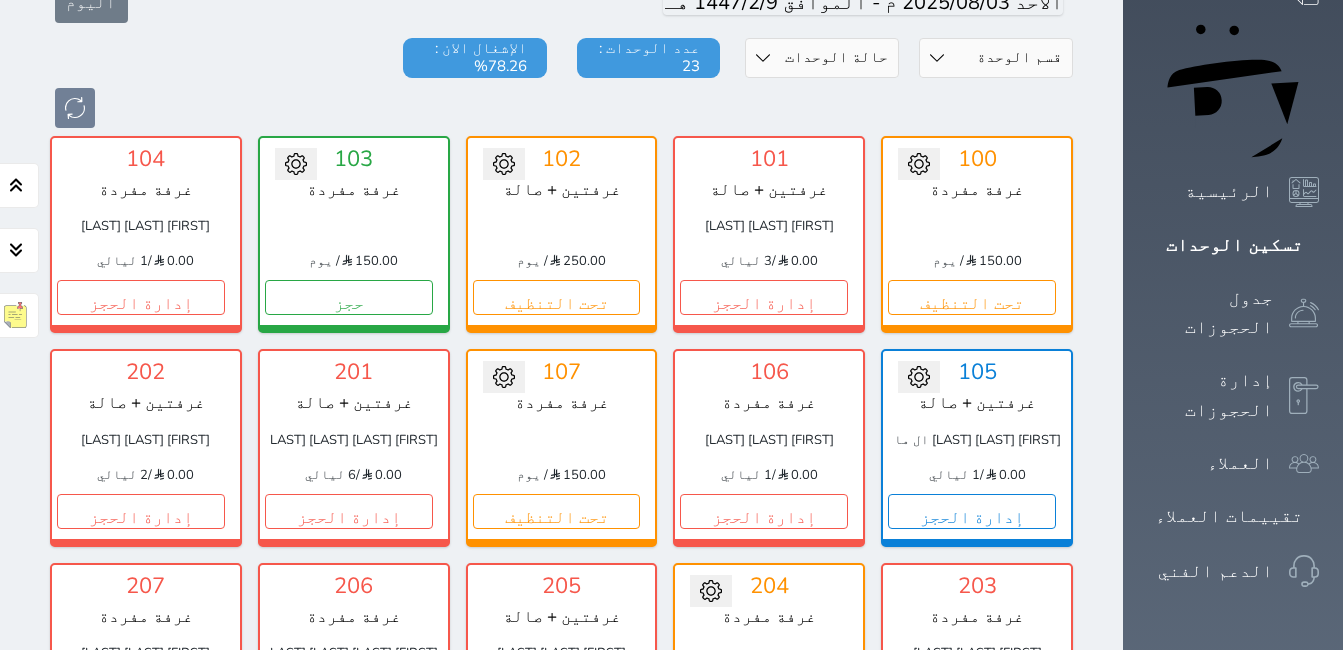 click on "201   غرفتين + صالة
[FIRST] [LAST] [LAST] الشهري
0.00
/   6 ليالي           إدارة الحجز" at bounding box center (354, 447) 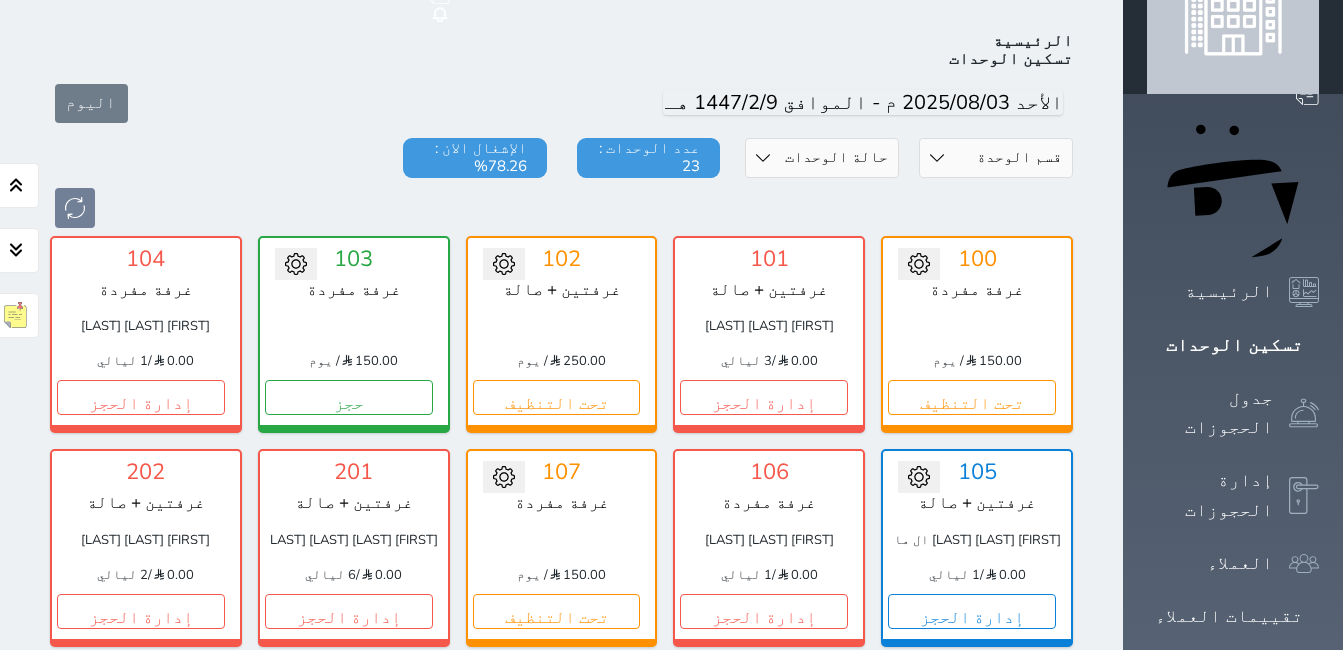 scroll, scrollTop: 178, scrollLeft: 0, axis: vertical 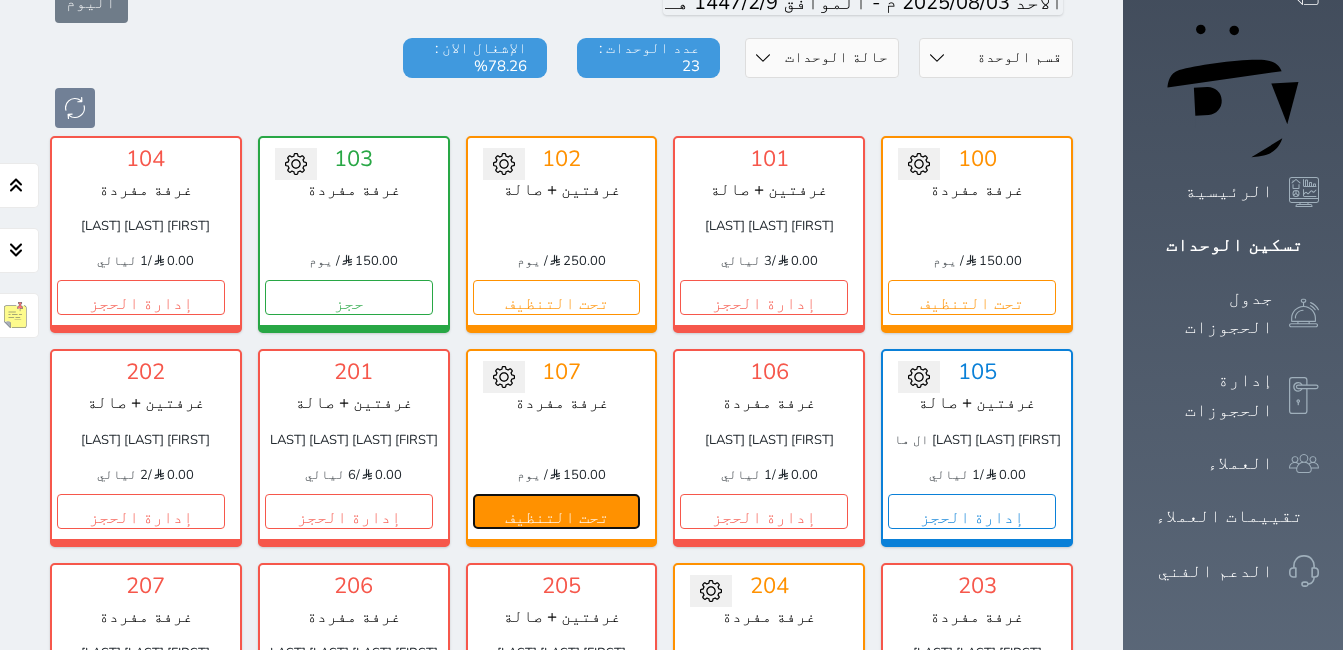 click on "تحت التنظيف" at bounding box center (557, 511) 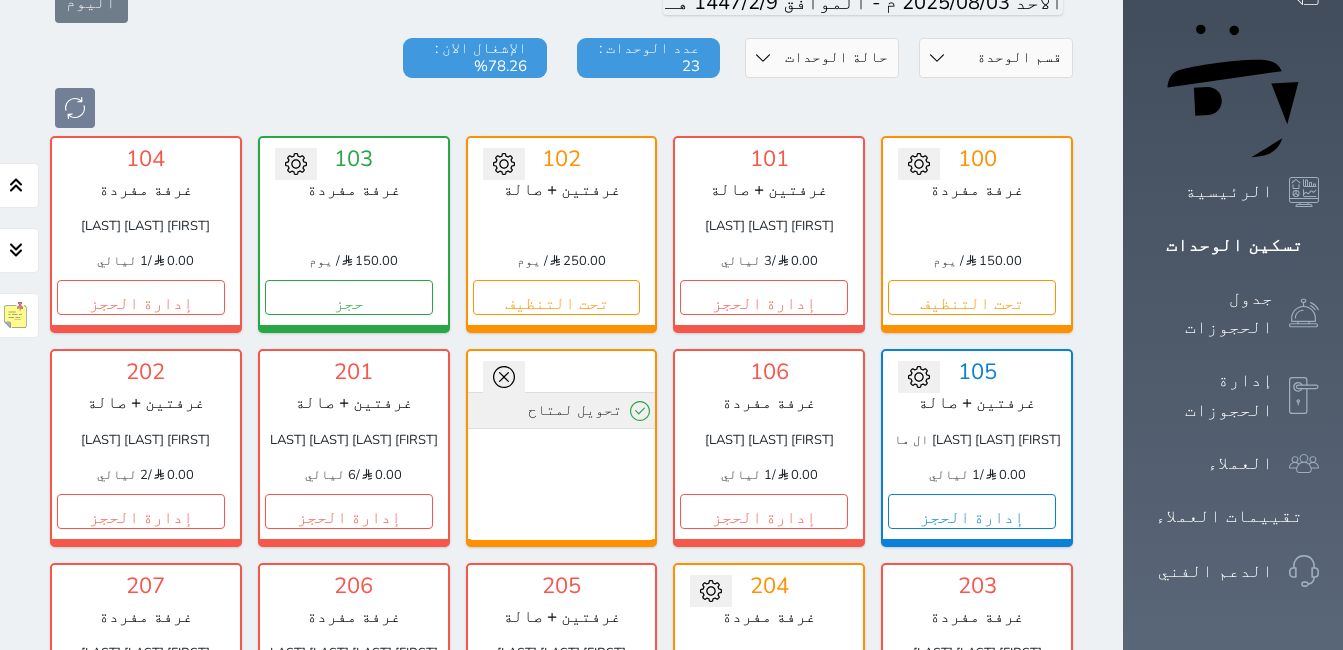 click 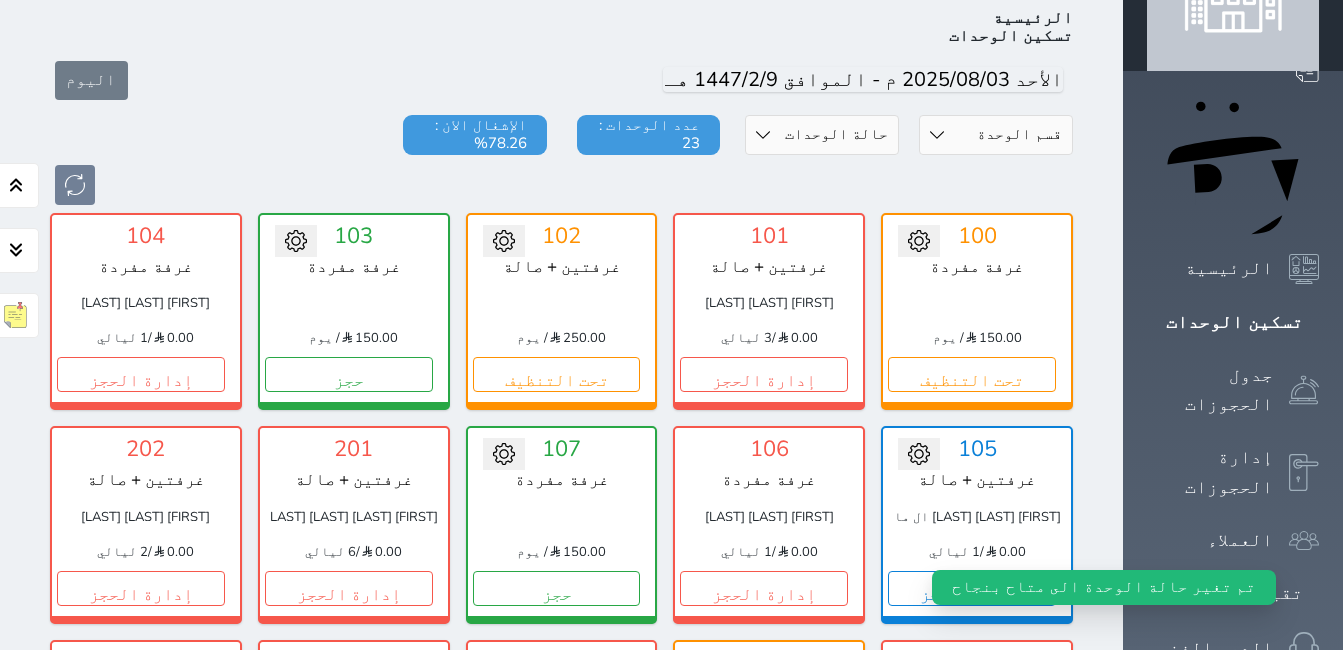 scroll, scrollTop: 200, scrollLeft: 0, axis: vertical 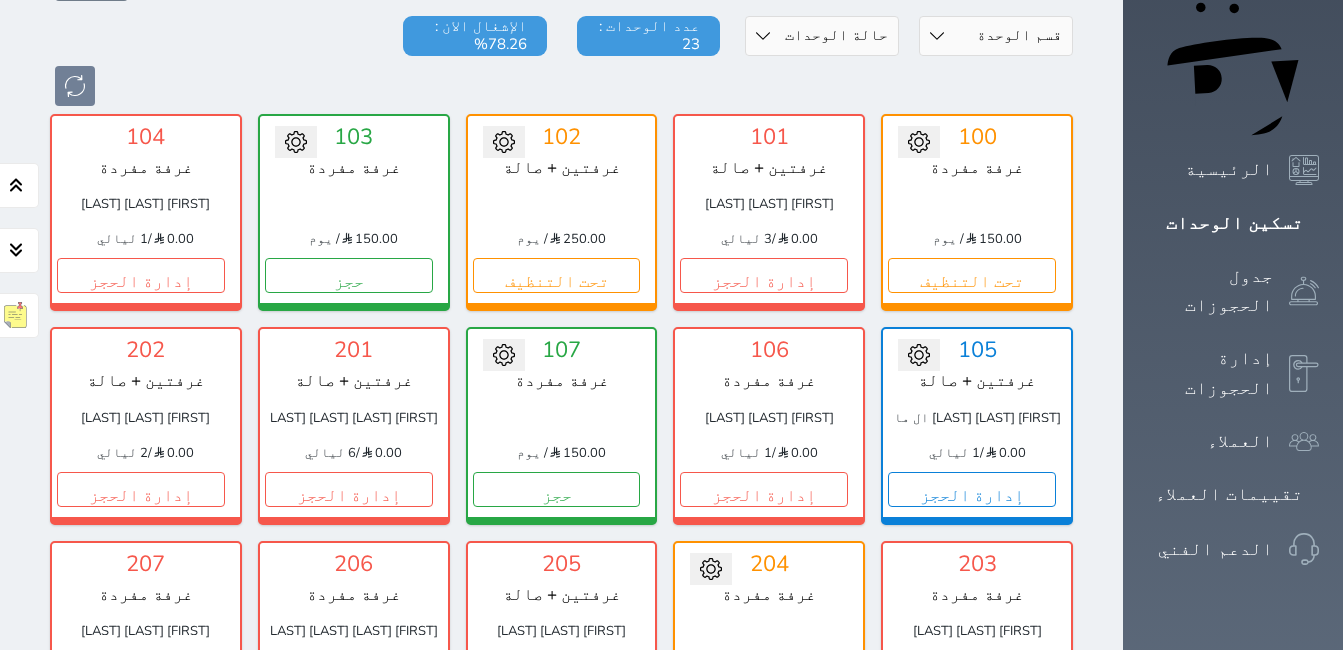 drag, startPoint x: 807, startPoint y: 405, endPoint x: 792, endPoint y: 429, distance: 28.301943 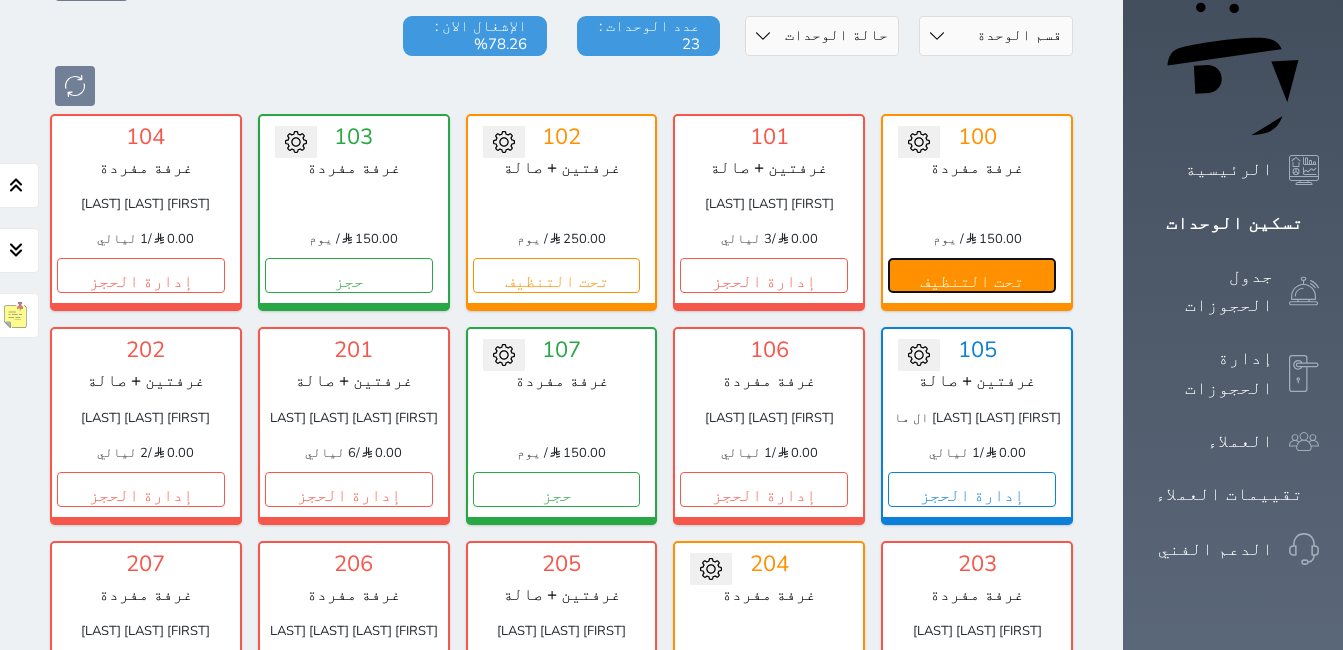 click on "تحت التنظيف" at bounding box center [972, 275] 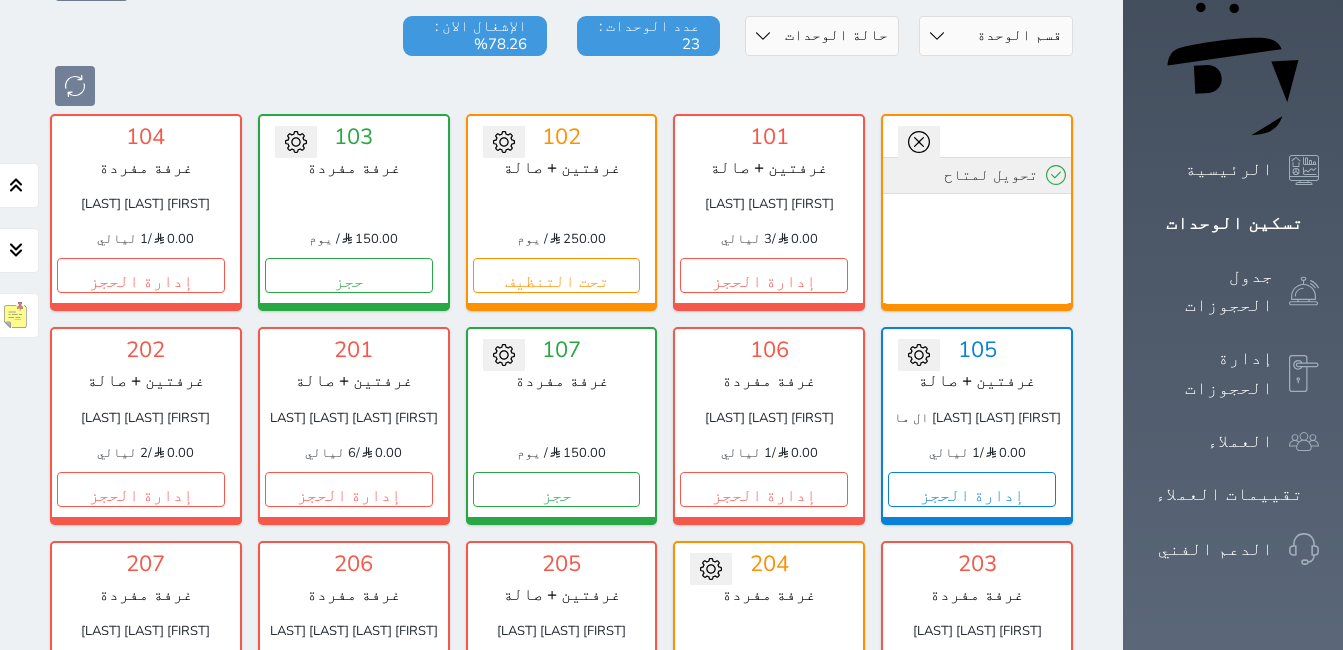 click 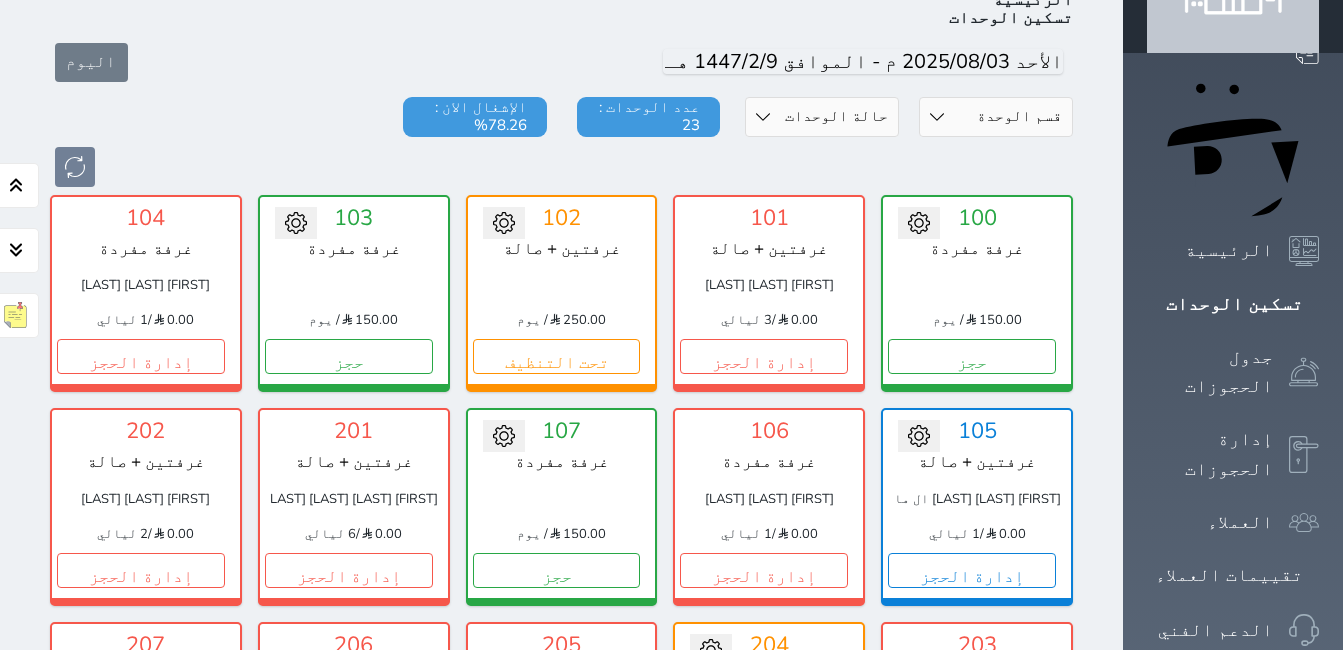 scroll, scrollTop: 100, scrollLeft: 0, axis: vertical 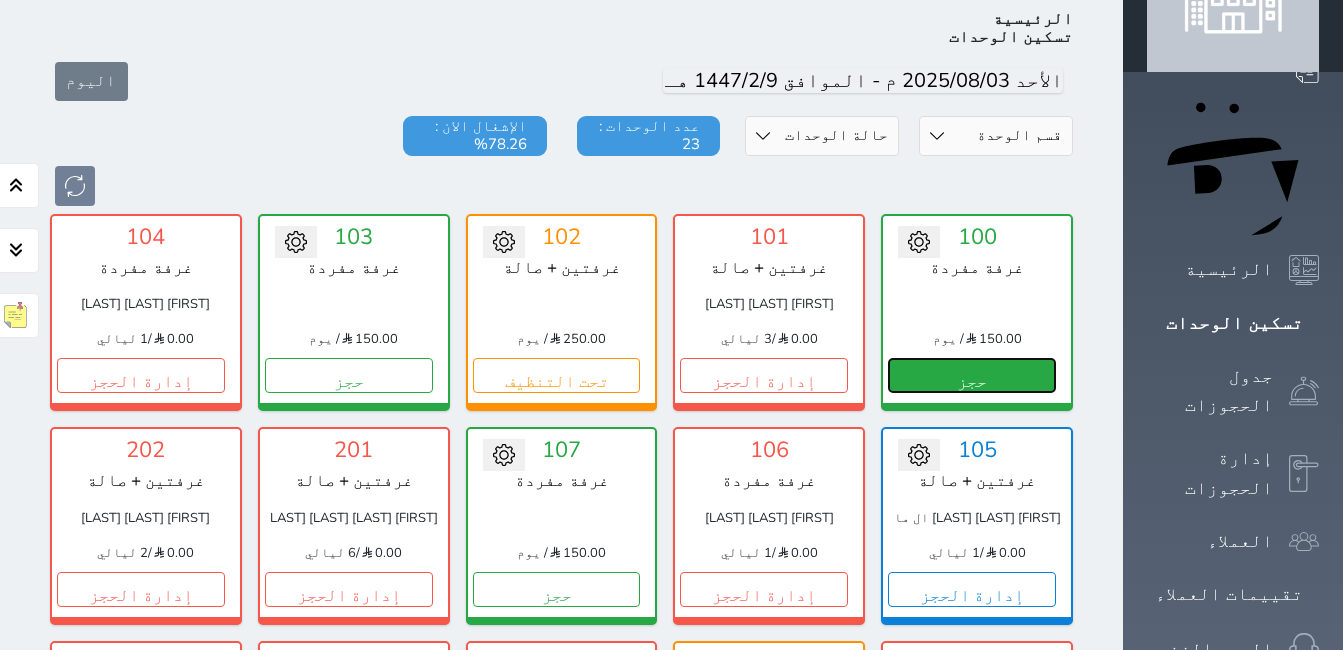 click on "حجز" at bounding box center [972, 375] 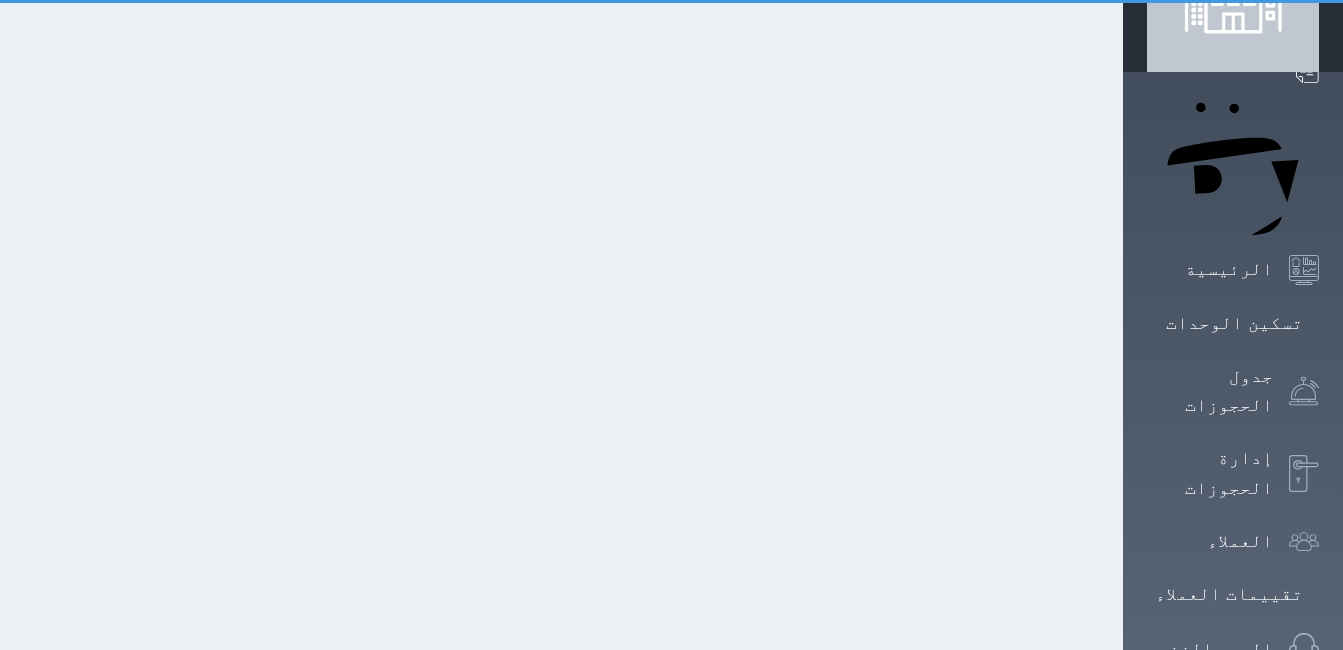 select on "1" 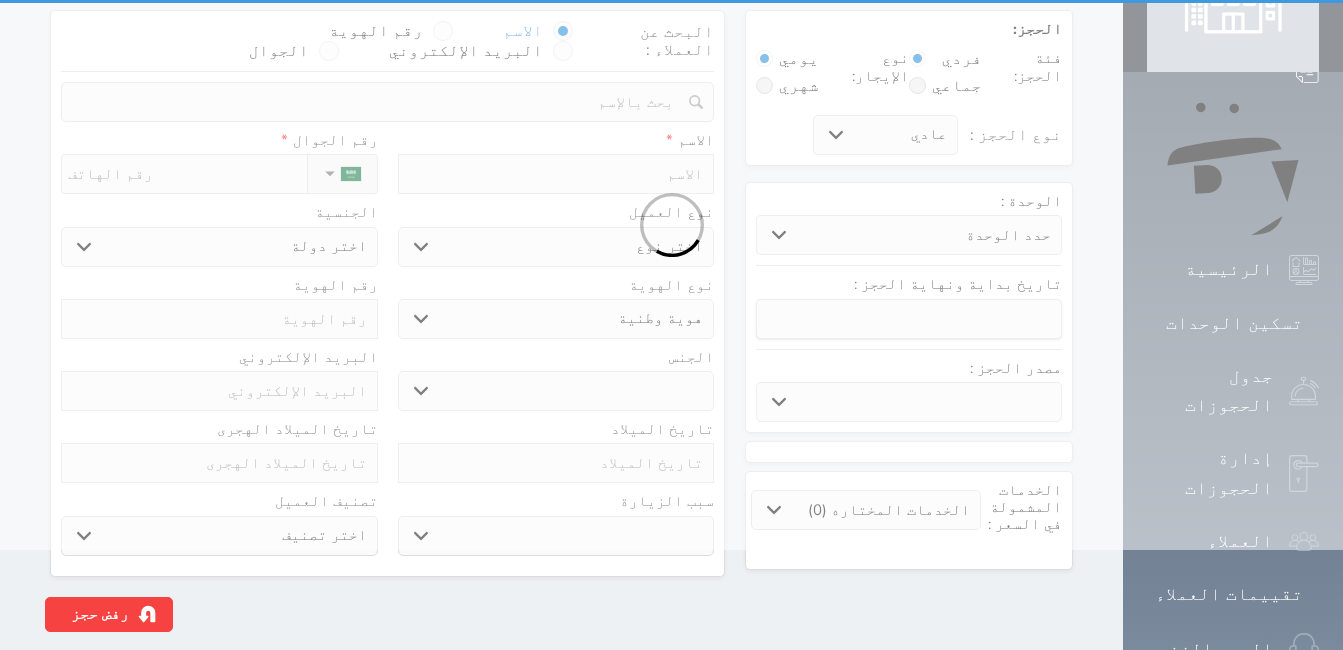 scroll, scrollTop: 0, scrollLeft: 0, axis: both 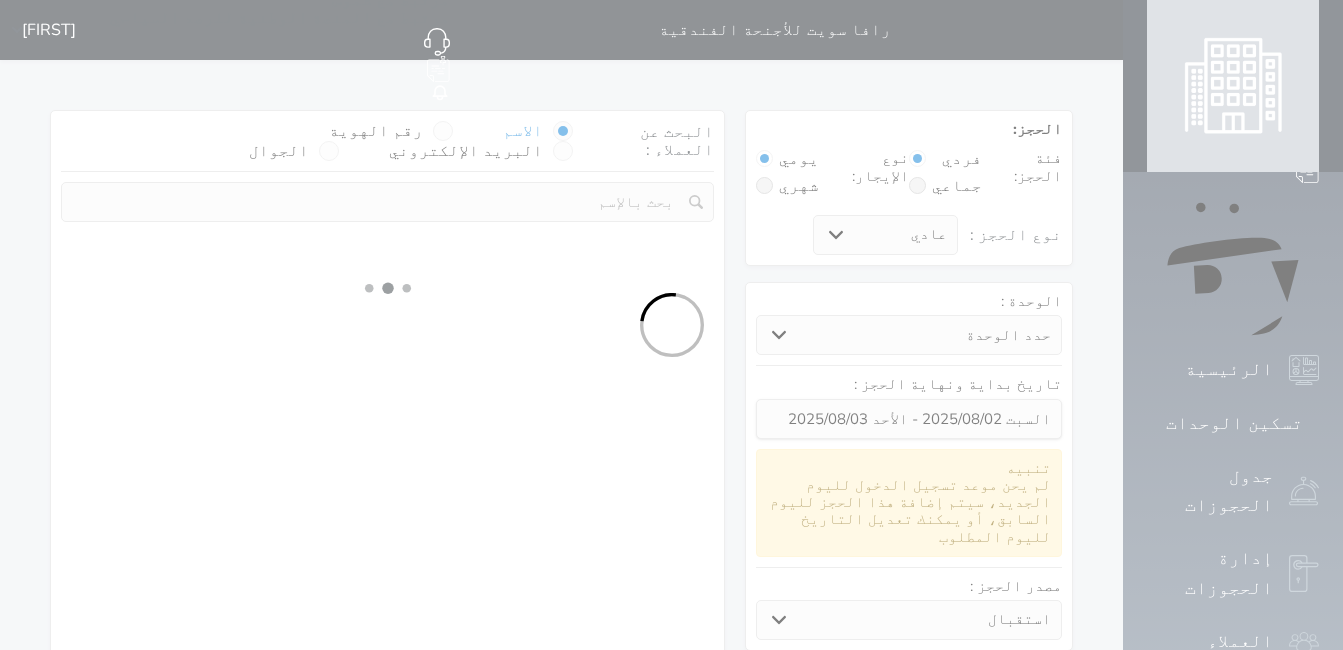 select on "13478" 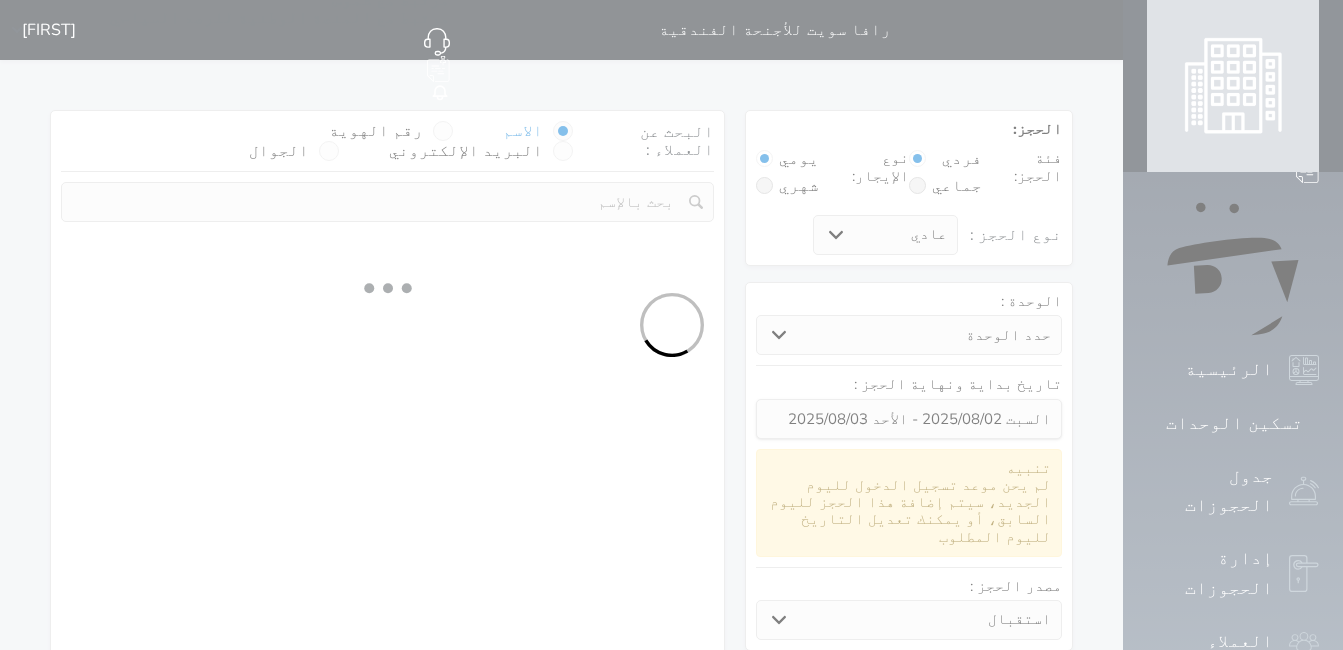 select on "1" 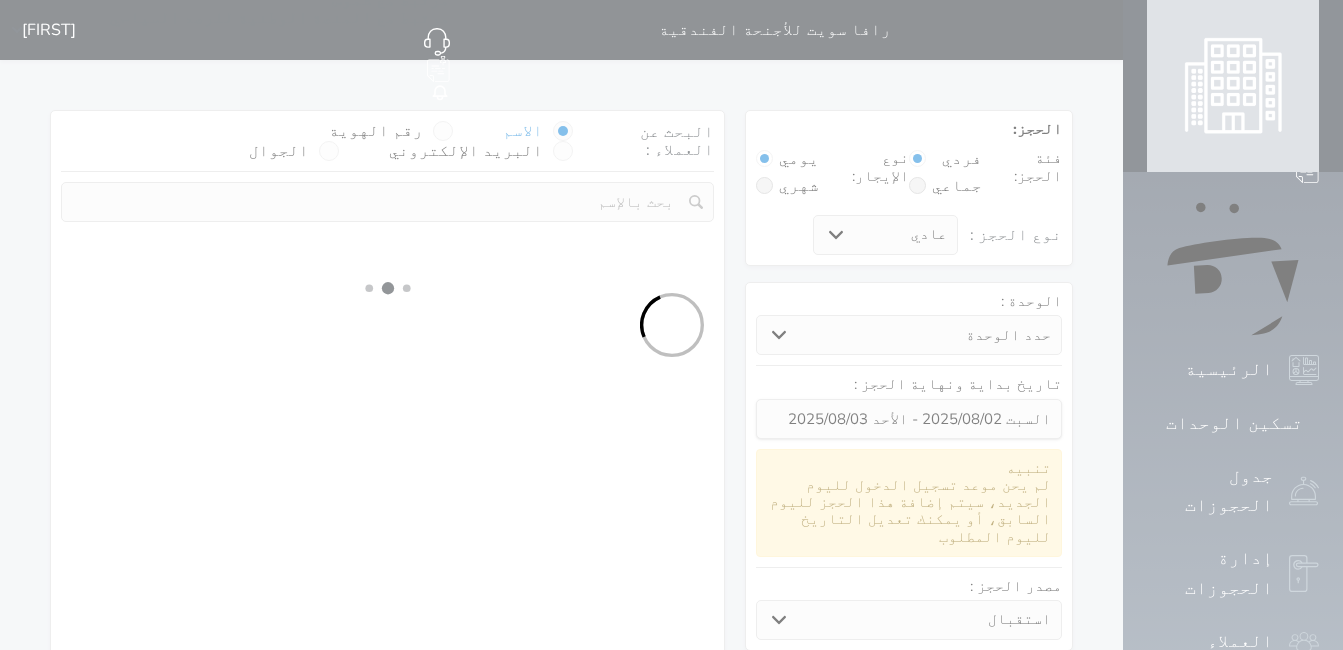 select on "113" 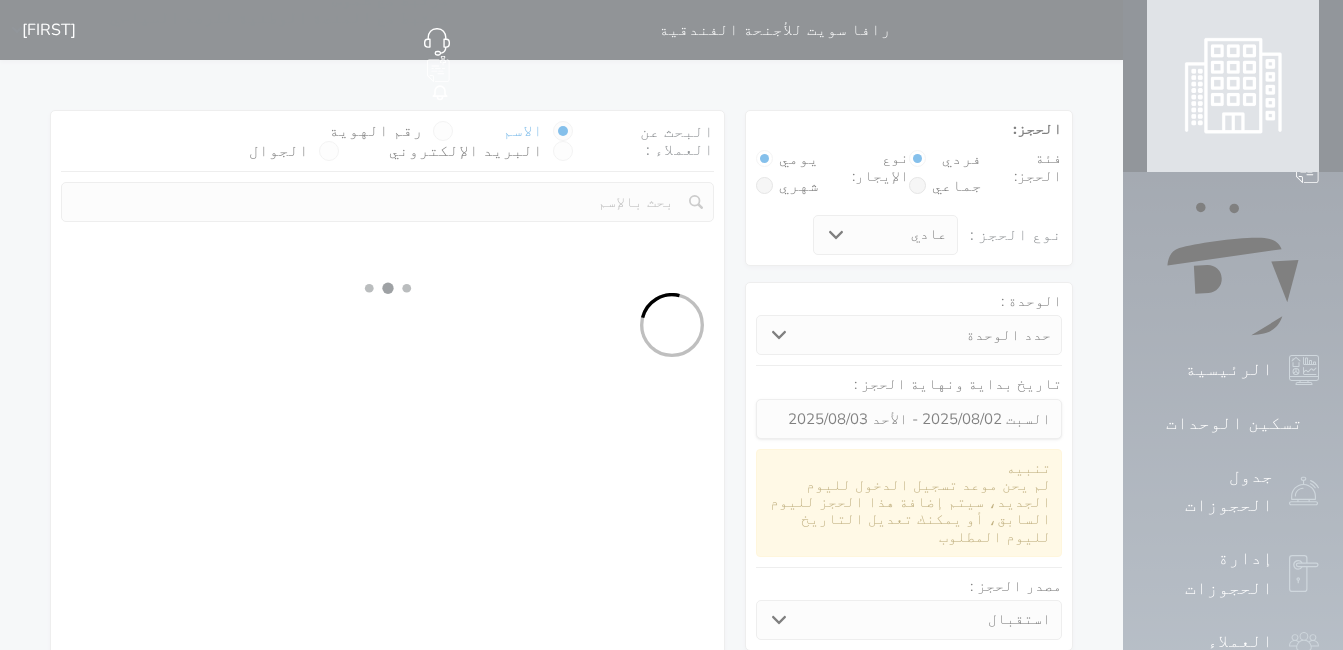 select on "1" 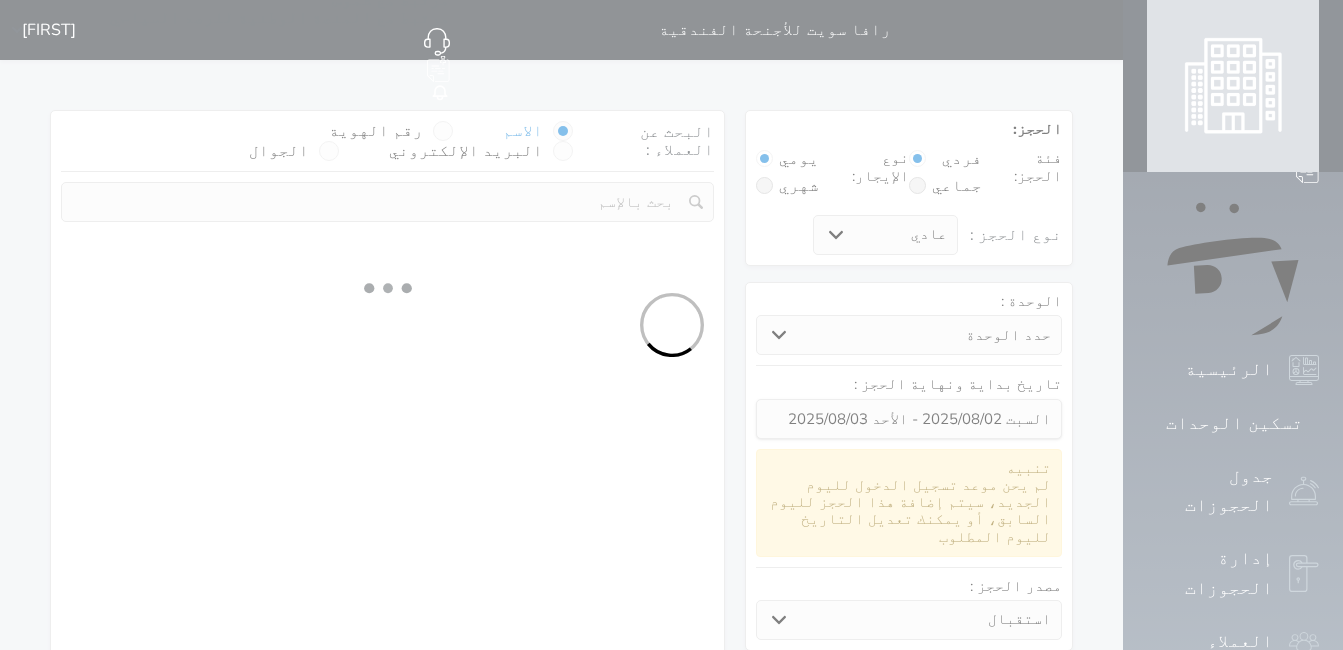 select 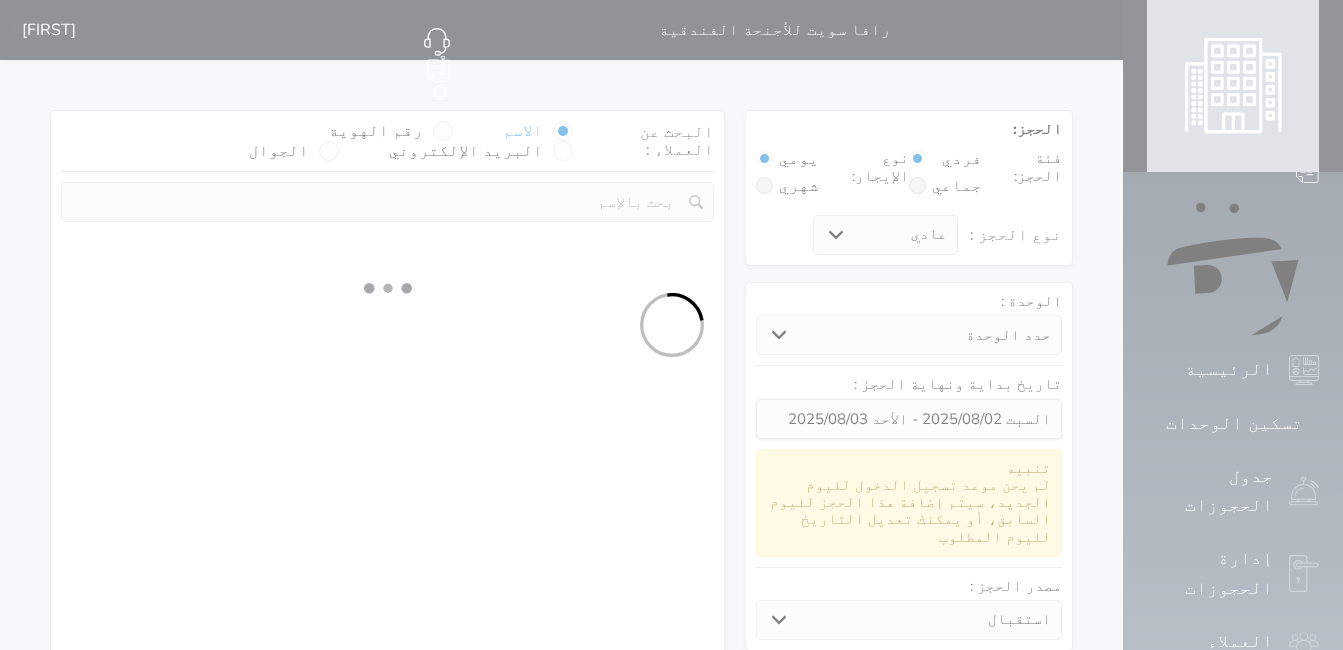 select on "7" 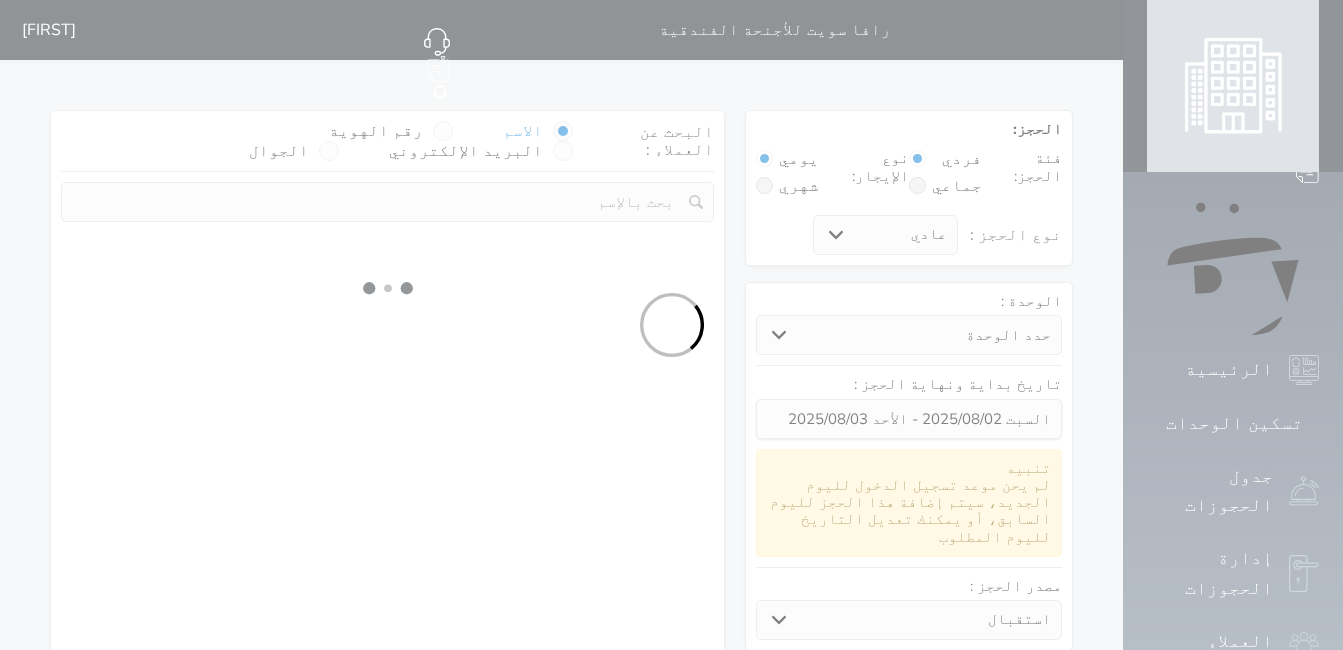 select 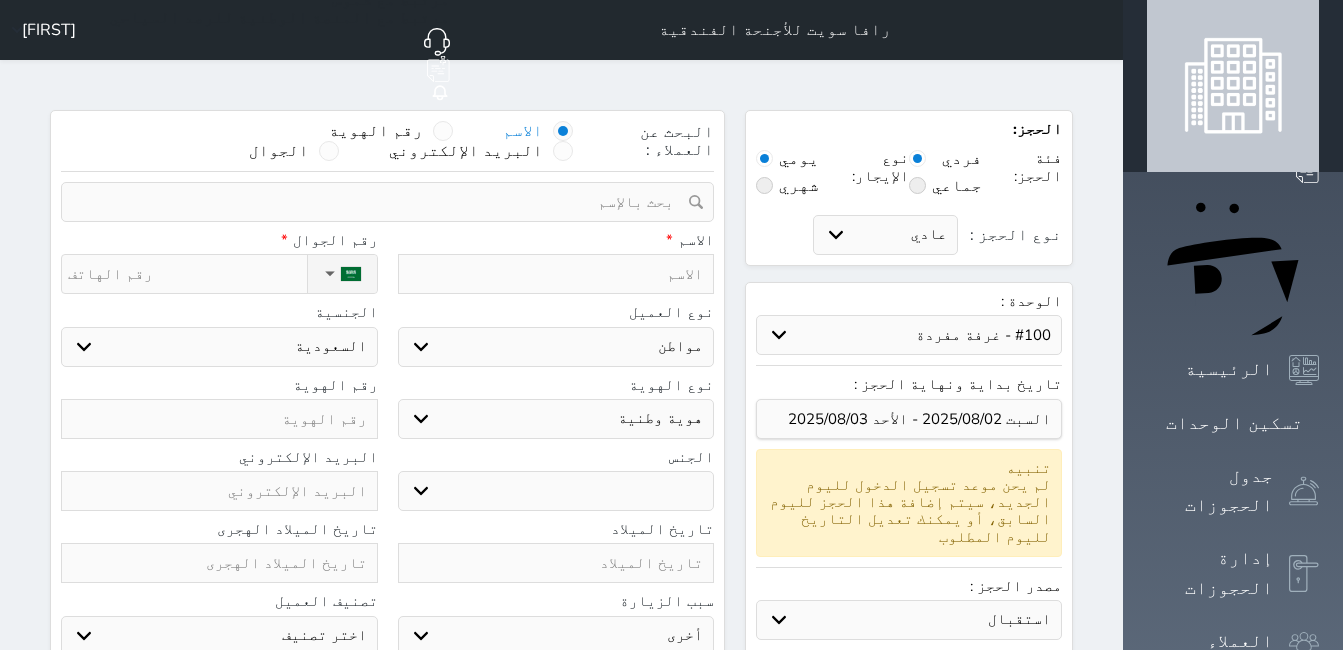 select 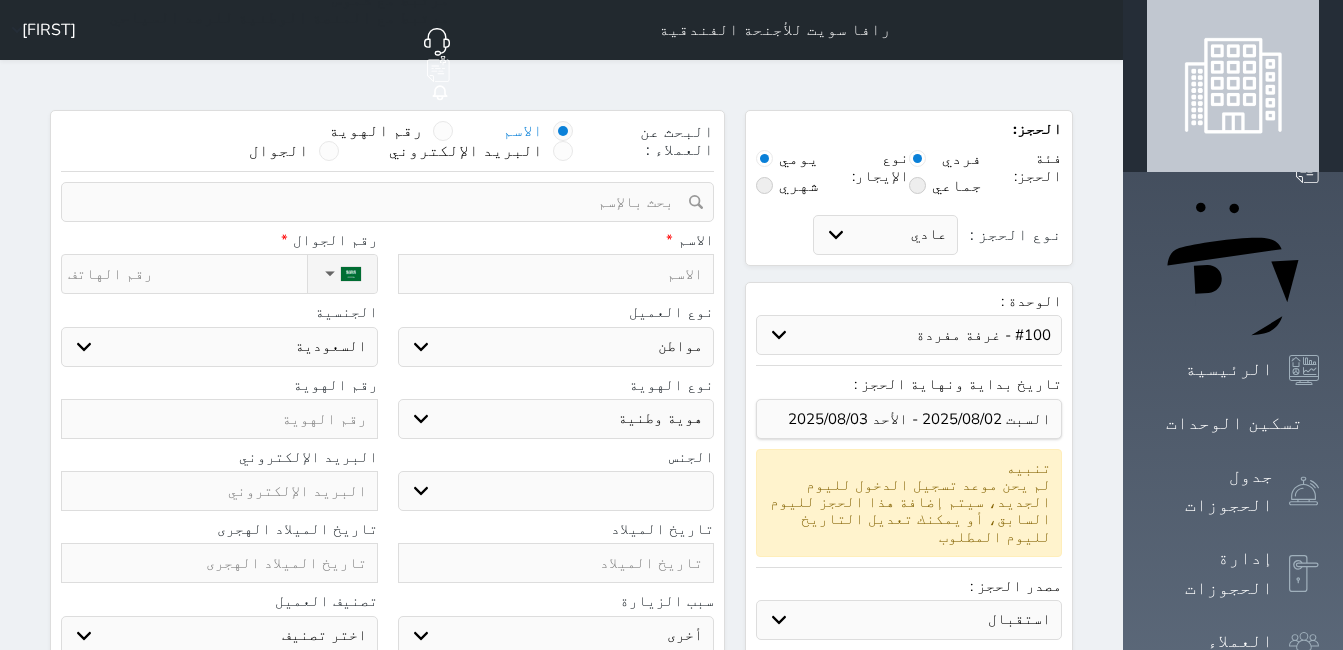 select 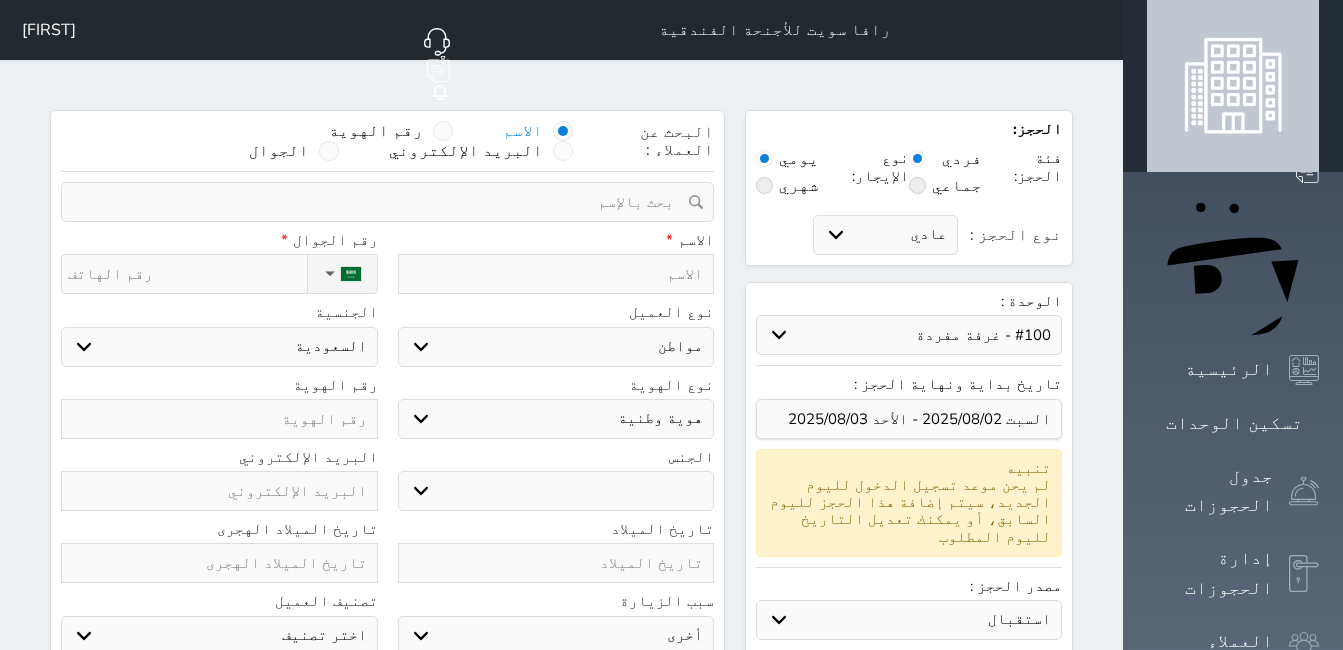 select 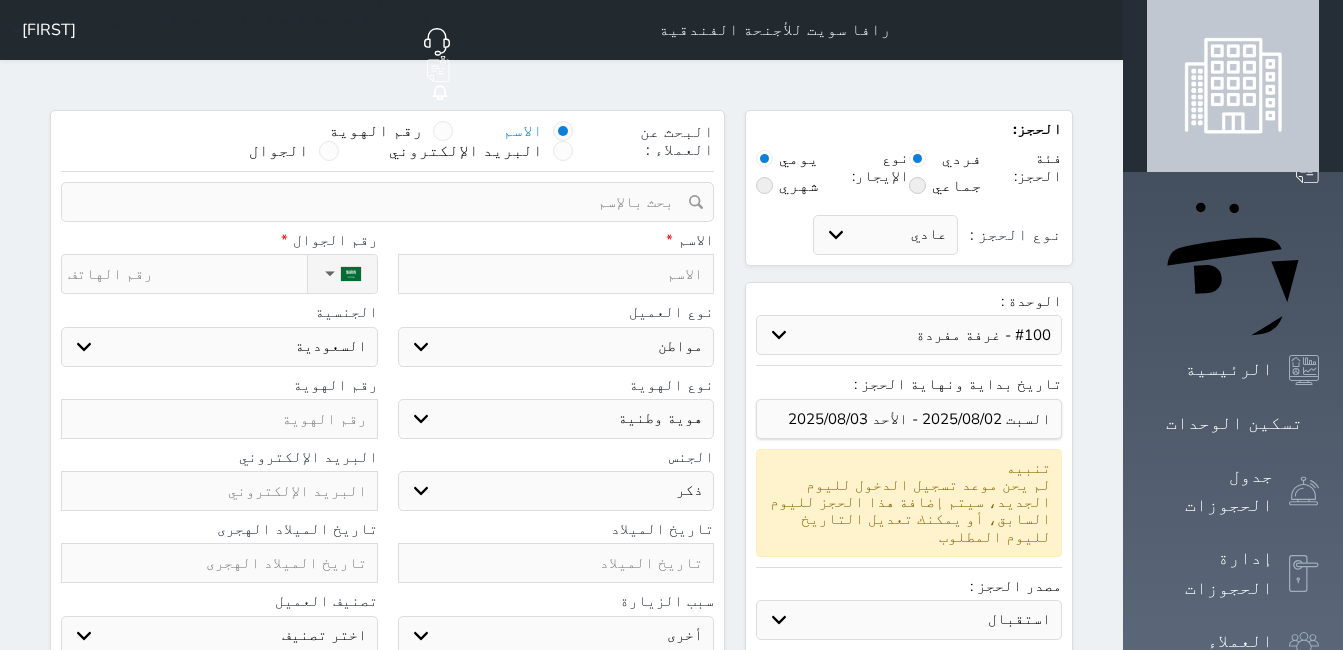 click on "ذكر   انثى" at bounding box center (556, 491) 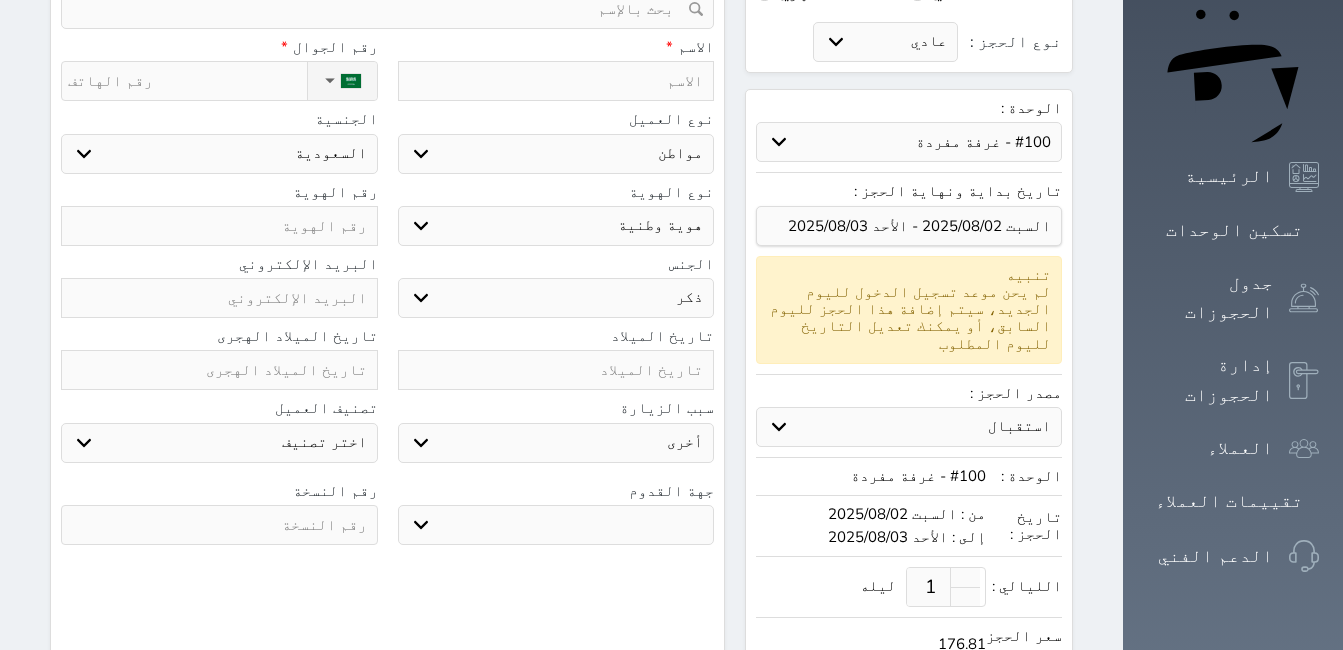 scroll, scrollTop: 200, scrollLeft: 0, axis: vertical 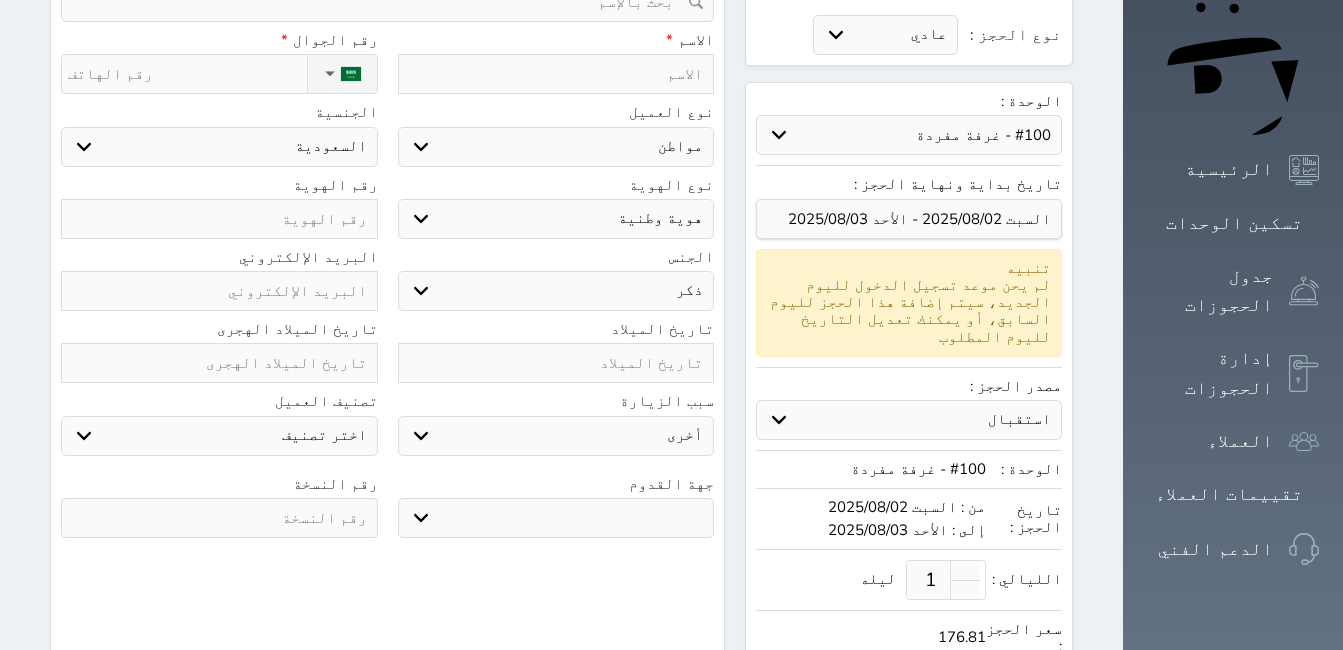 click on "جو بحر ارض" at bounding box center (556, 518) 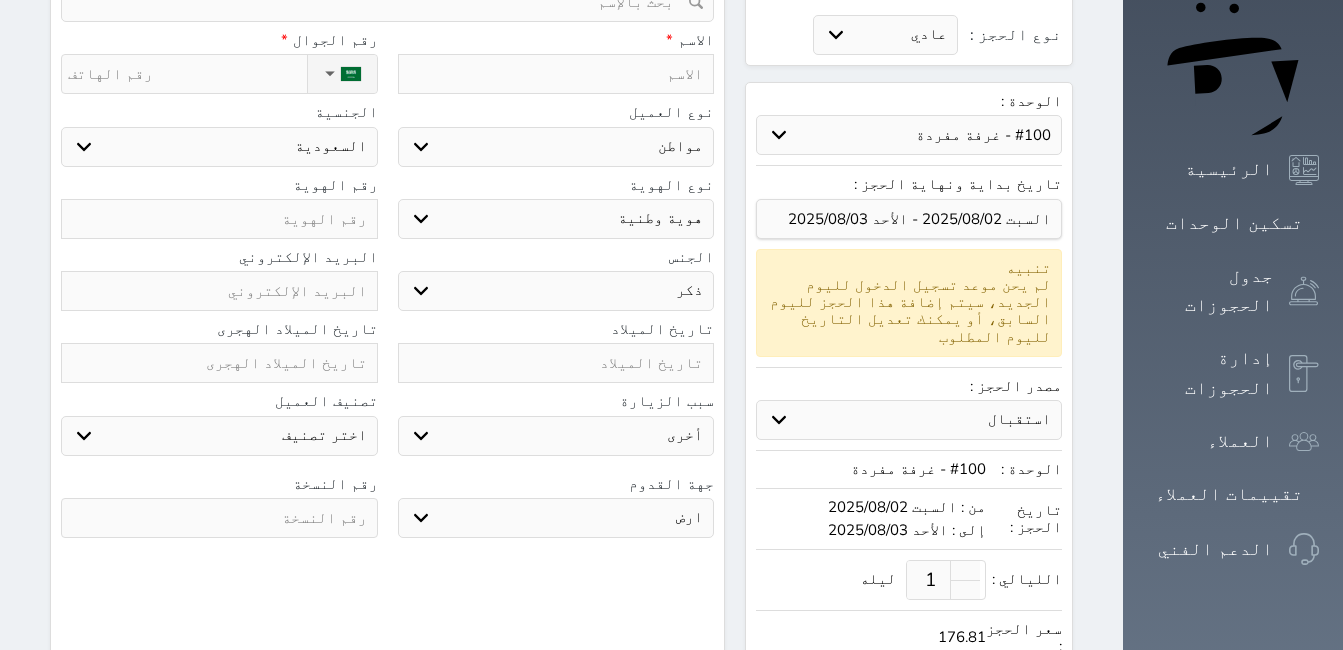 click on "جو بحر ارض" at bounding box center (556, 518) 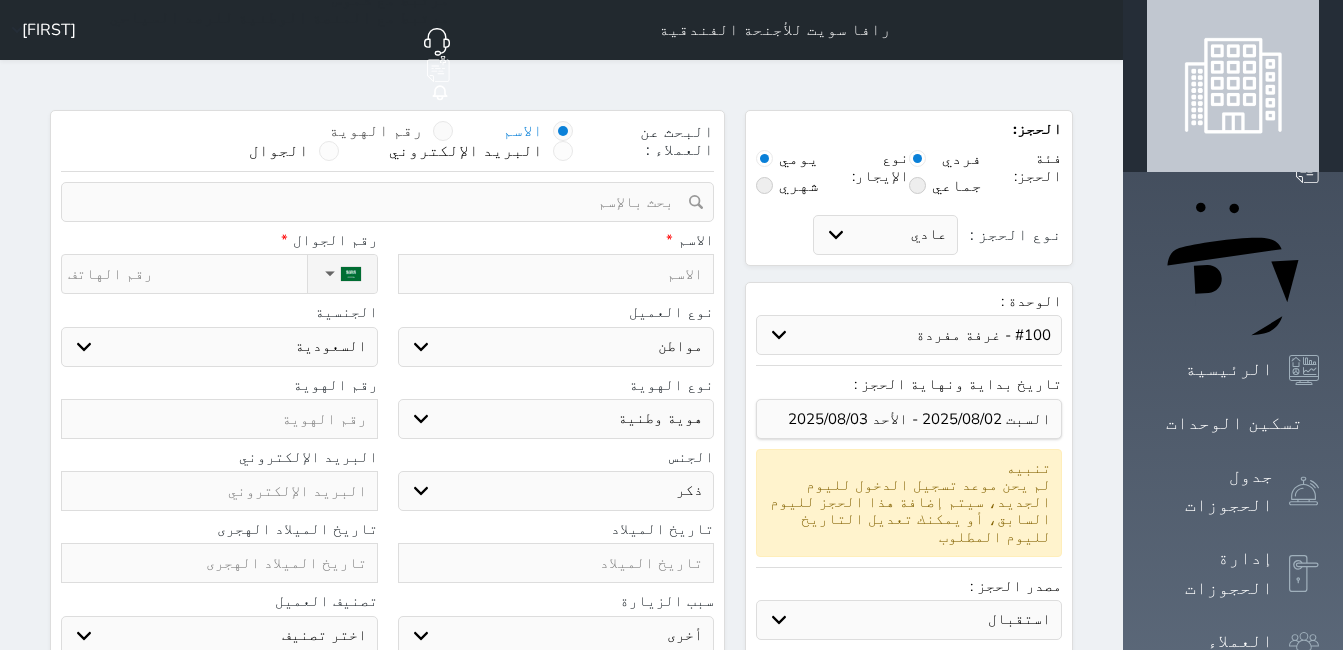 click at bounding box center (443, 131) 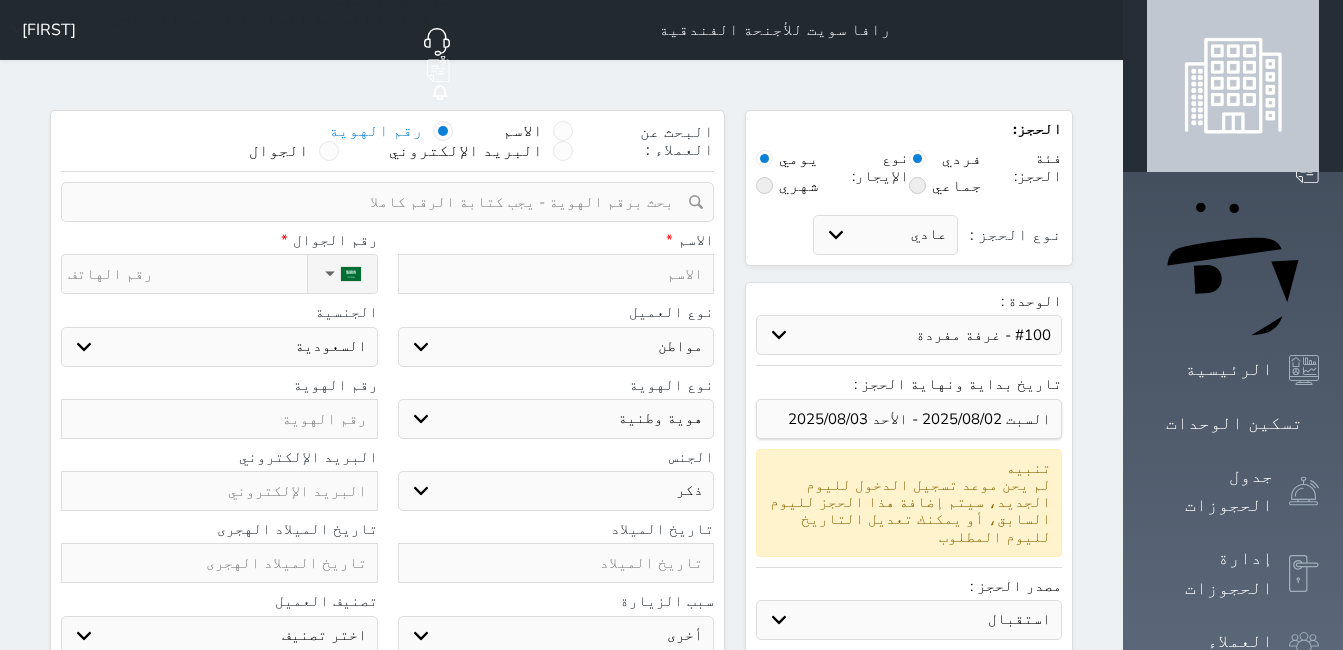 click at bounding box center (380, 202) 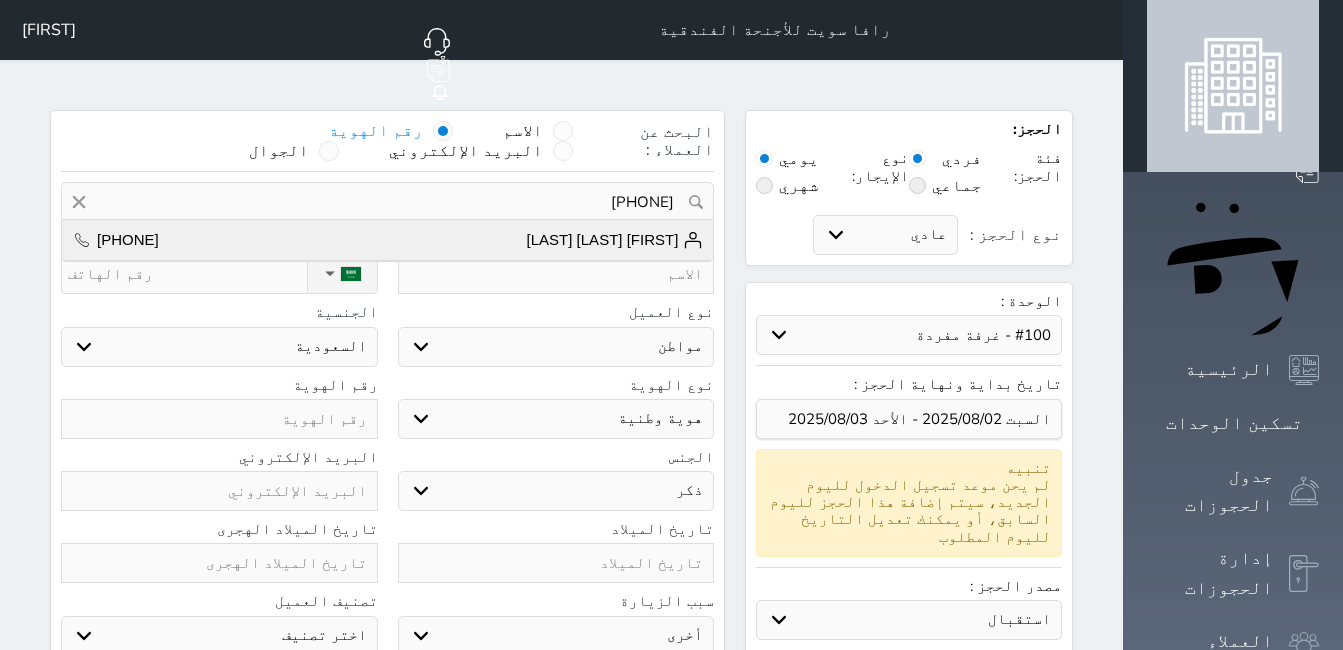 click on "[FIRST] [LAST] [LAST]   [PHONE]" at bounding box center (387, 240) 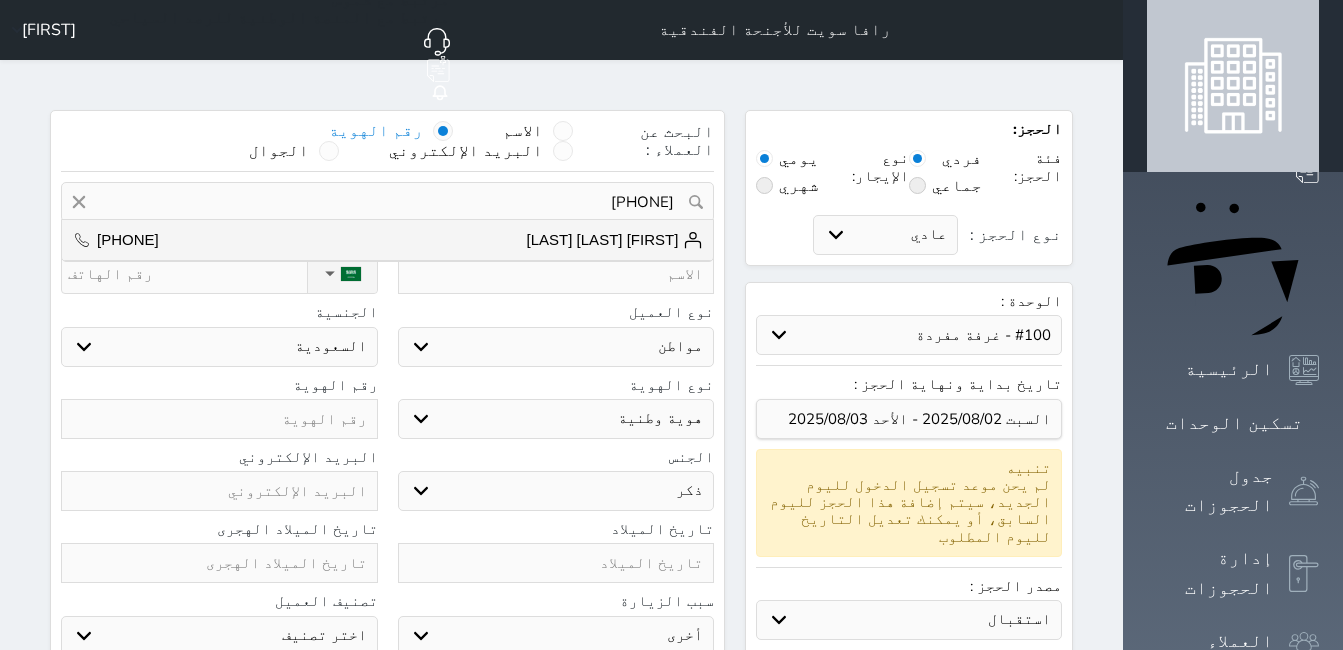 type on "[FIRST] [LAST]  ||  [PHONE]" 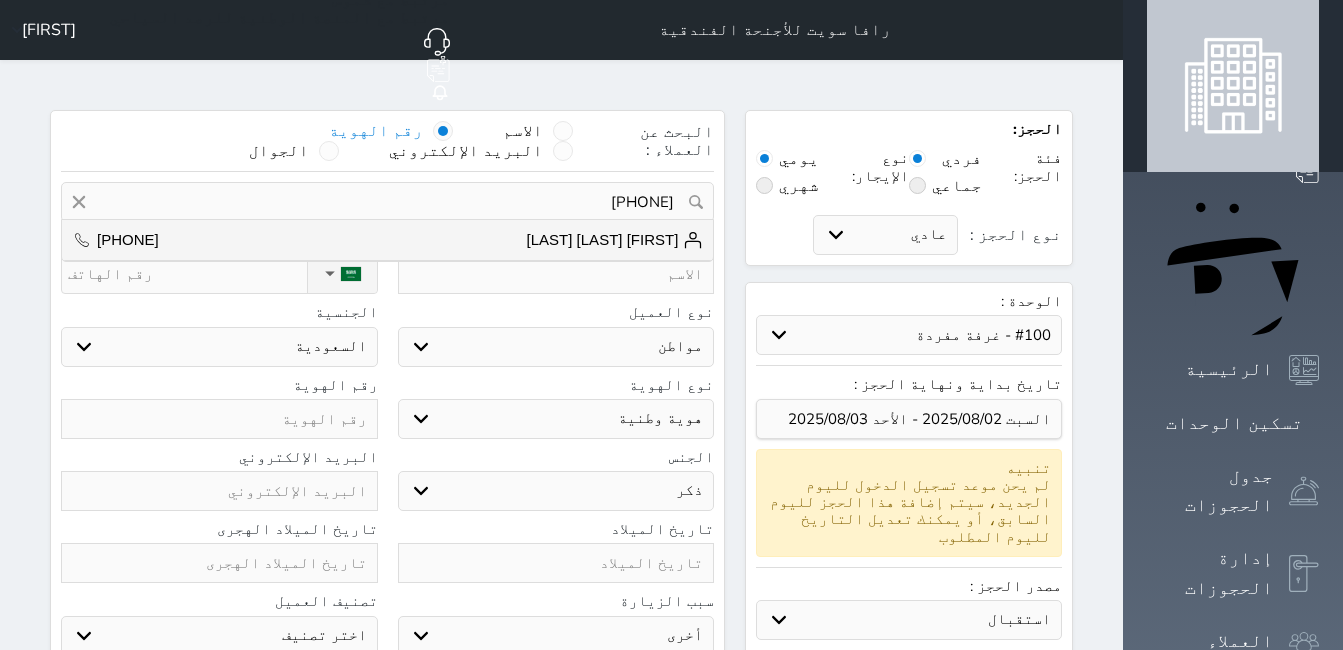 type on "[FIRST] [LAST] [LAST]" 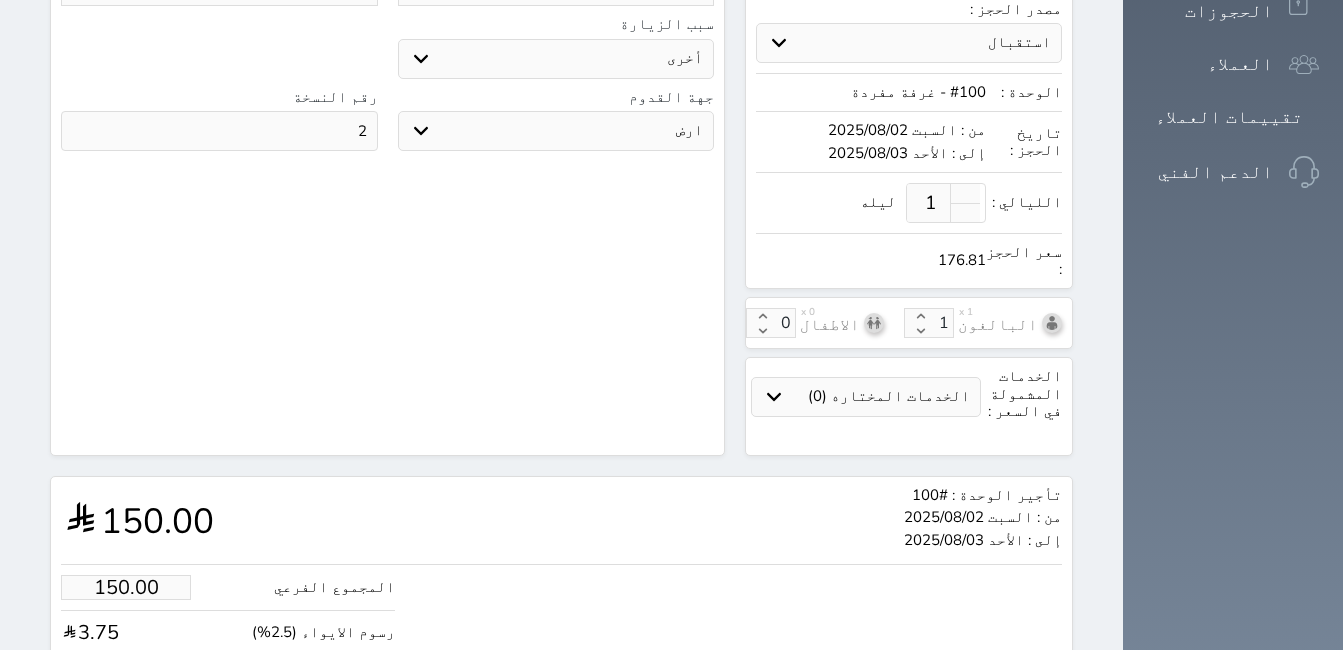 scroll, scrollTop: 661, scrollLeft: 0, axis: vertical 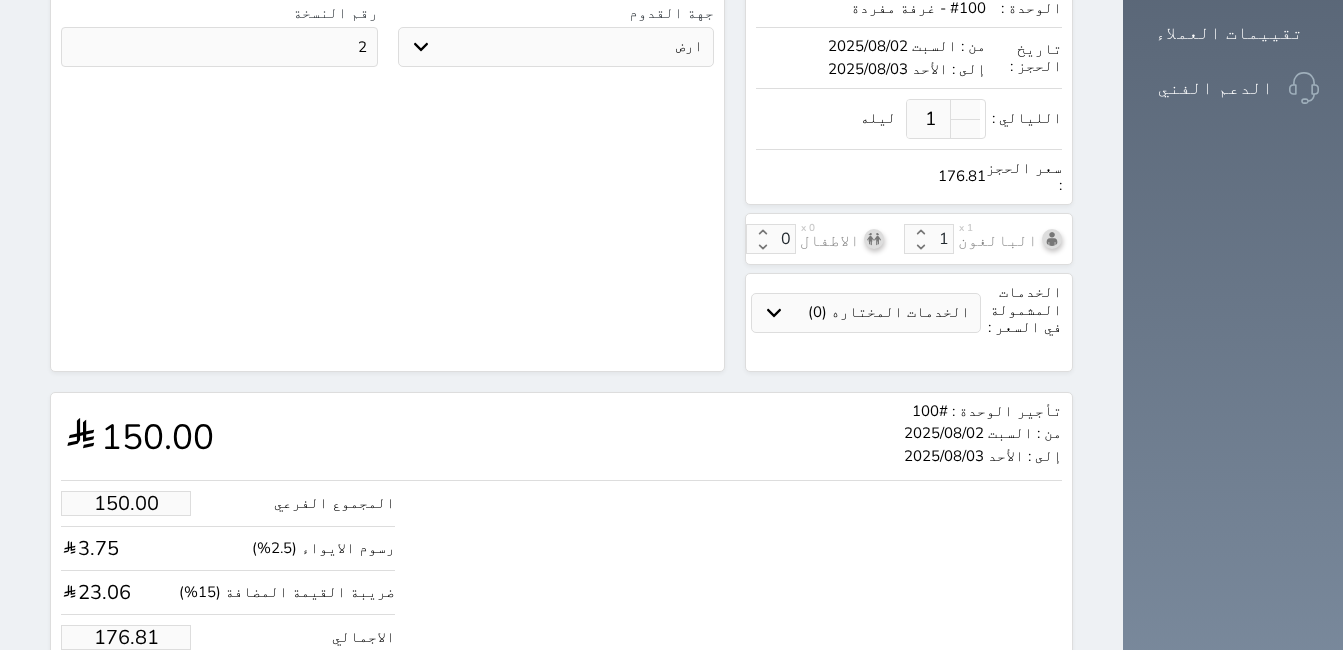 click on "176.81" at bounding box center [126, 637] 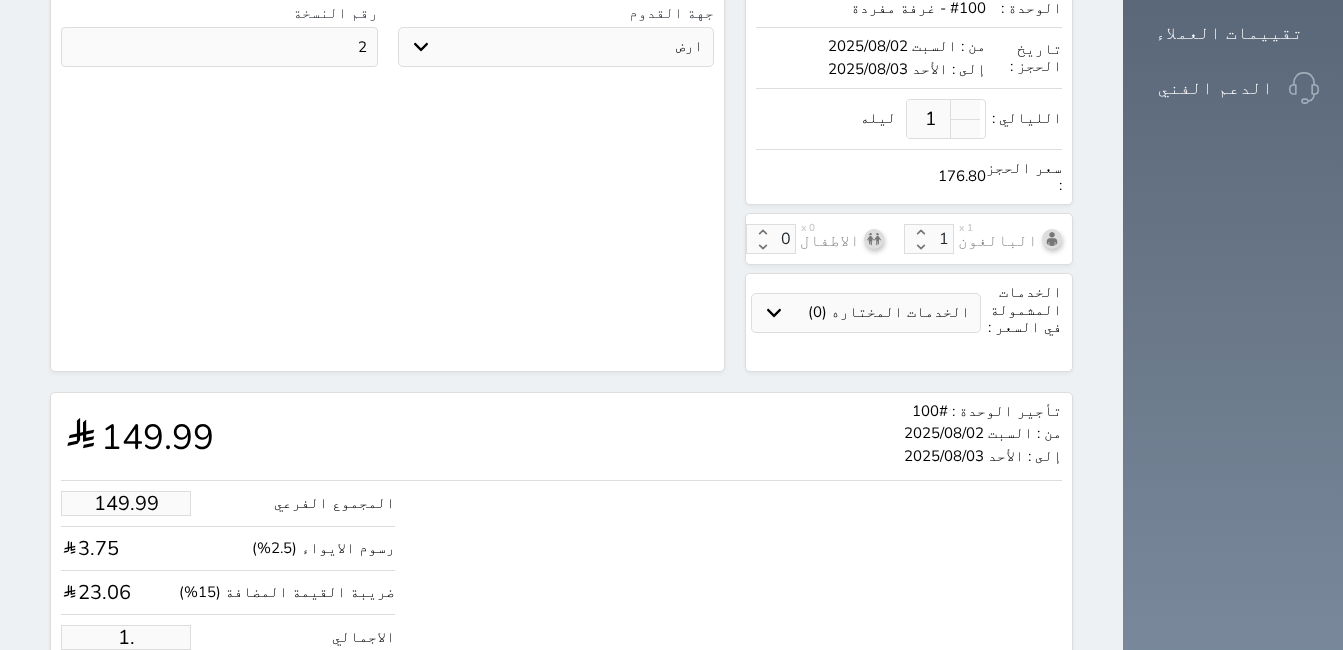 type on "1" 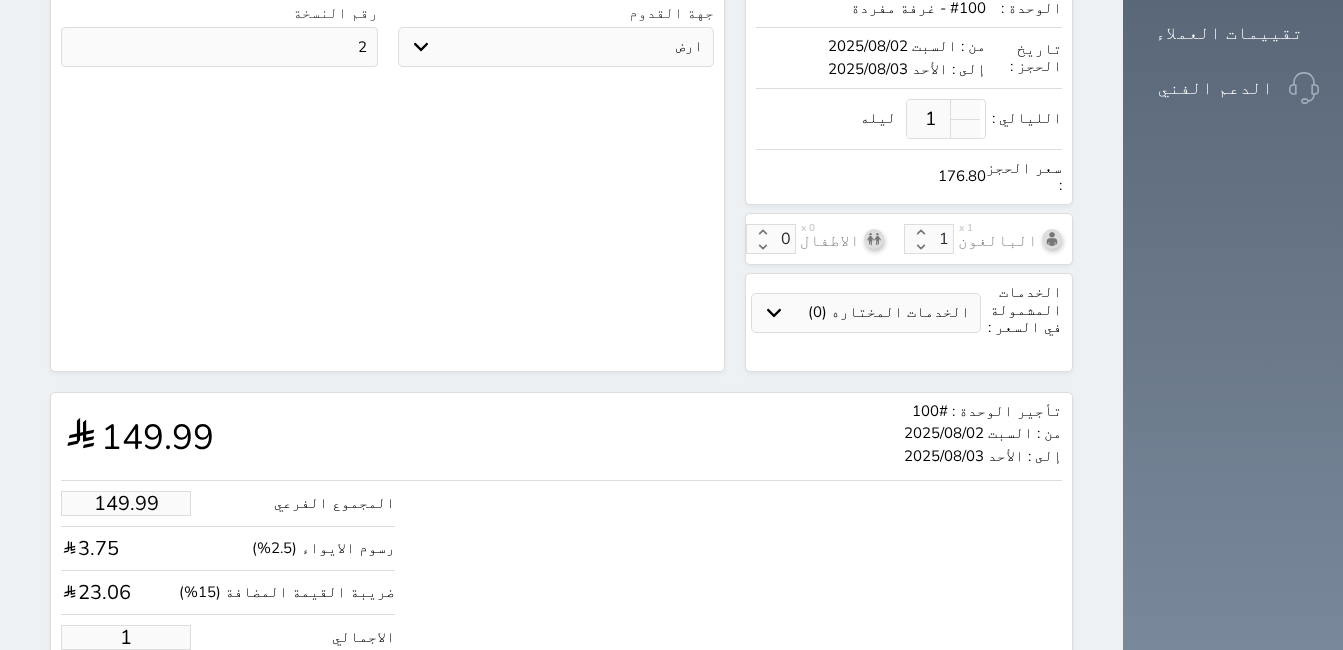 type 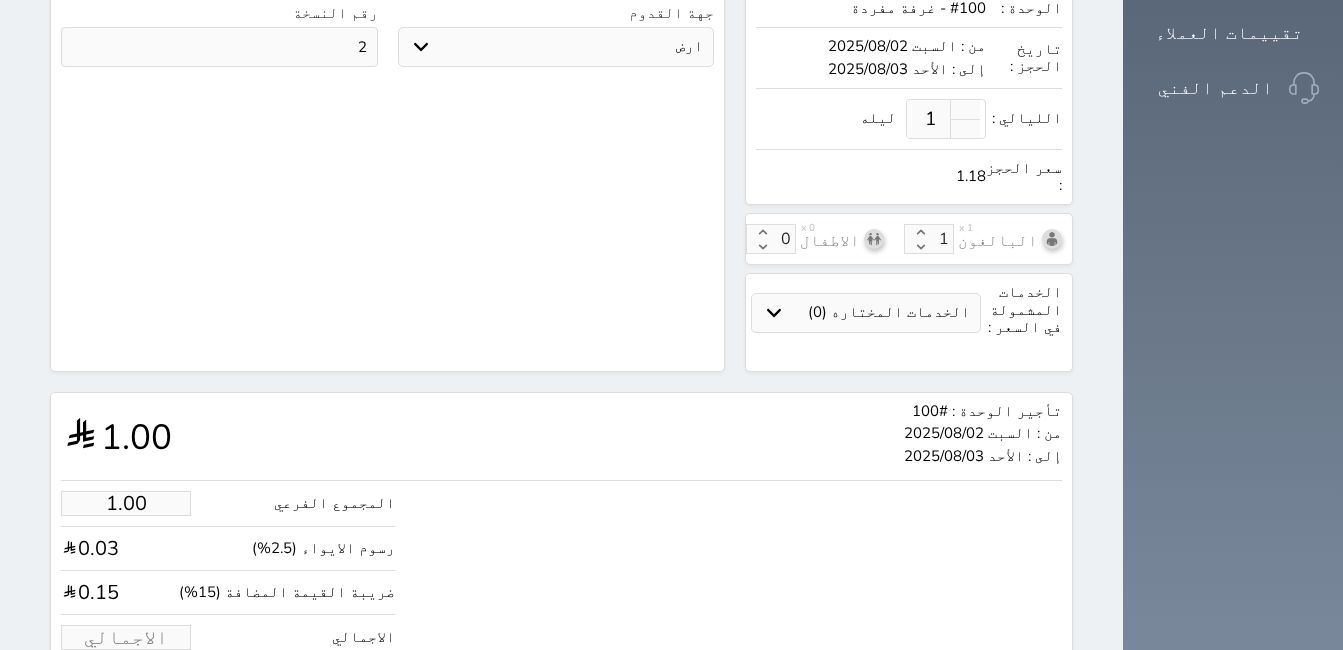 type on "1.70" 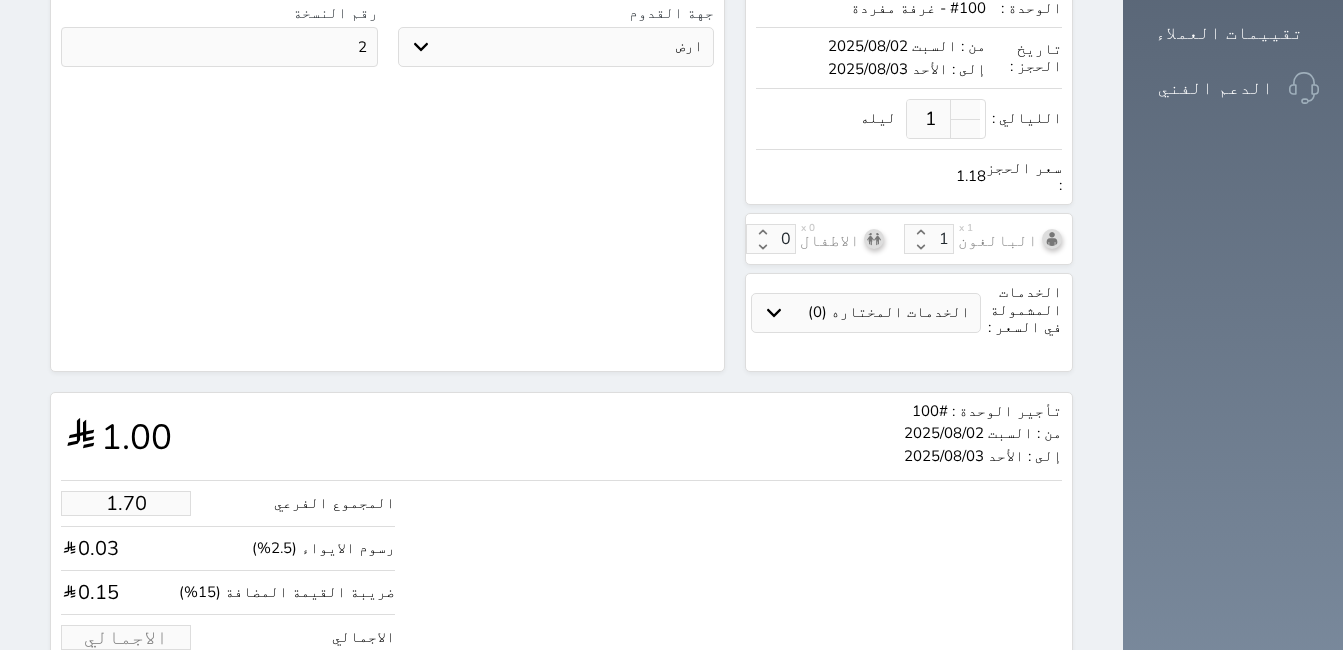 type on "2" 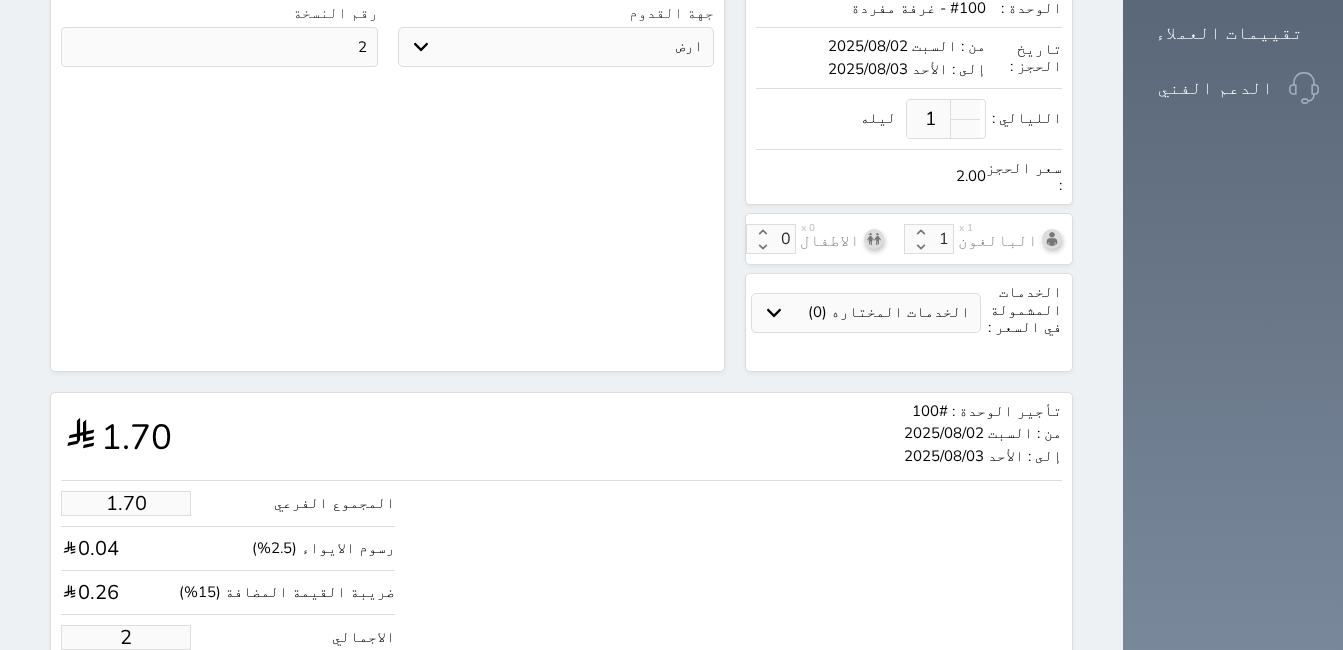 type on "21.21" 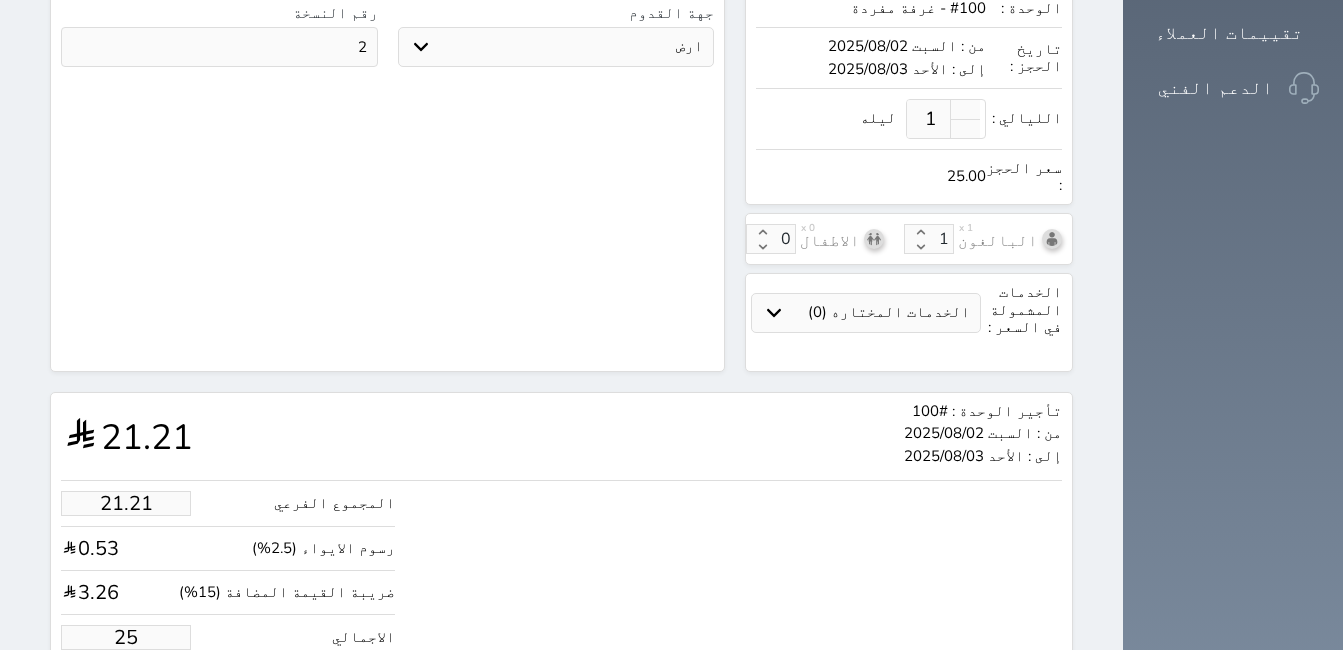 type on "212.09" 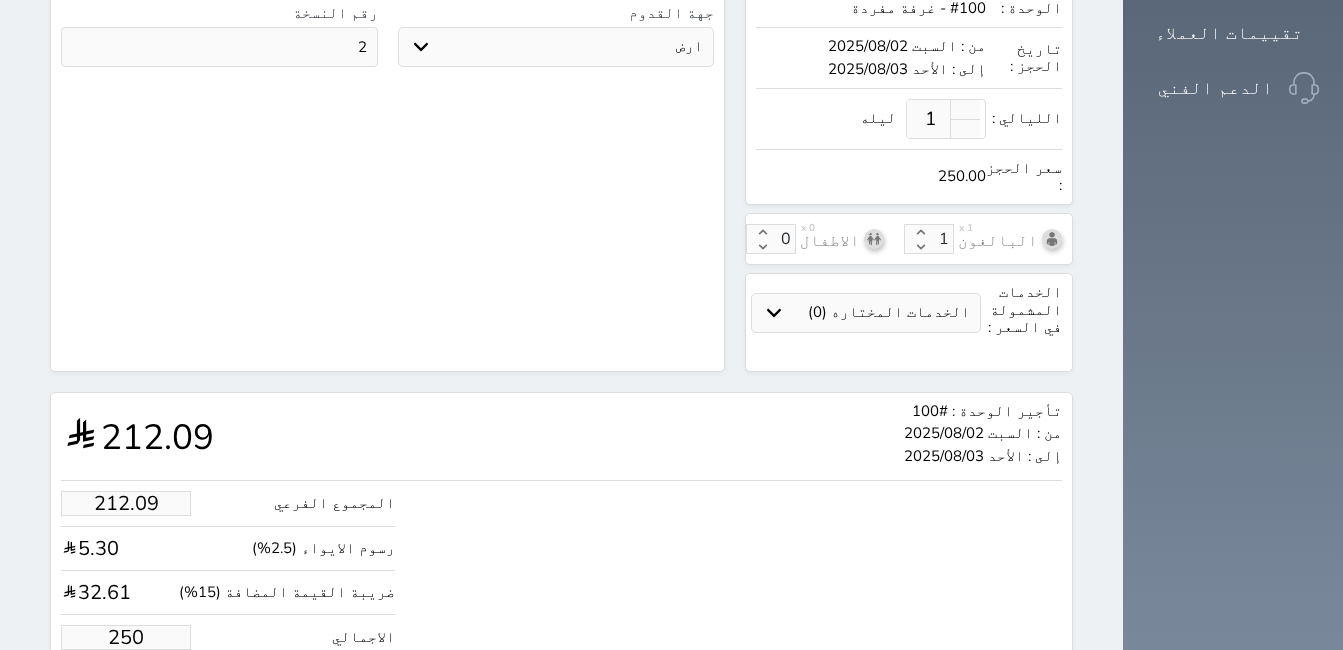type on "250.00" 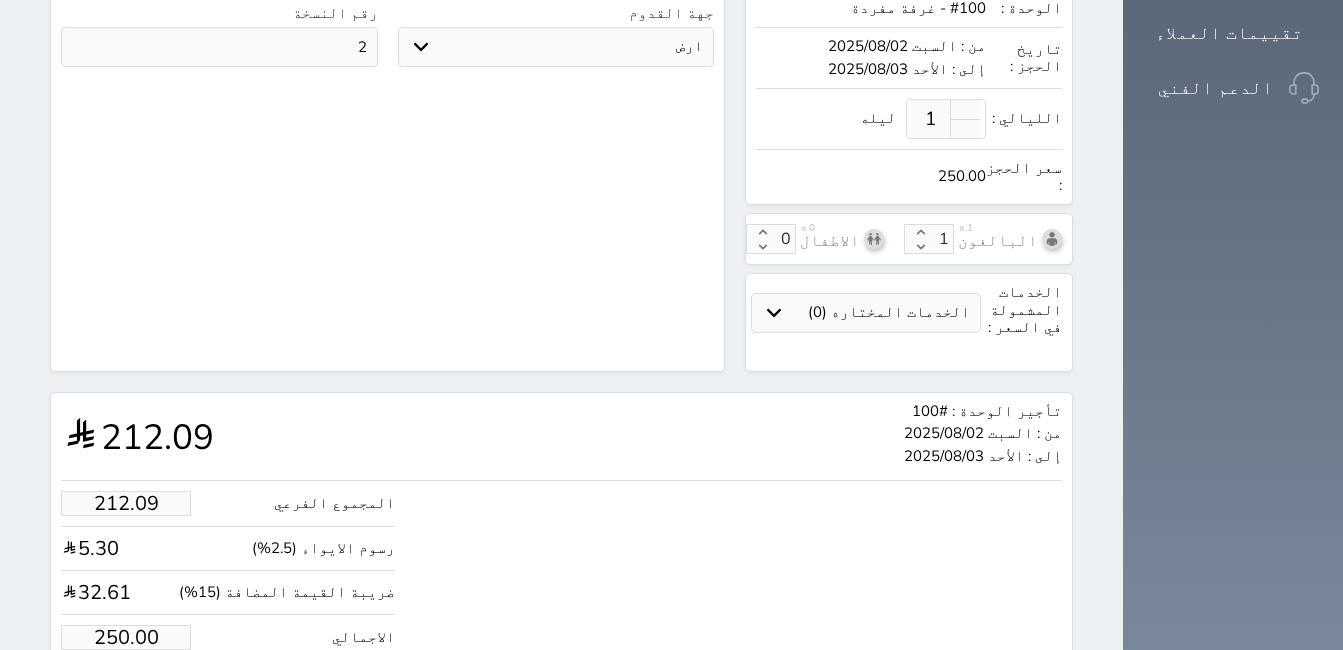 click on "حجز" at bounding box center [149, 698] 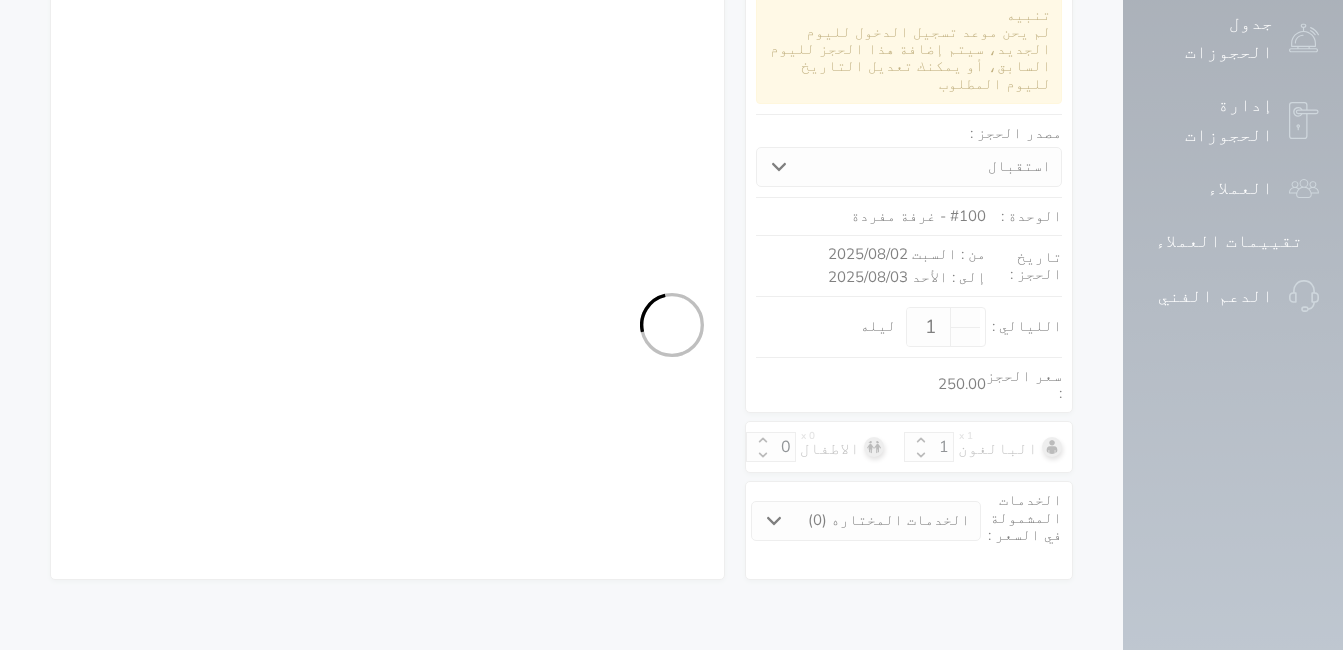 scroll, scrollTop: 337, scrollLeft: 0, axis: vertical 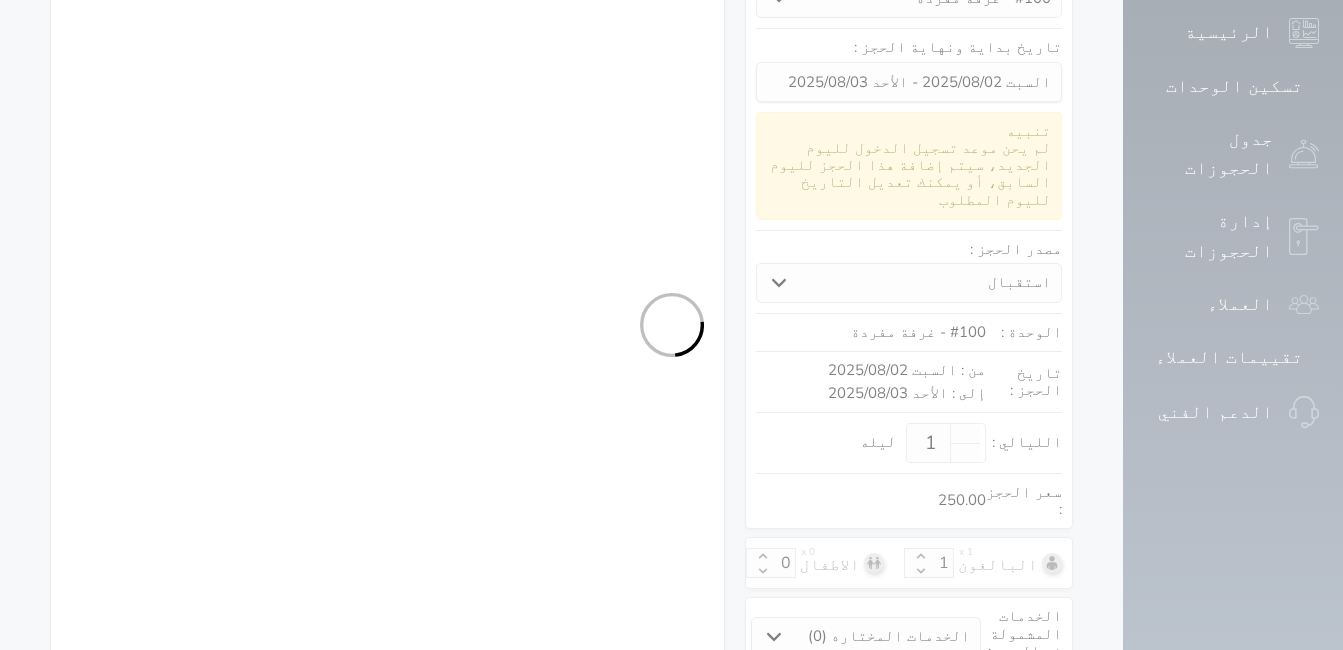 select on "1" 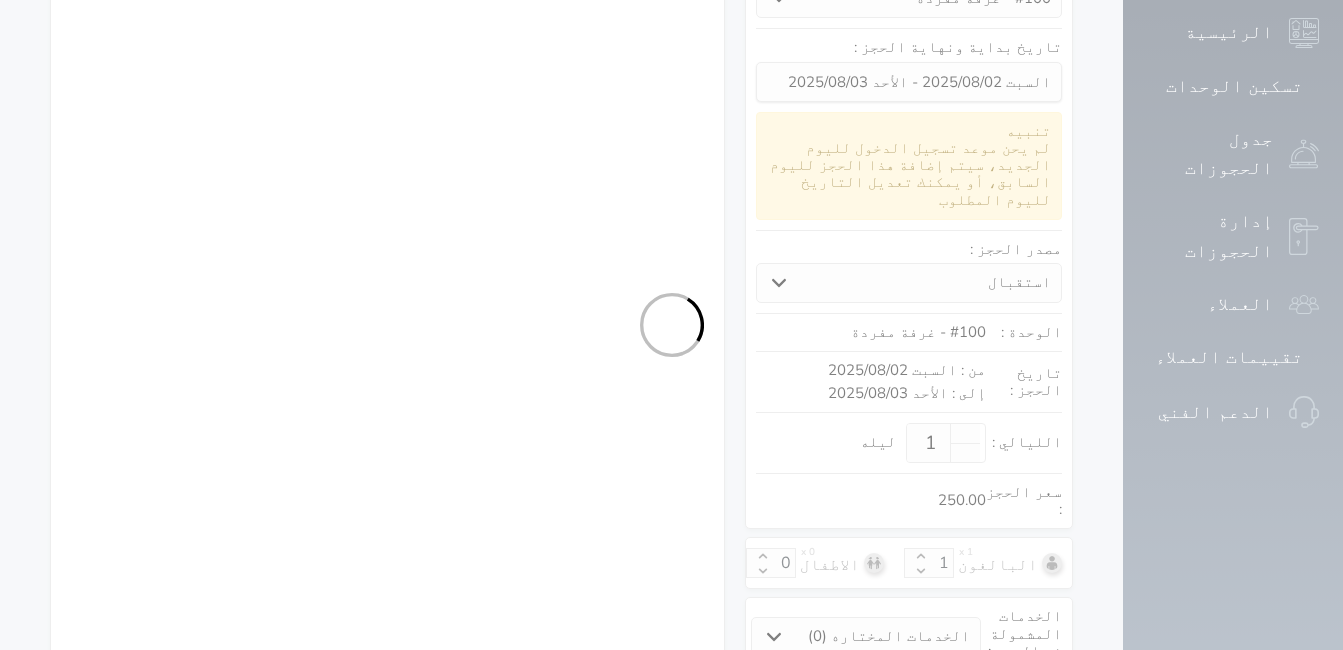 select on "113" 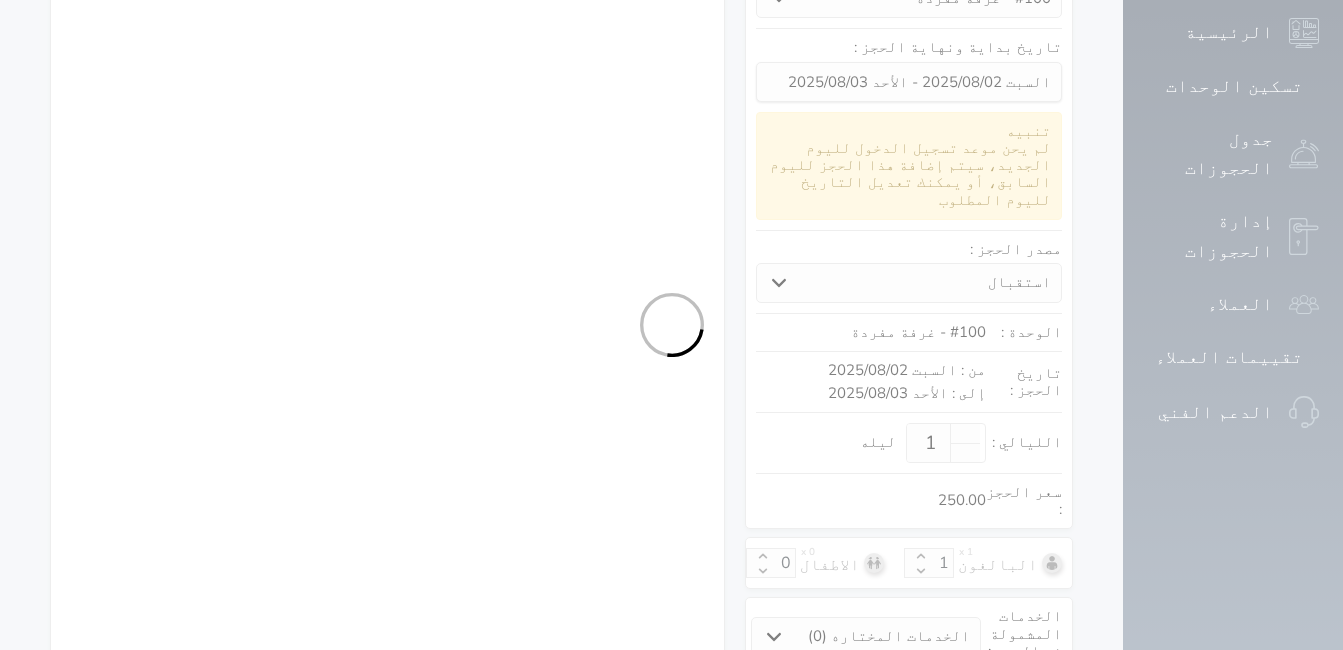 select on "1" 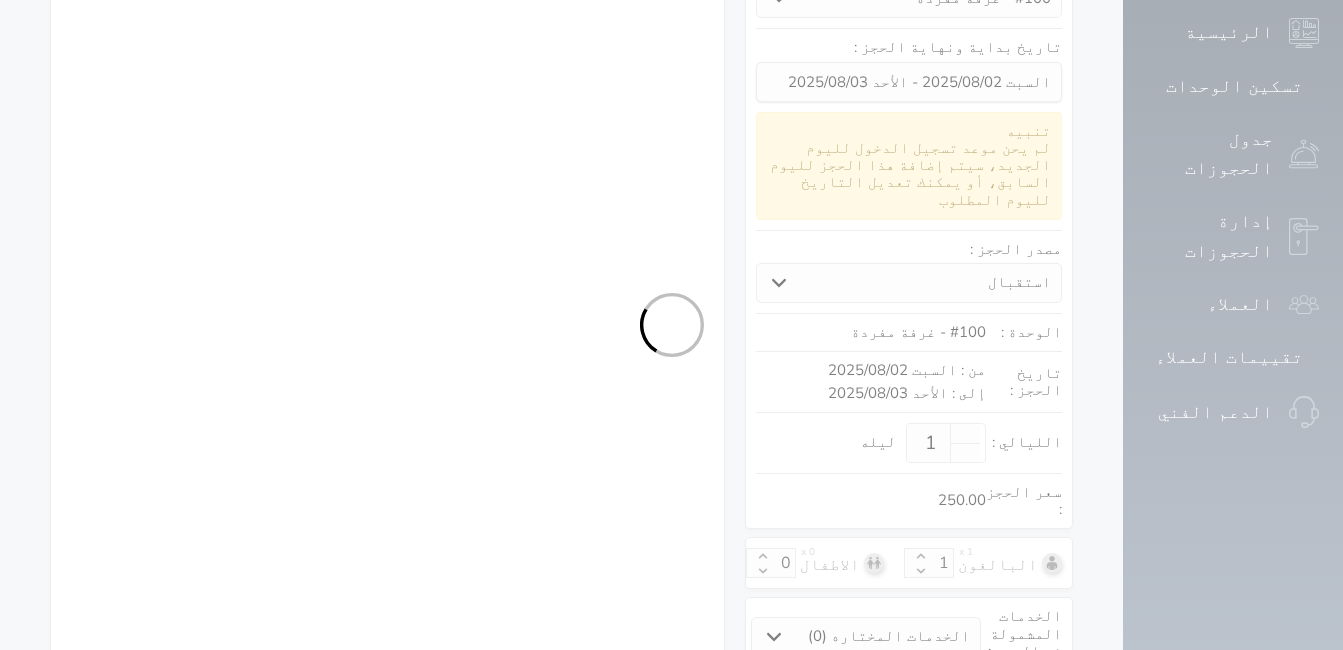 select on "7" 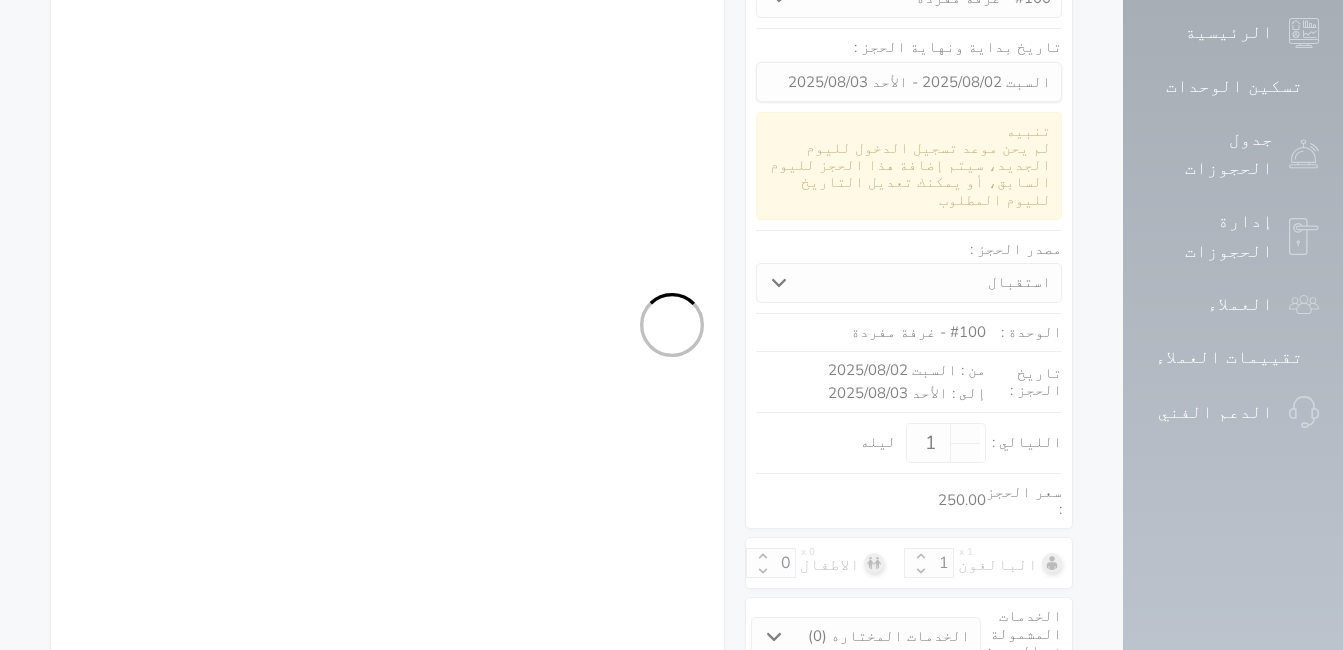 select on "9" 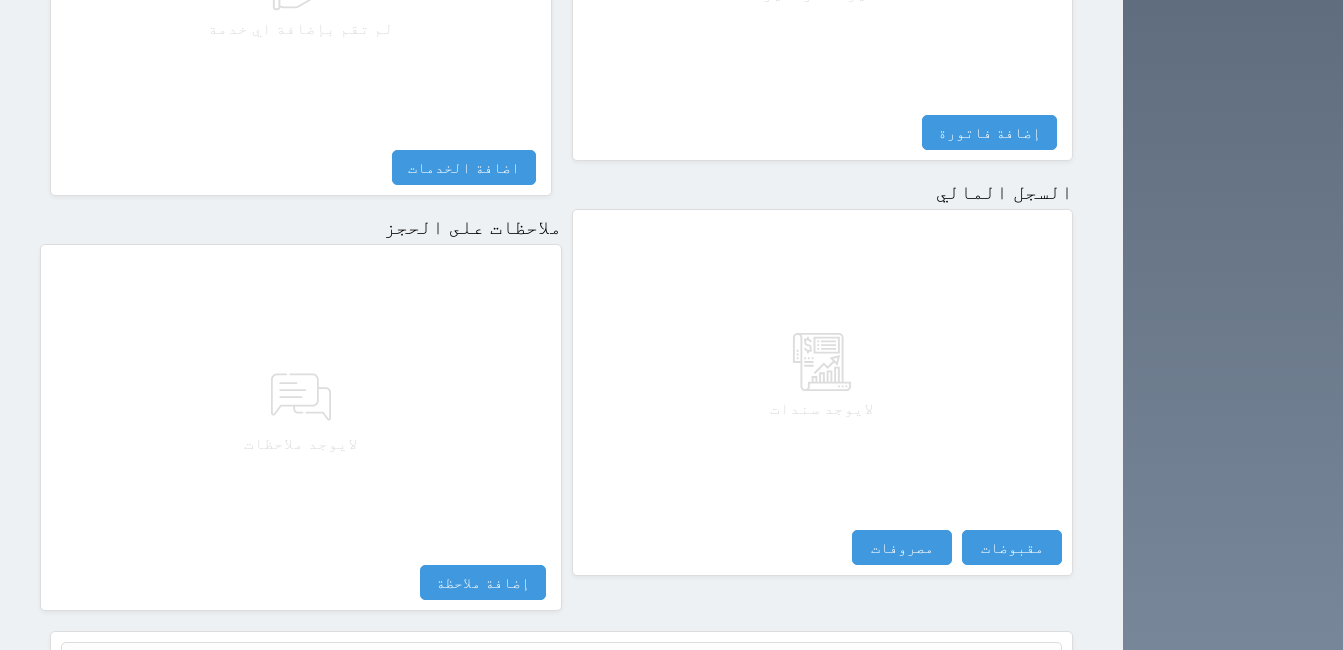 scroll, scrollTop: 1000, scrollLeft: 0, axis: vertical 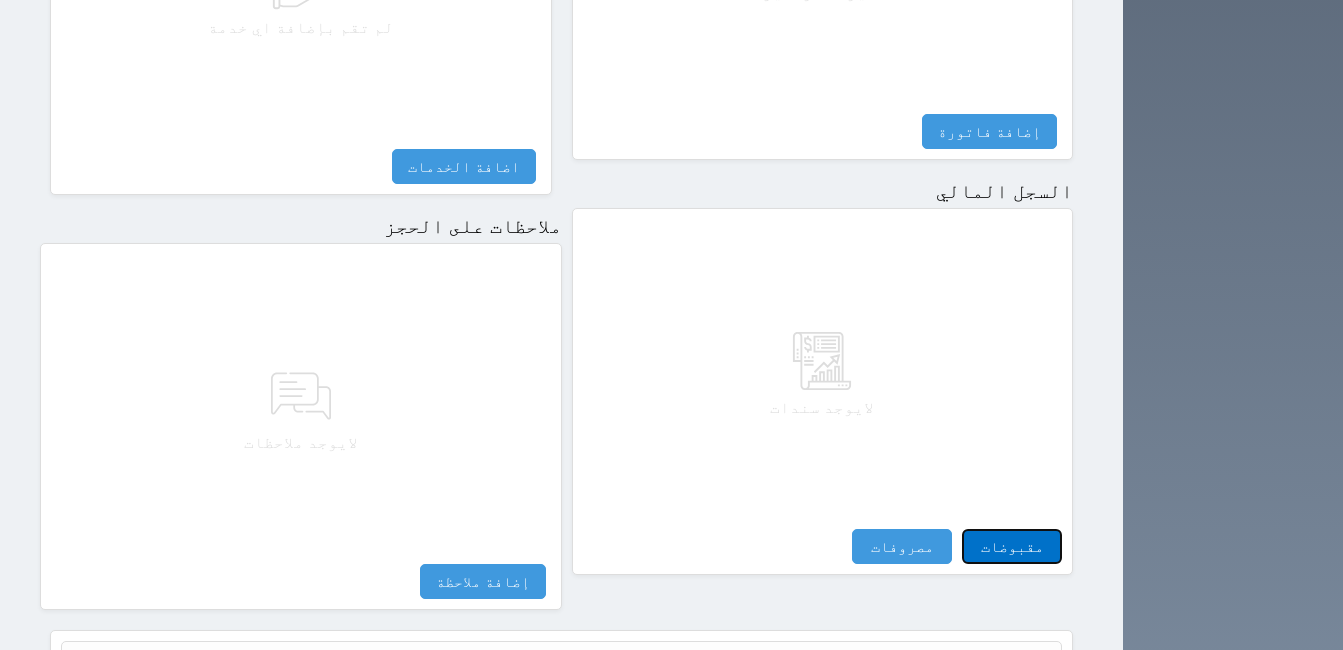 click on "مقبوضات" at bounding box center (1012, 546) 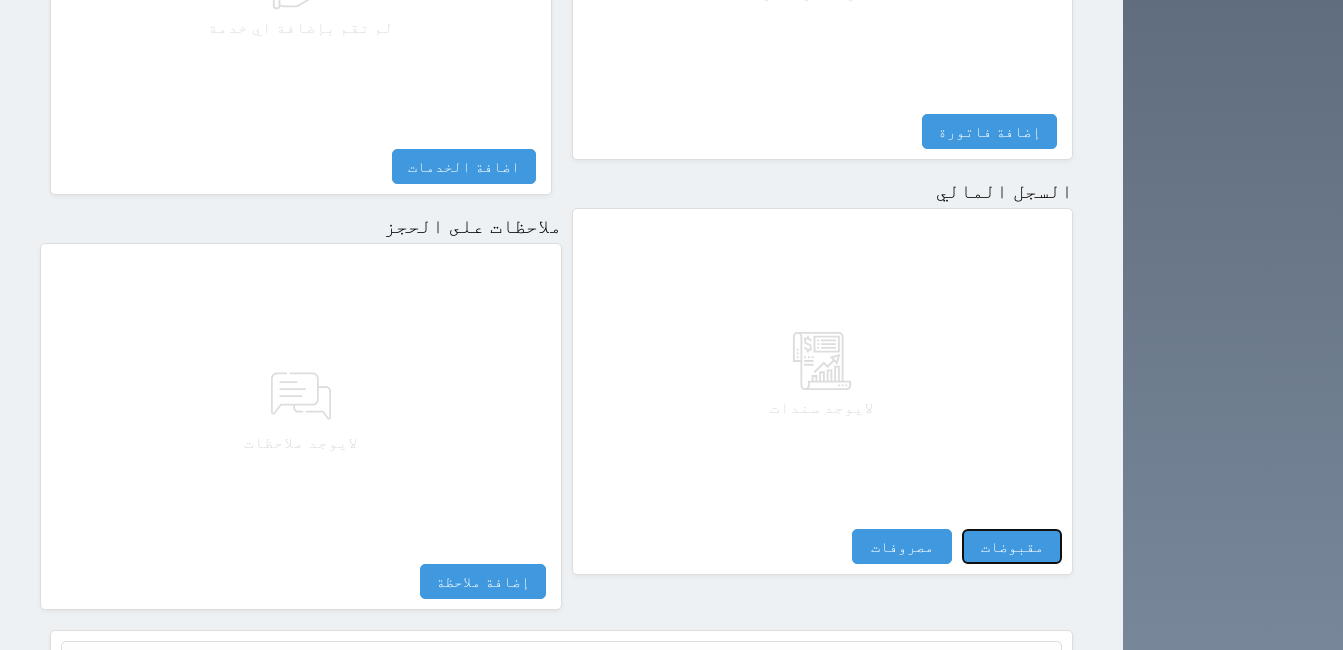 select 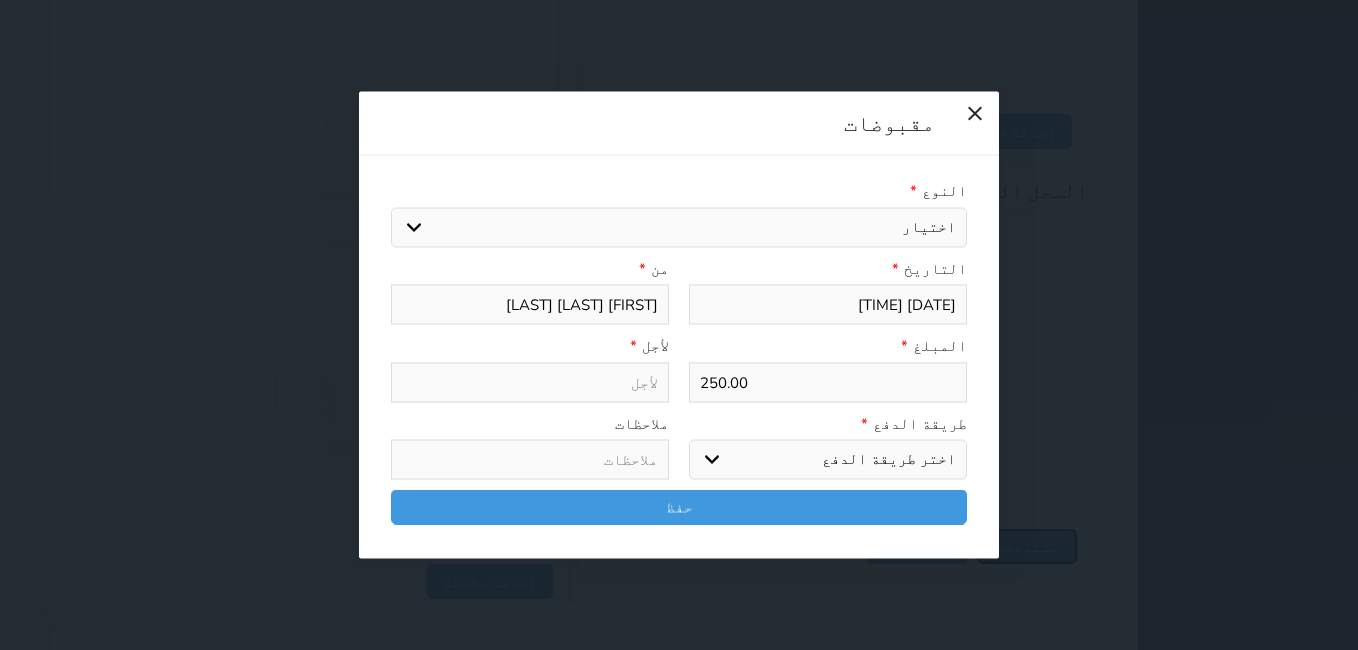 select 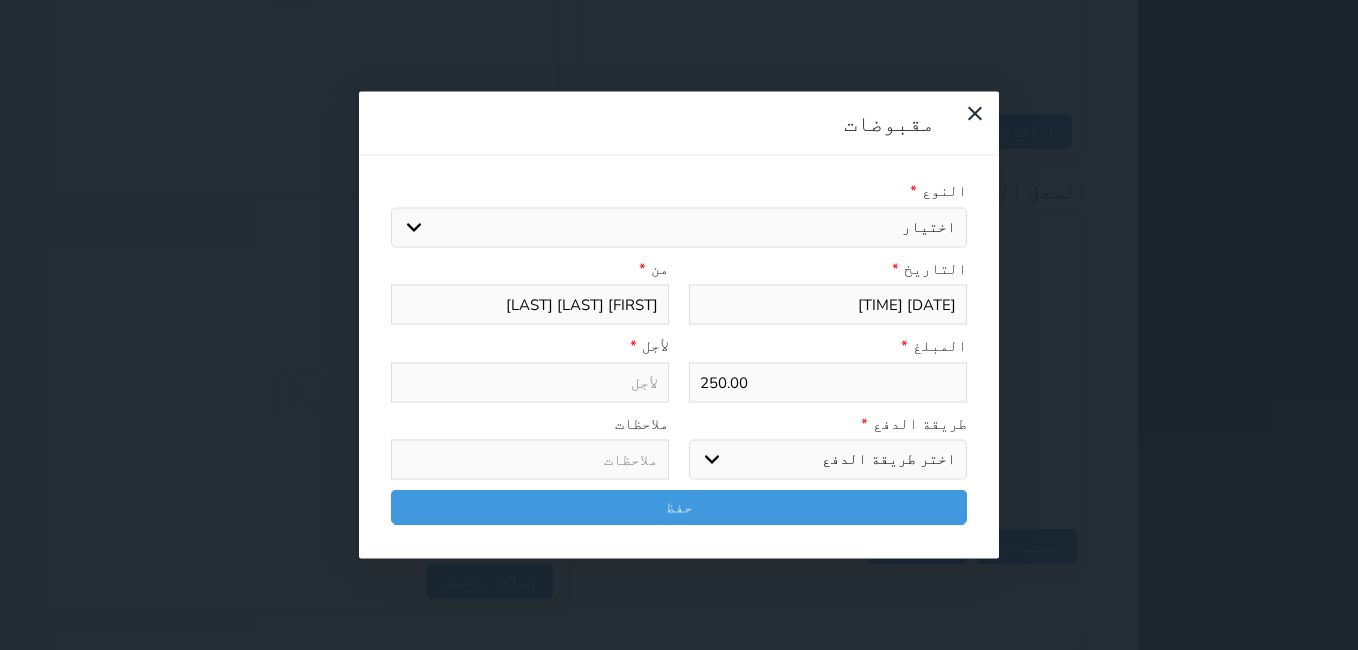 click on "اختيار   مقبوضات عامة قيمة إيجار فواتير تامين عربون لا ينطبق آخر مغسلة واي فاي - الإنترنت مواقف السيارات طعام الأغذية والمشروبات مشروبات المشروبات الباردة المشروبات الساخنة الإفطار غداء عشاء مخبز و كعك حمام سباحة الصالة الرياضية سبا و خدمات الجمال اختيار وإسقاط (خدمات النقل) ميني بار كابل - تلفزيون سرير إضافي تصفيف الشعر التسوق خدمات الجولات السياحية المنظمة خدمات الدليل السياحي" at bounding box center (679, 227) 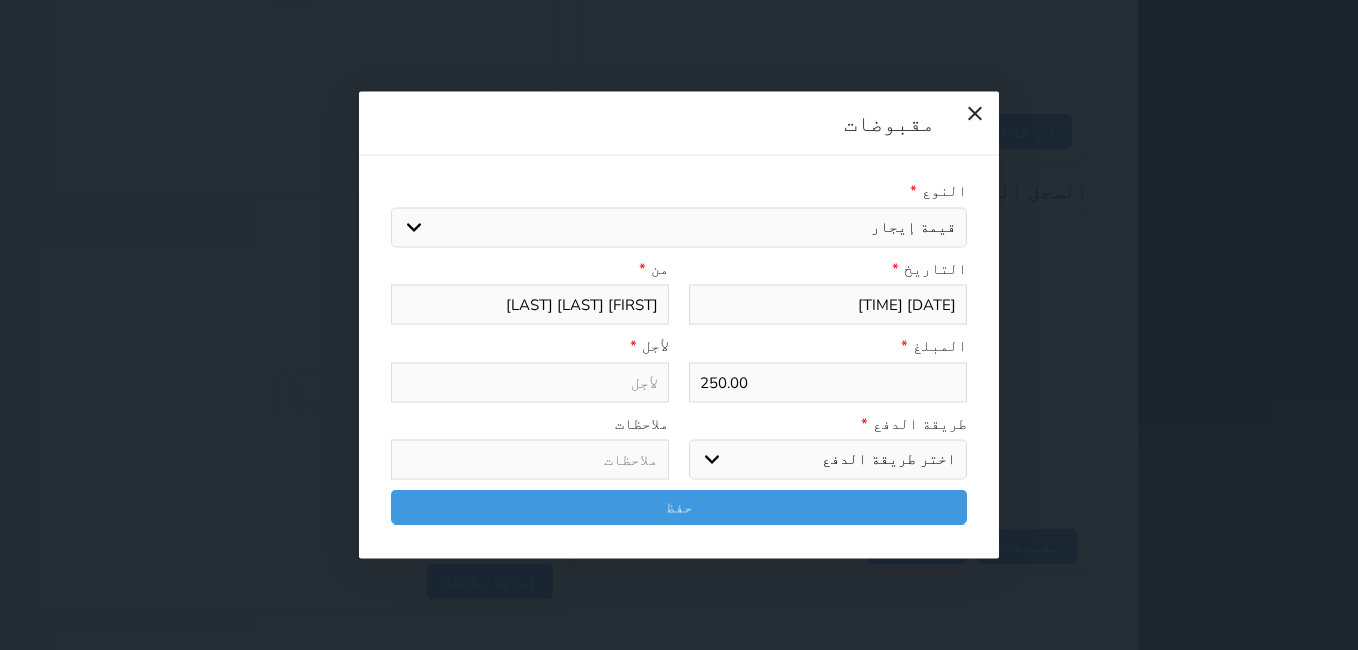 click on "اختيار   مقبوضات عامة قيمة إيجار فواتير تامين عربون لا ينطبق آخر مغسلة واي فاي - الإنترنت مواقف السيارات طعام الأغذية والمشروبات مشروبات المشروبات الباردة المشروبات الساخنة الإفطار غداء عشاء مخبز و كعك حمام سباحة الصالة الرياضية سبا و خدمات الجمال اختيار وإسقاط (خدمات النقل) ميني بار كابل - تلفزيون سرير إضافي تصفيف الشعر التسوق خدمات الجولات السياحية المنظمة خدمات الدليل السياحي" at bounding box center (679, 227) 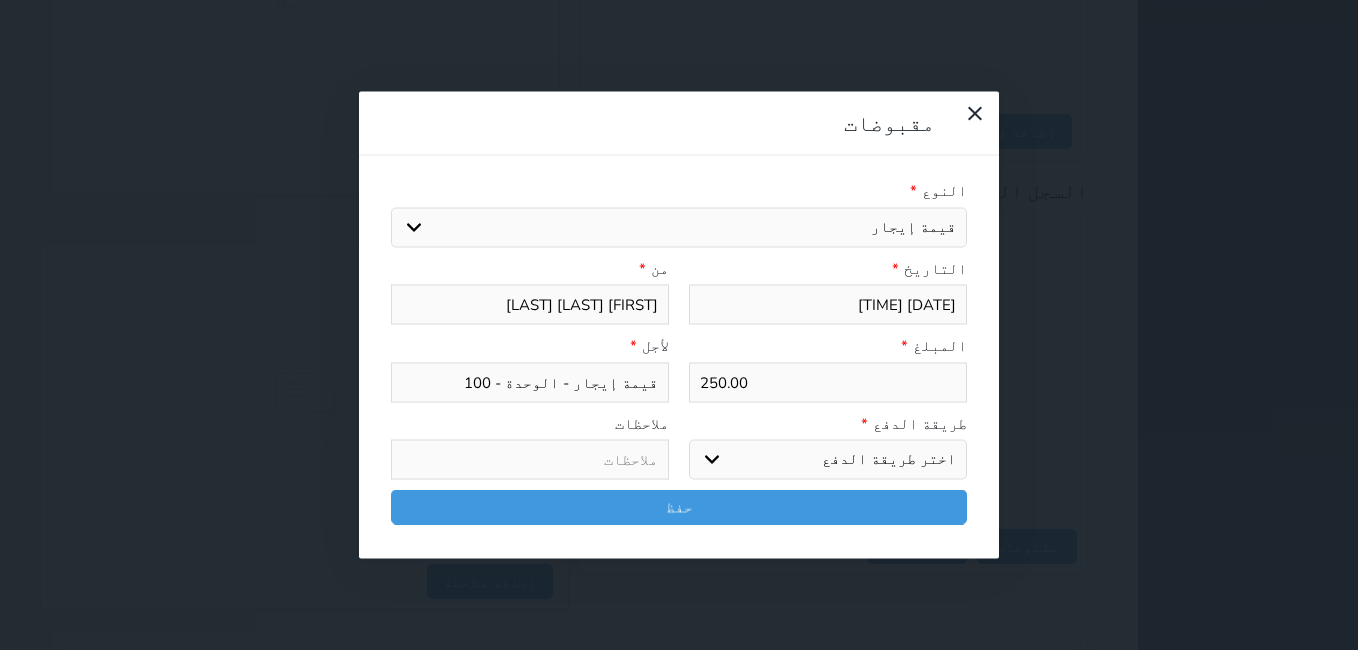 click on "اختر طريقة الدفع   دفع نقدى   تحويل بنكى   مدى   بطاقة ائتمان   آجل" at bounding box center (828, 460) 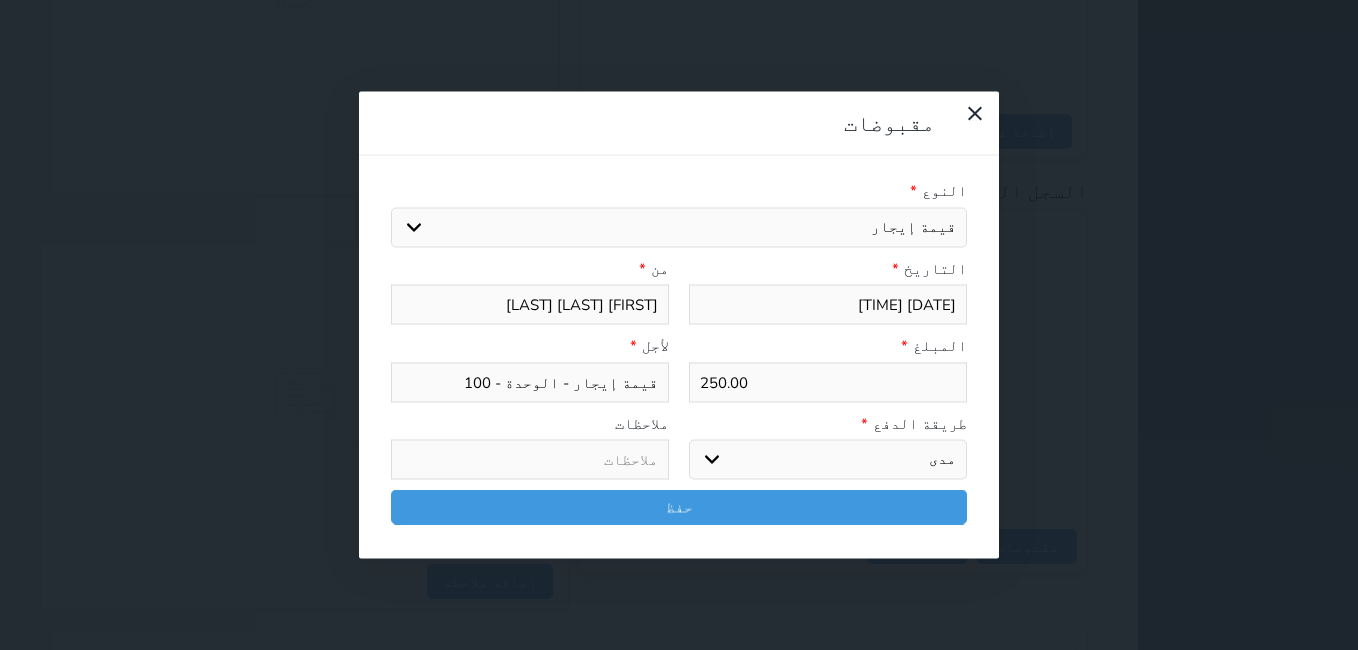 click on "اختر طريقة الدفع   دفع نقدى   تحويل بنكى   مدى   بطاقة ائتمان   آجل" at bounding box center [828, 460] 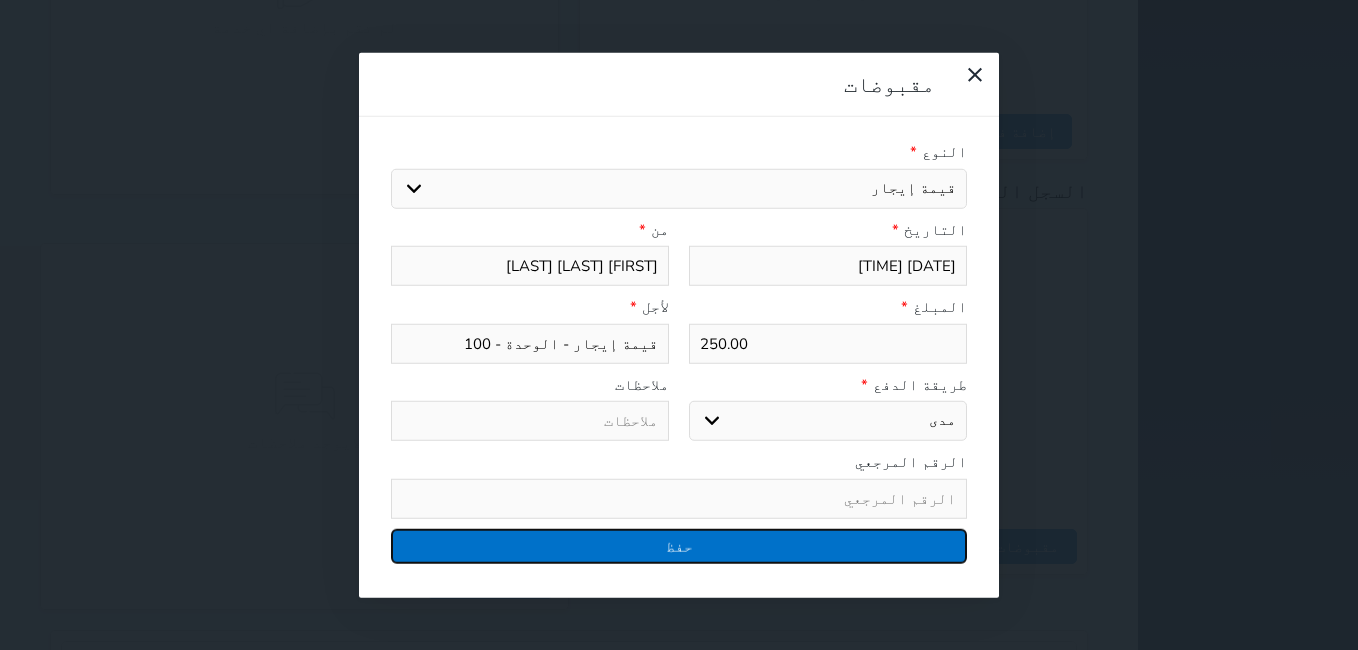 click on "حفظ" at bounding box center (679, 545) 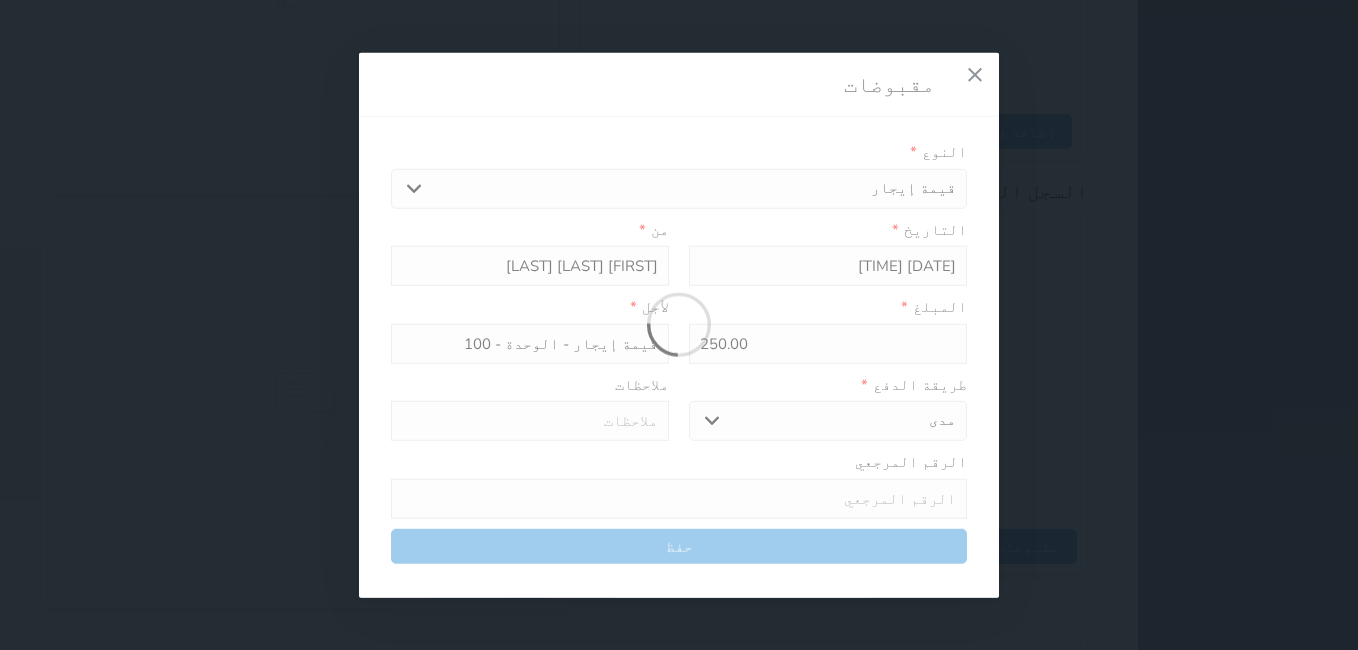 select 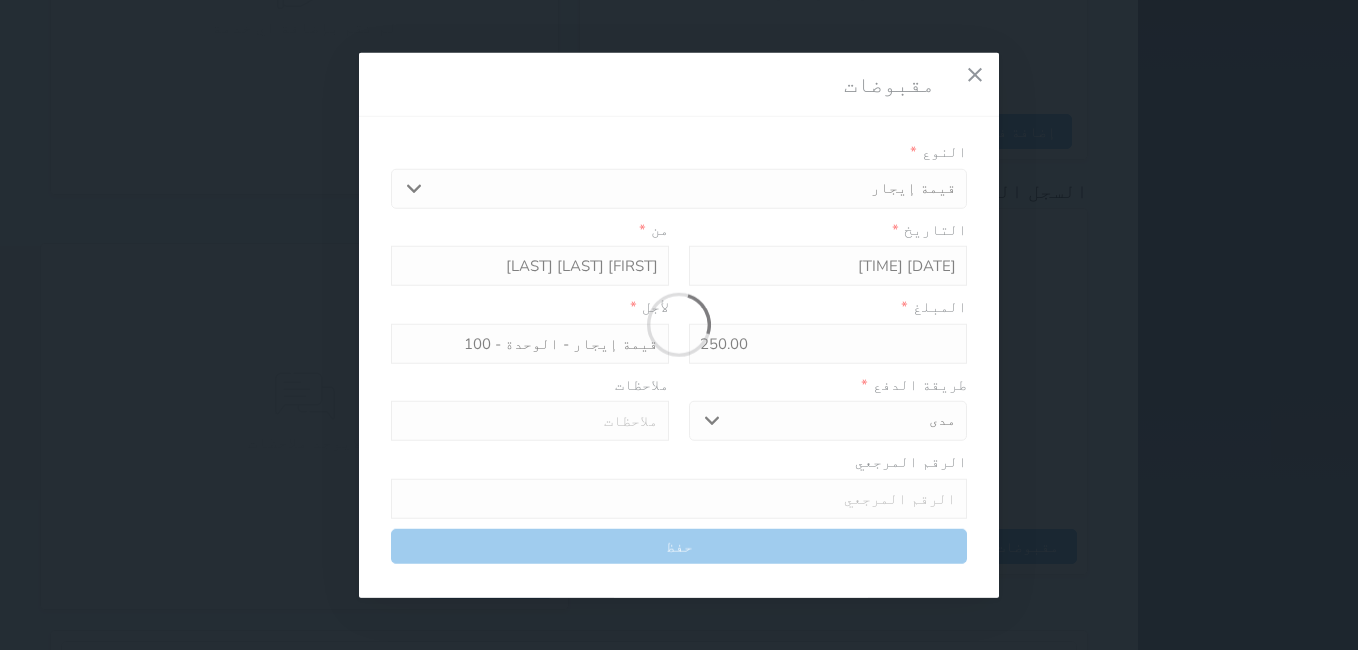 type 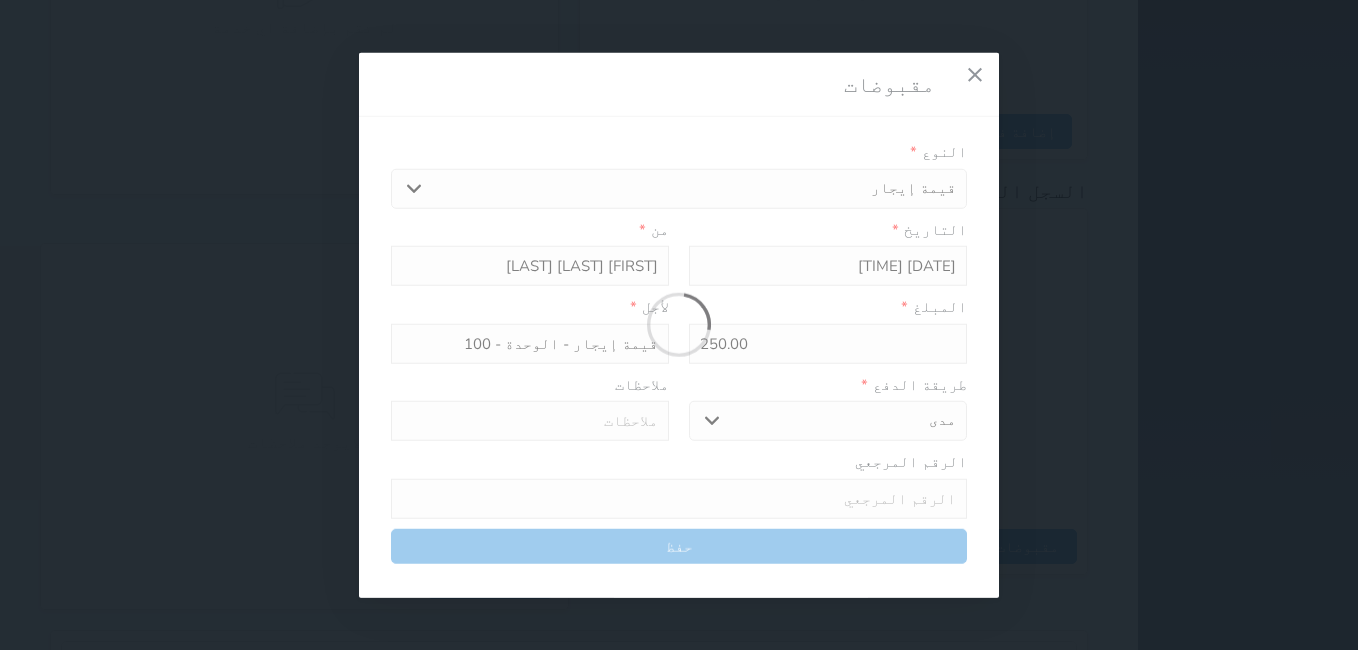 type on "0" 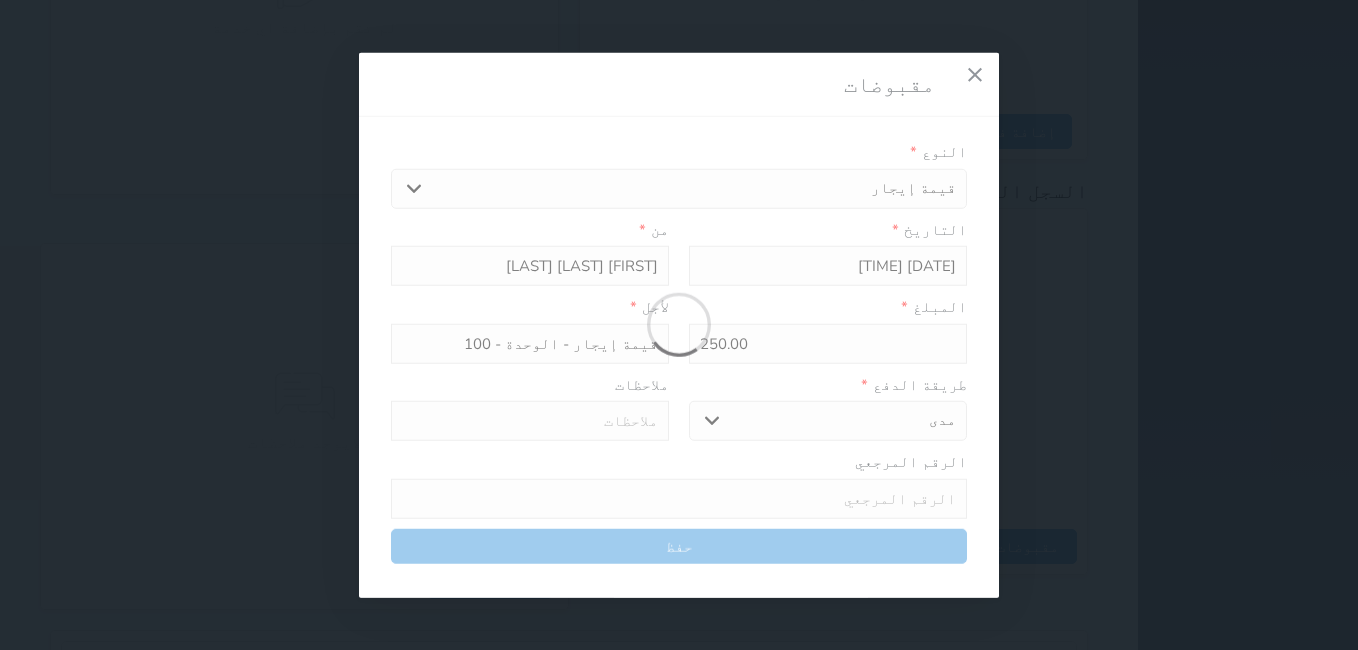 select 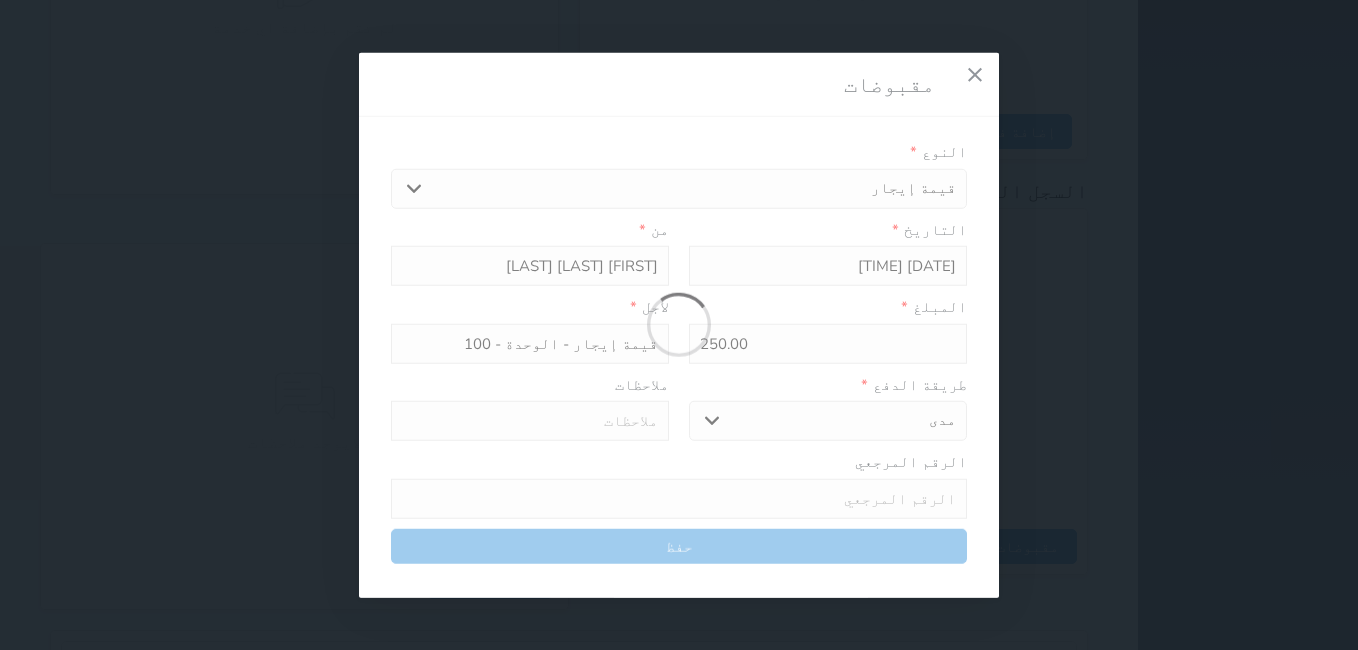 type on "0" 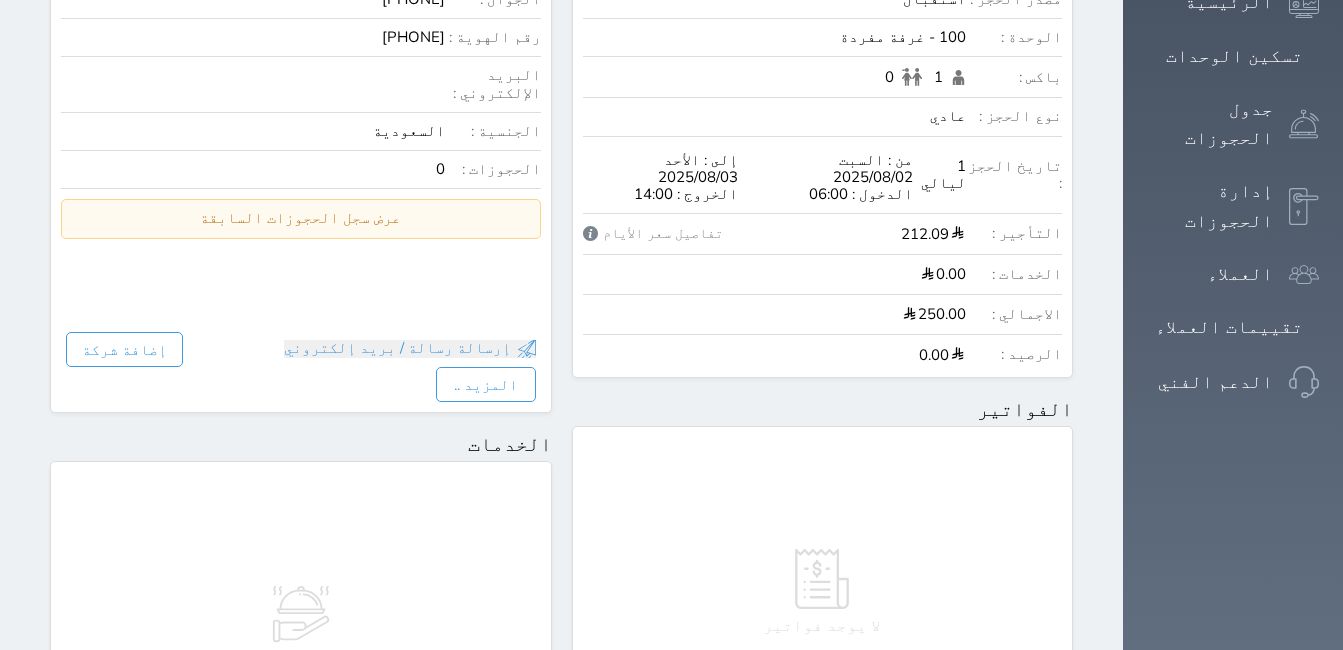 scroll, scrollTop: 0, scrollLeft: 0, axis: both 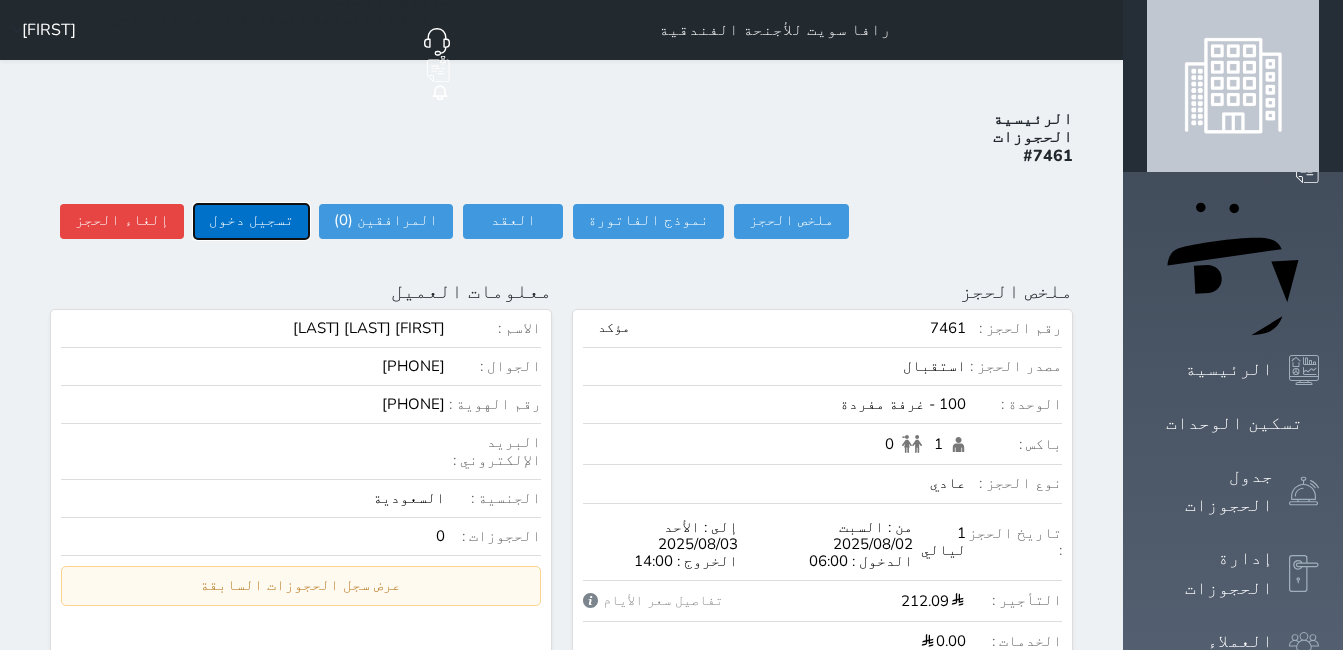 click on "تسجيل دخول" at bounding box center (251, 221) 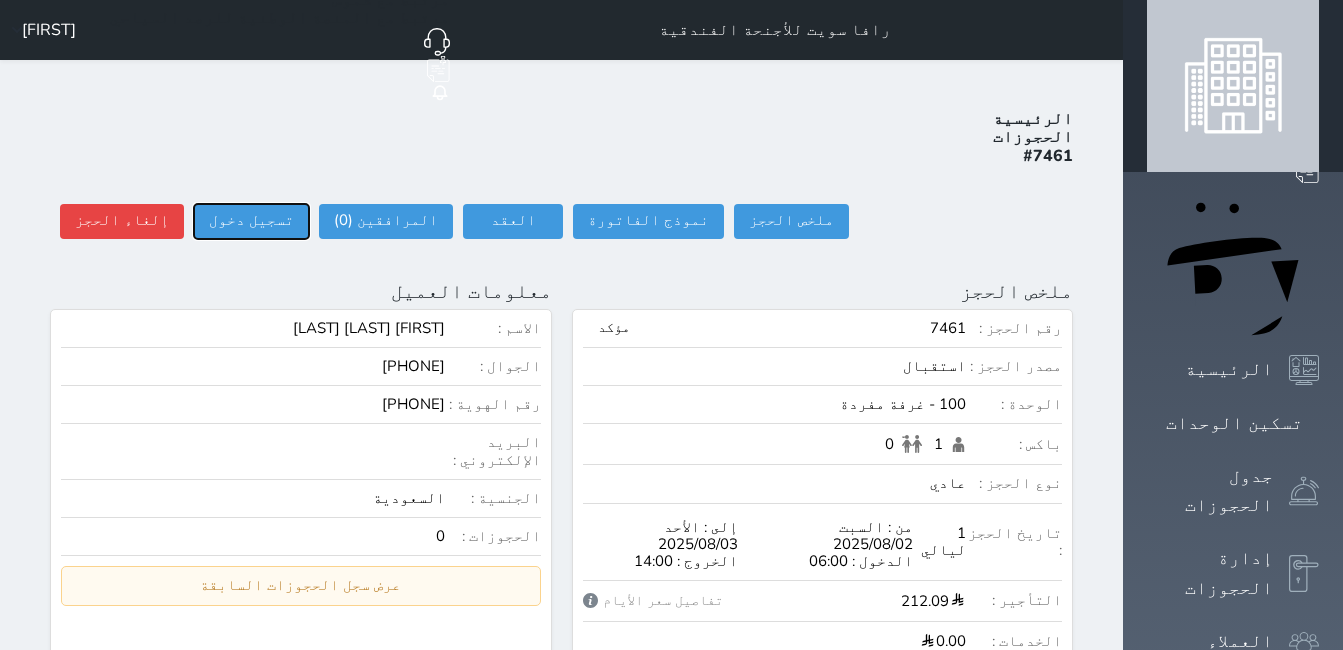 type on "03:11" 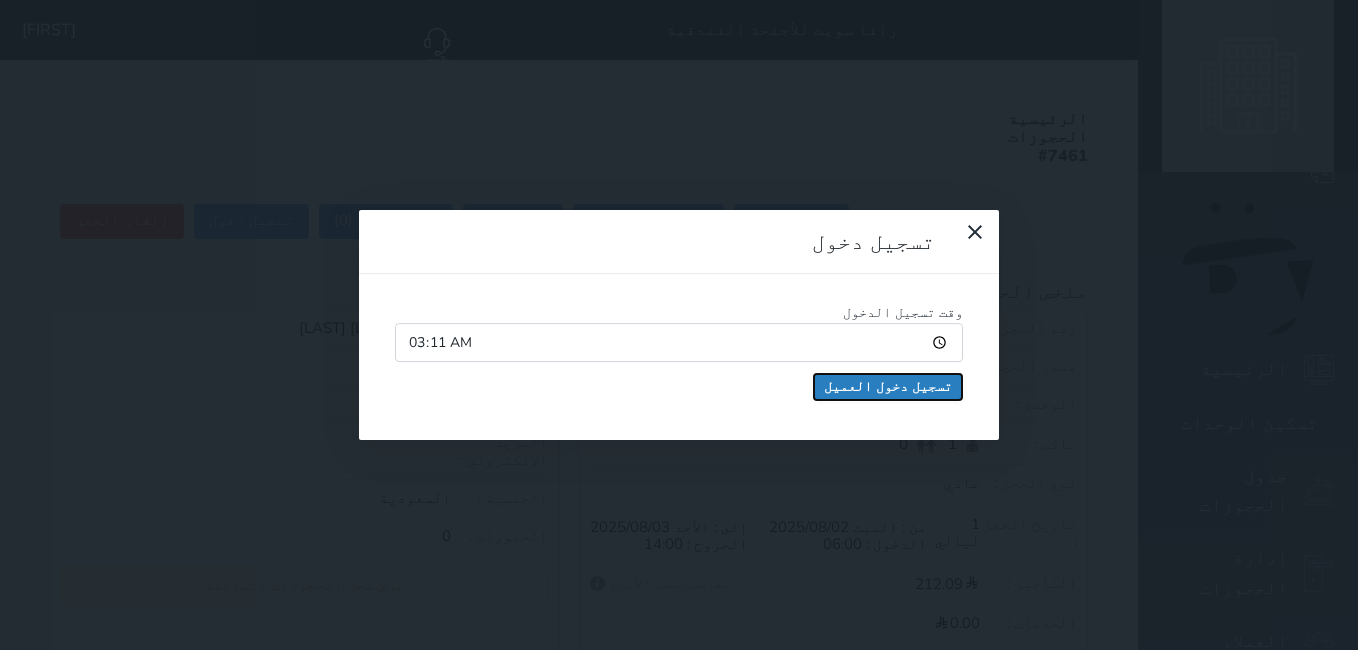 click on "تسجيل دخول العميل" at bounding box center (888, 387) 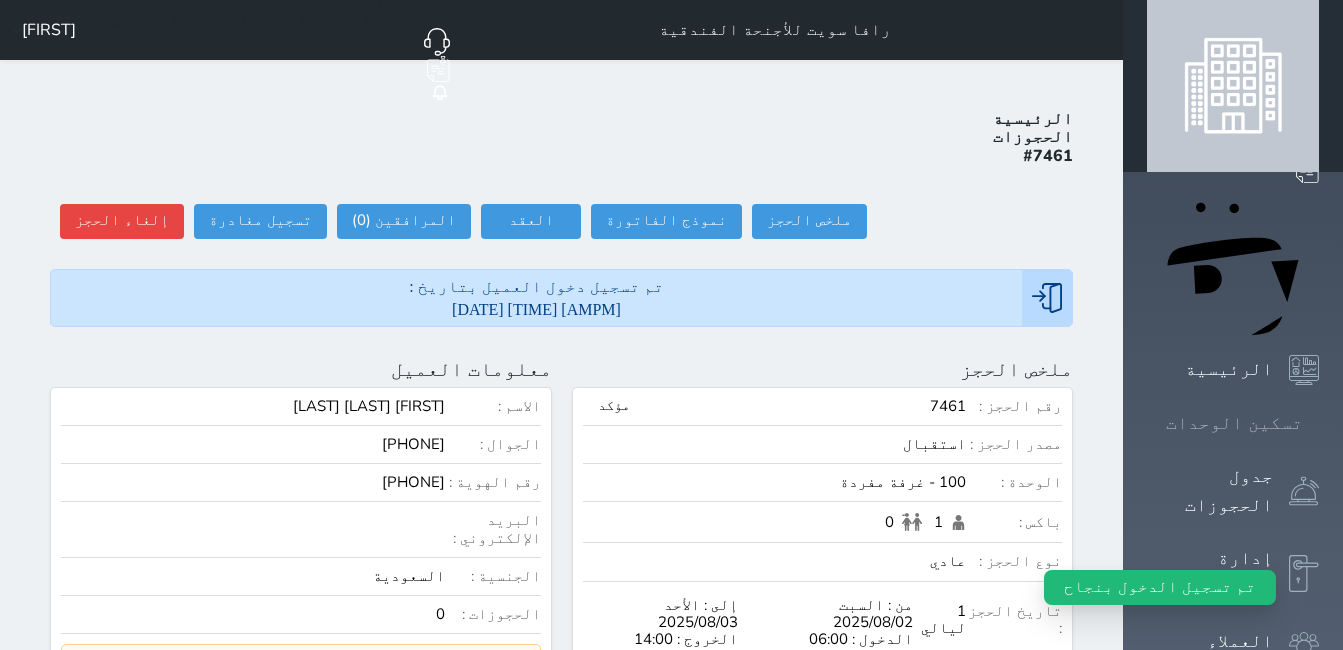 click on "تسكين الوحدات" at bounding box center [1234, 423] 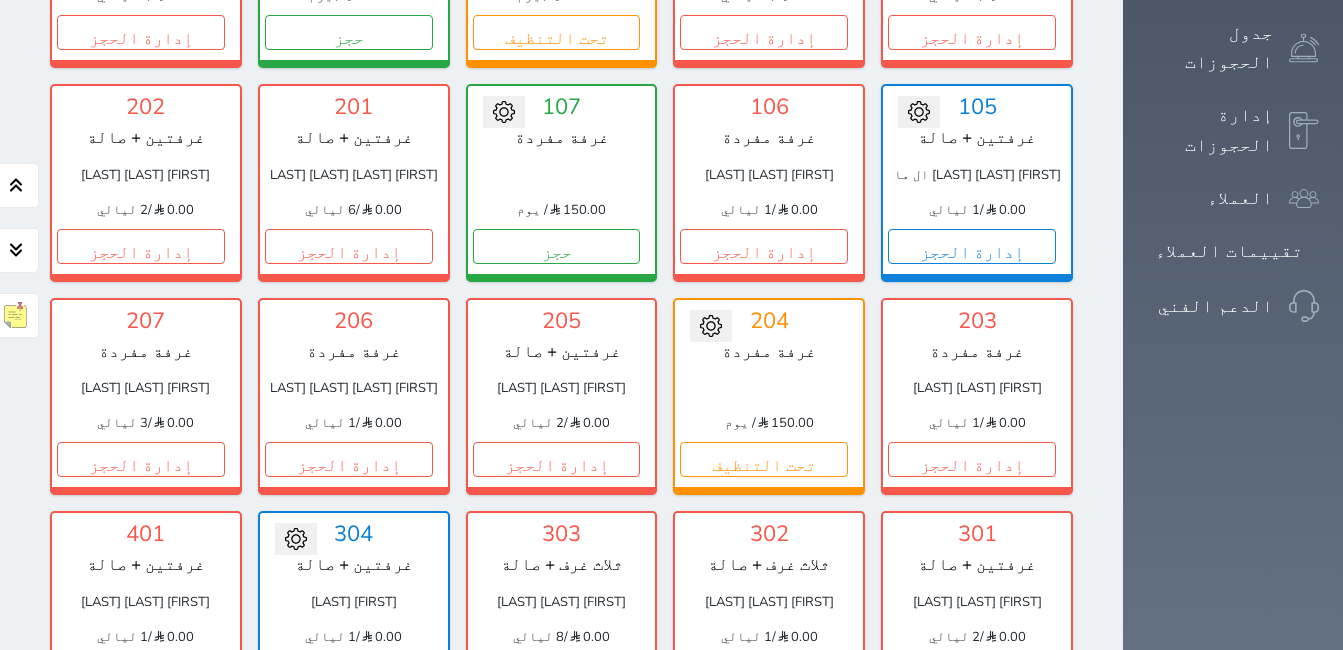 scroll, scrollTop: 478, scrollLeft: 0, axis: vertical 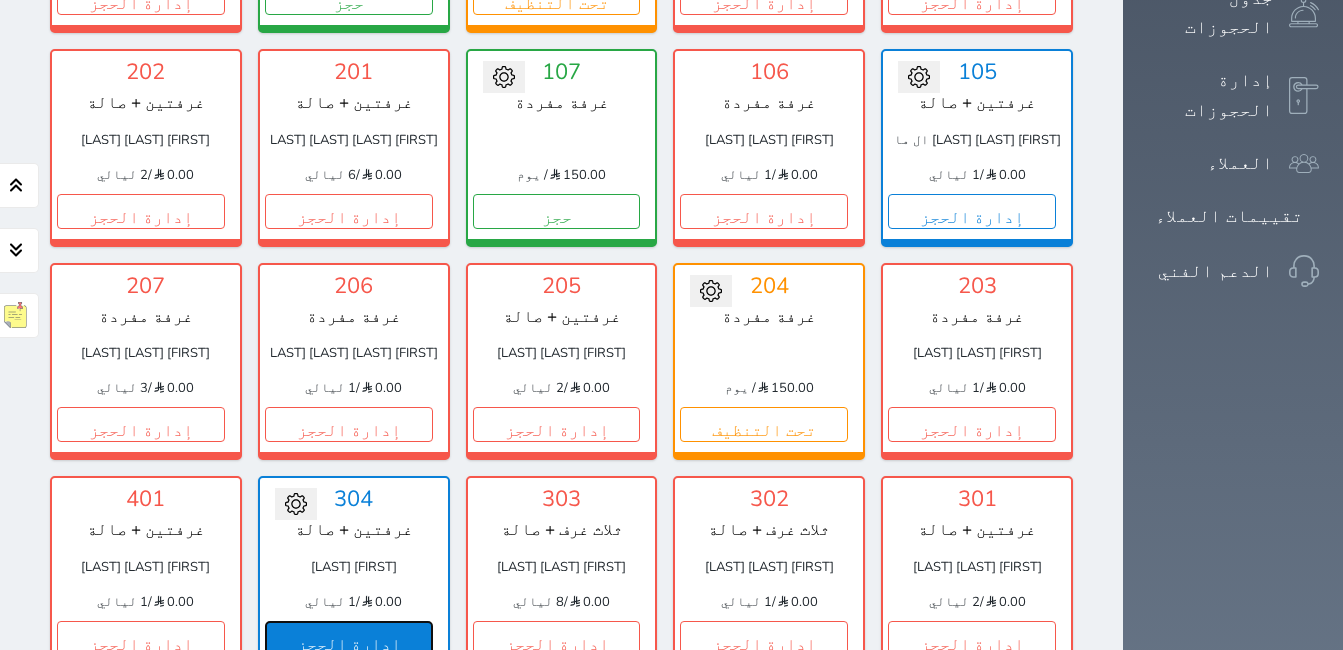 click on "إدارة الحجز" at bounding box center [349, 638] 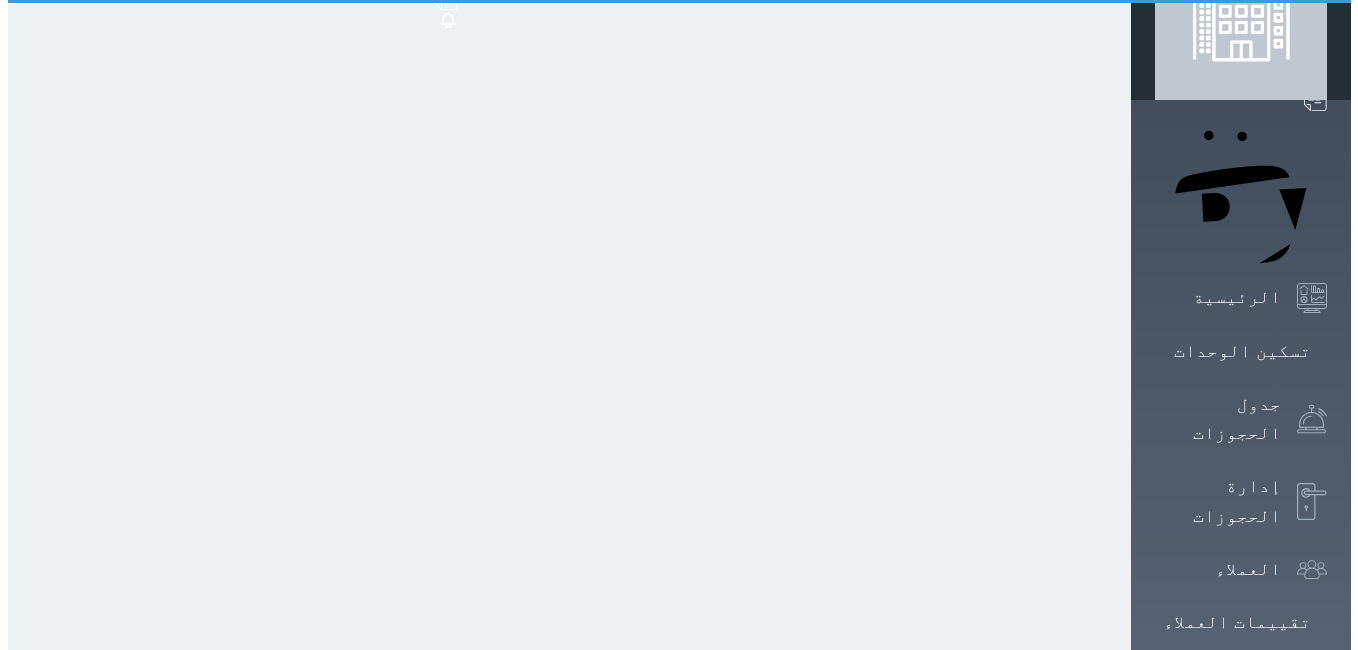 scroll, scrollTop: 0, scrollLeft: 0, axis: both 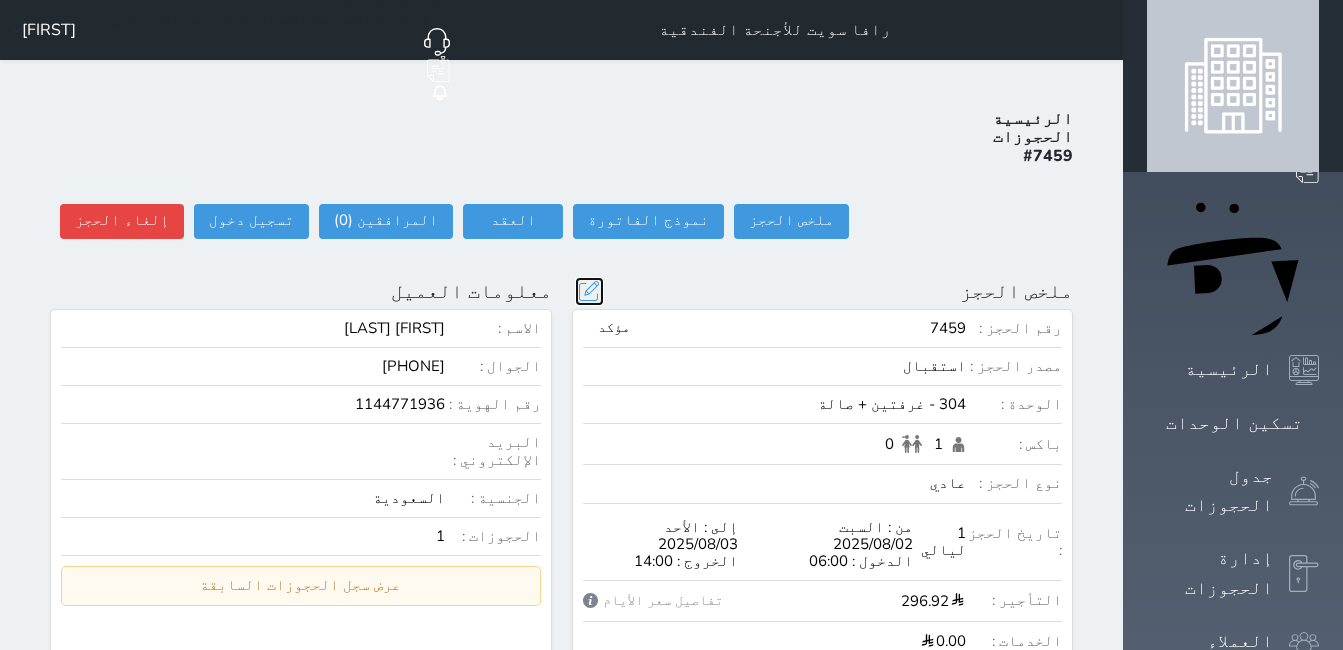 click at bounding box center [589, 291] 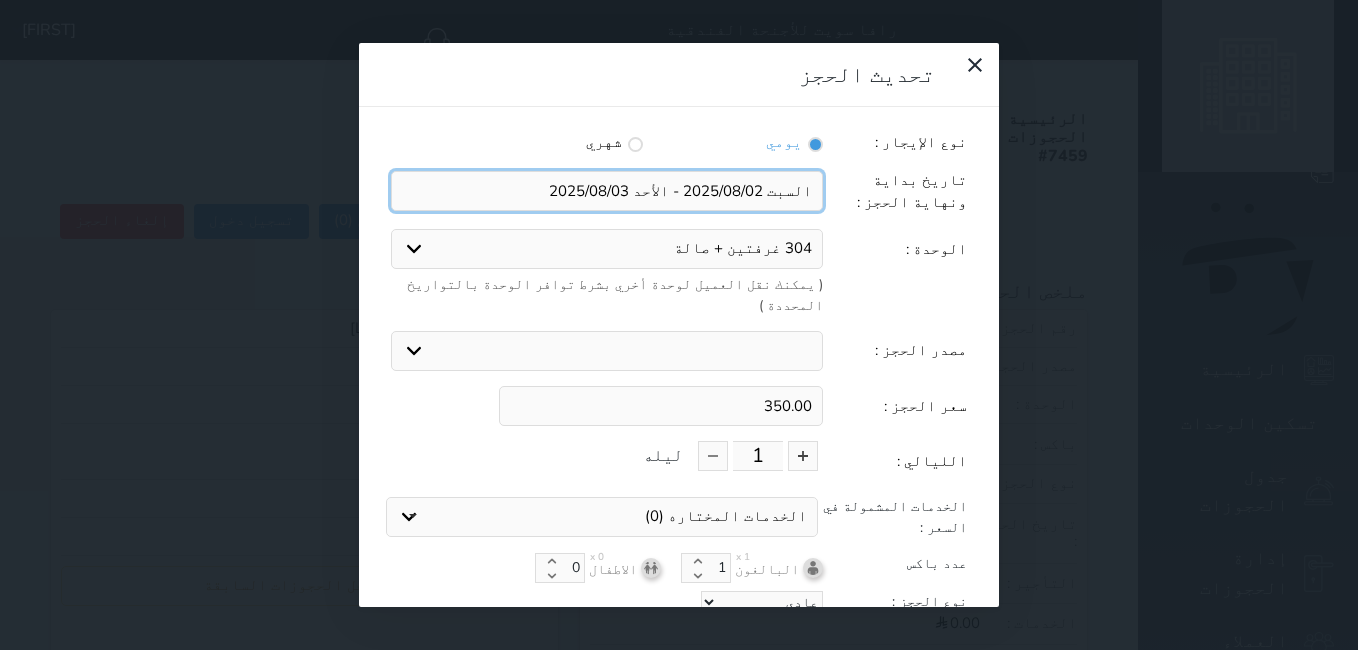 click at bounding box center (607, 191) 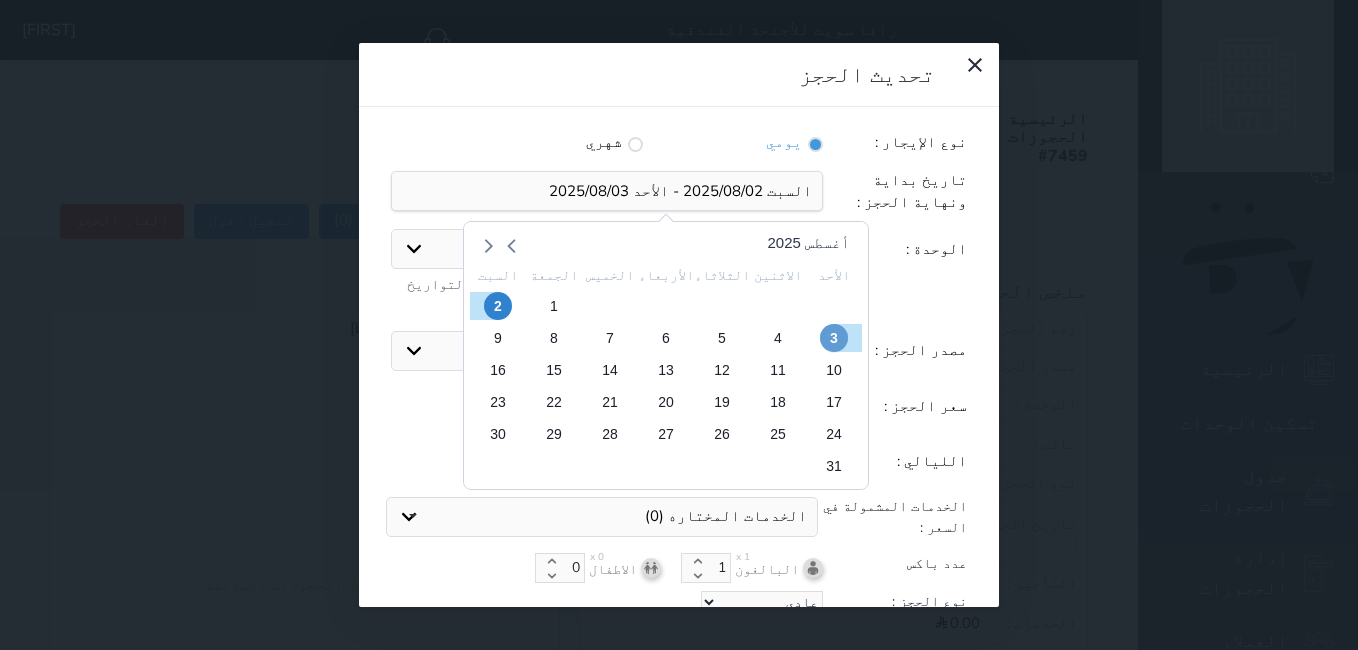 click on "3" at bounding box center (834, 338) 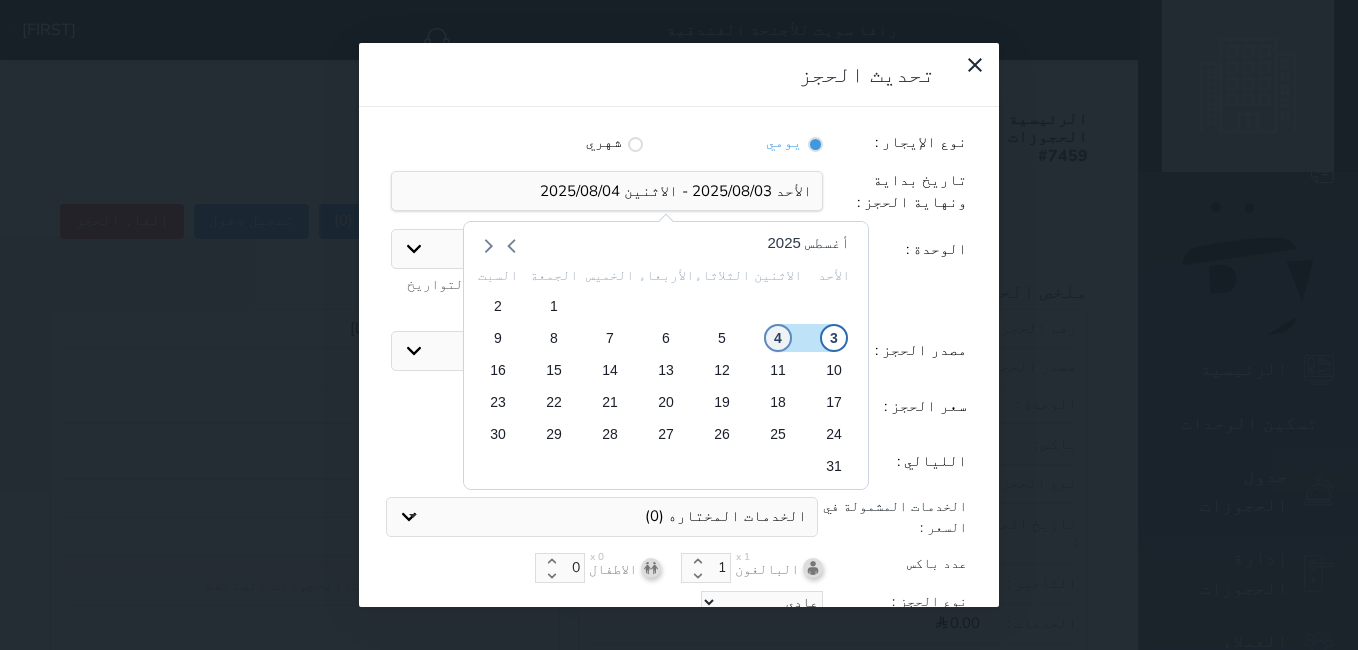 click on "4" at bounding box center (778, 338) 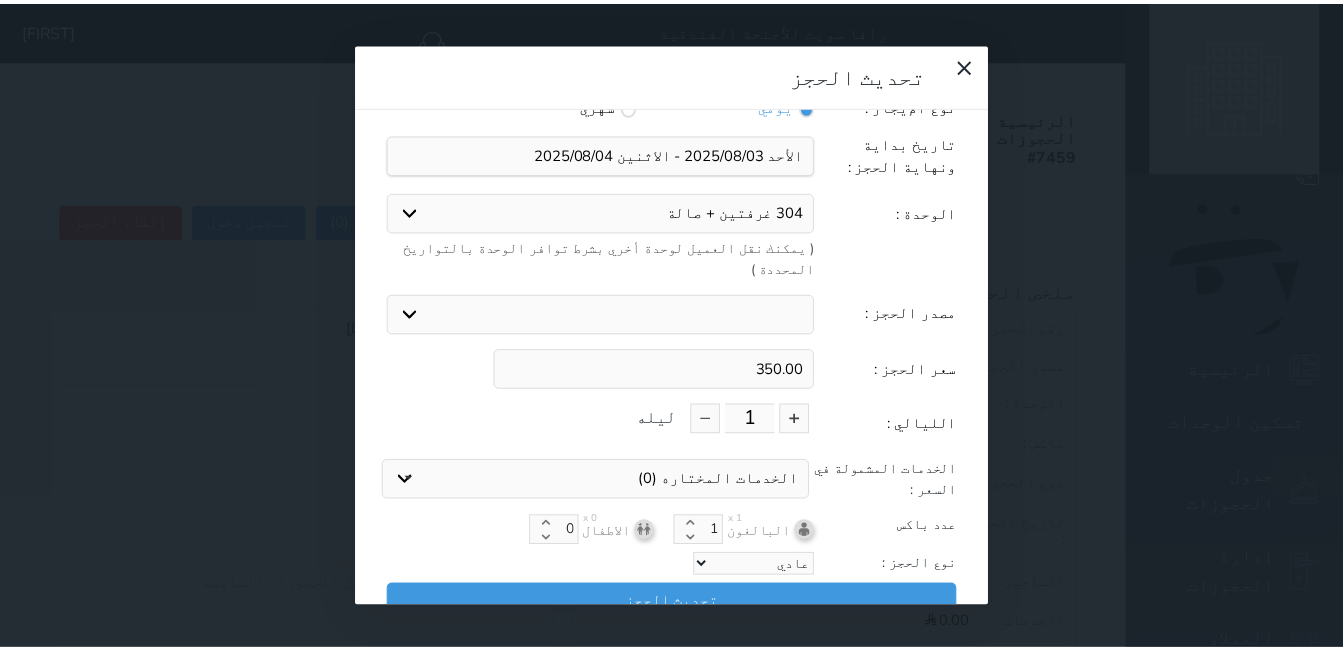 scroll, scrollTop: 45, scrollLeft: 0, axis: vertical 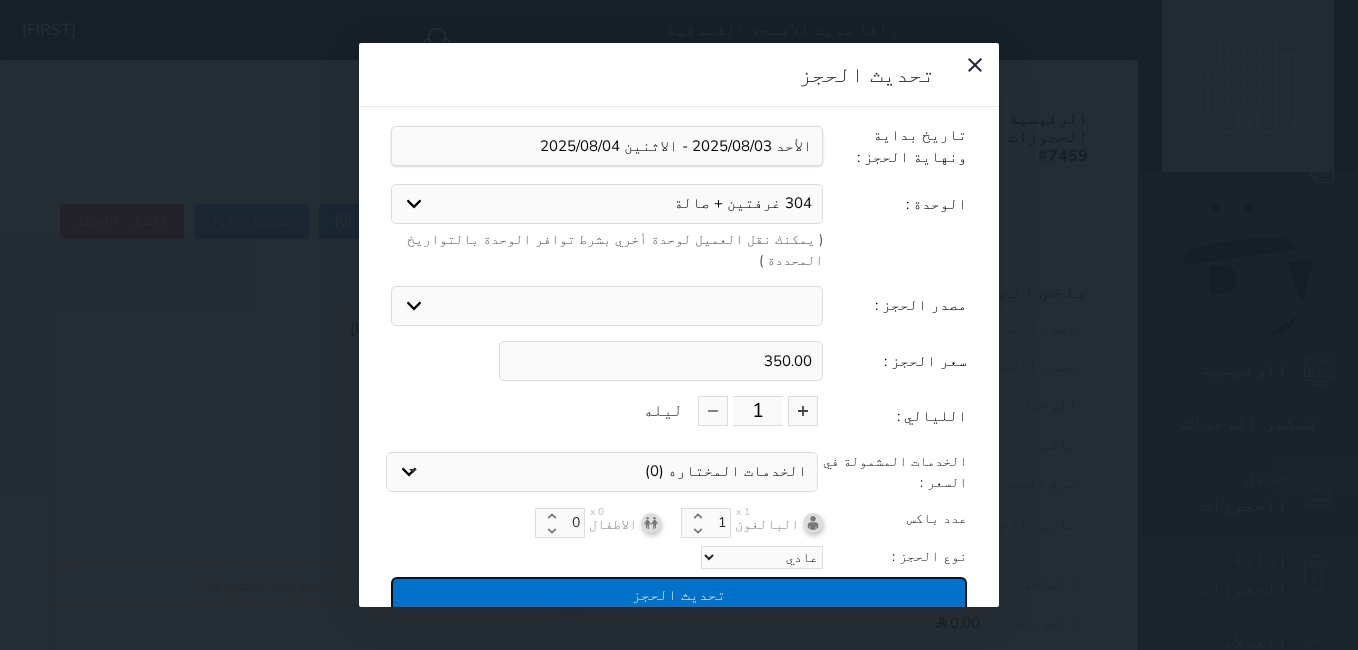 click on "تحديث الحجز" at bounding box center [679, 594] 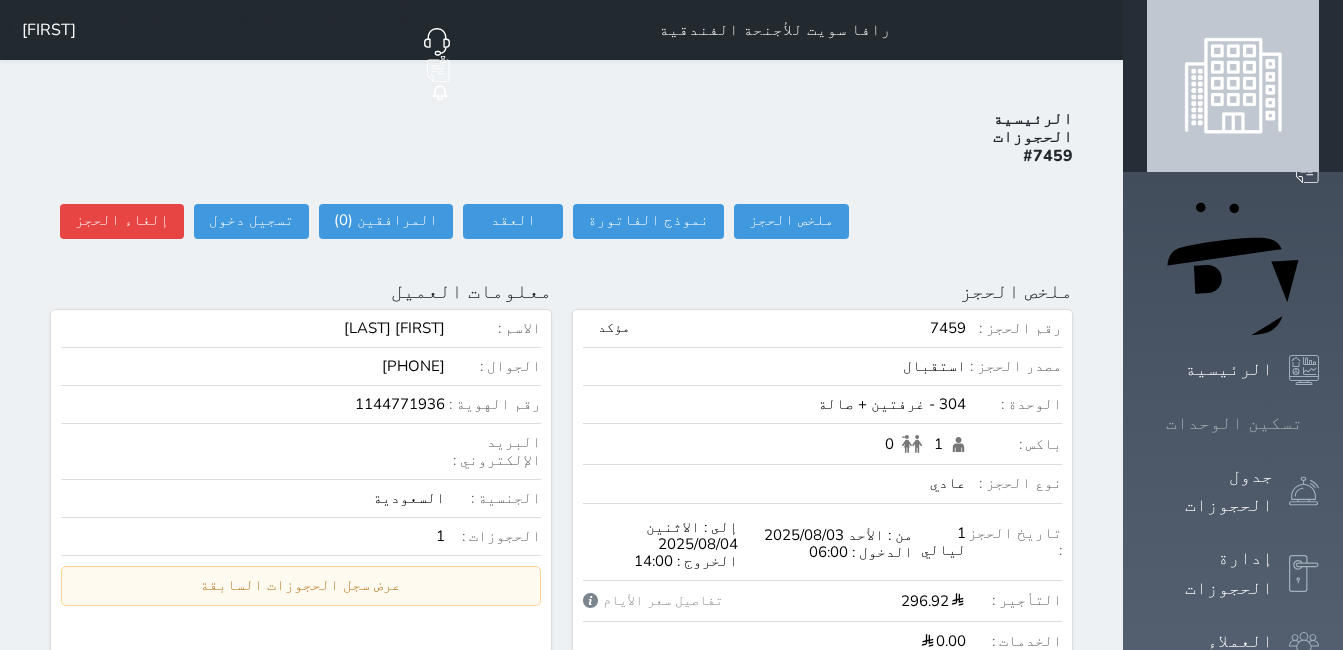 click on "تسكين الوحدات" at bounding box center [1234, 423] 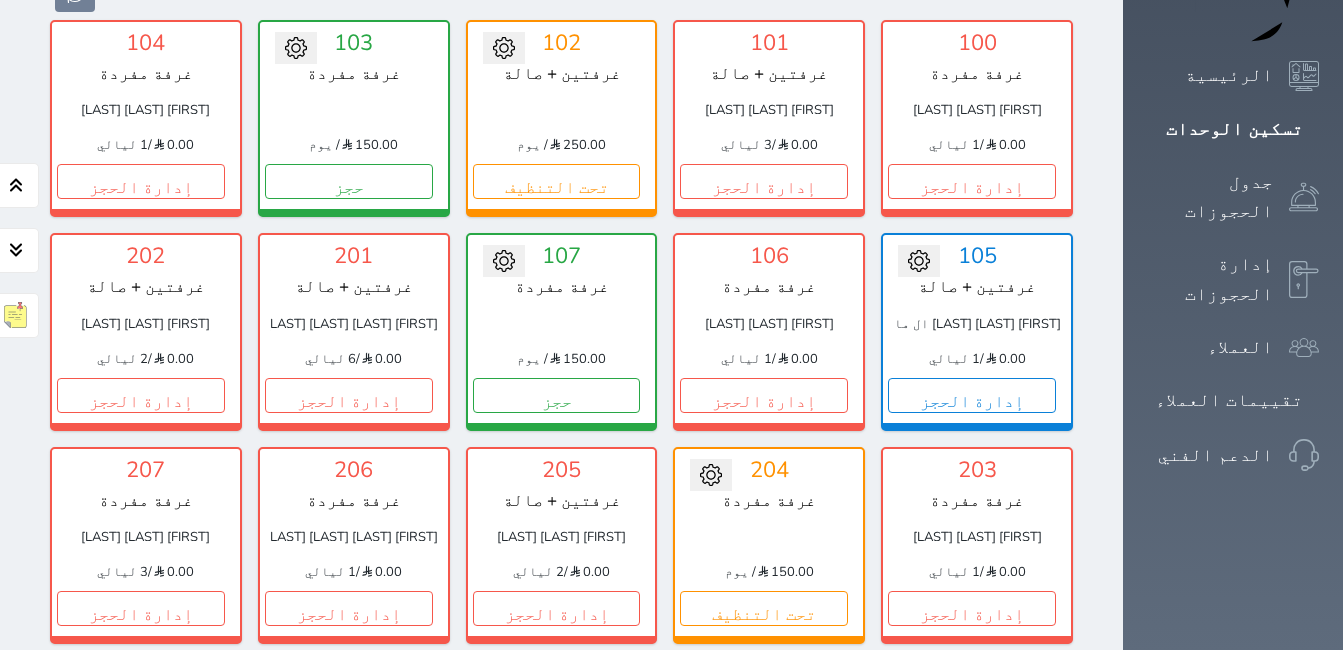 scroll, scrollTop: 278, scrollLeft: 0, axis: vertical 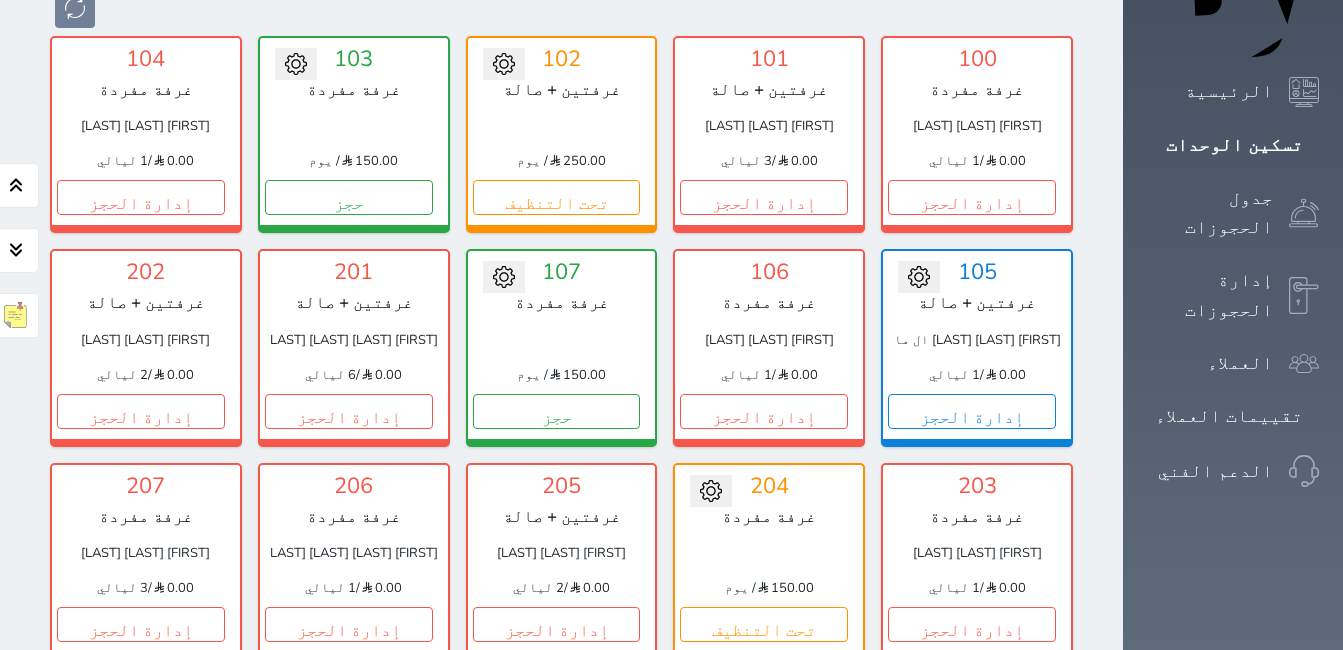 click on "تحويل لتحت الصيانة
تحويل لتحت التنظيف
107   غرفة مفردة
150.00
/ يوم       حجز                   تغيير الحالة الى صيانة                   التاريخ المتوقع للانتهاء       حفظ" at bounding box center [562, 347] 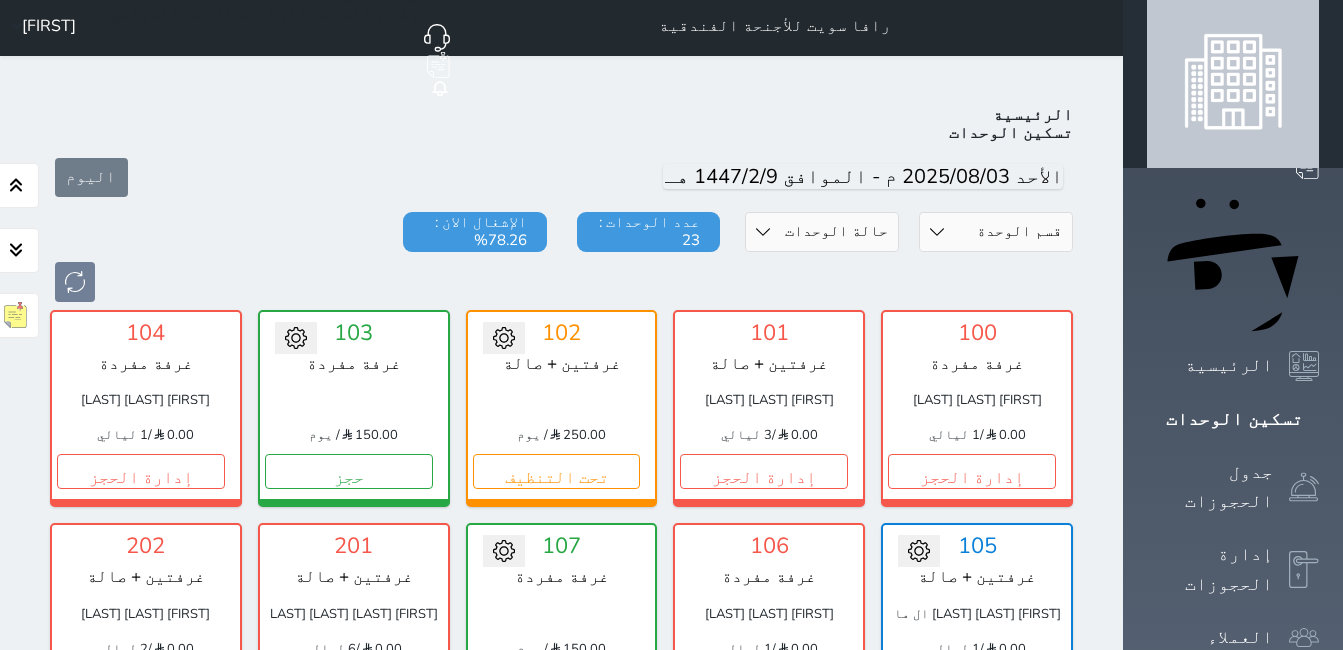 scroll, scrollTop: 0, scrollLeft: 0, axis: both 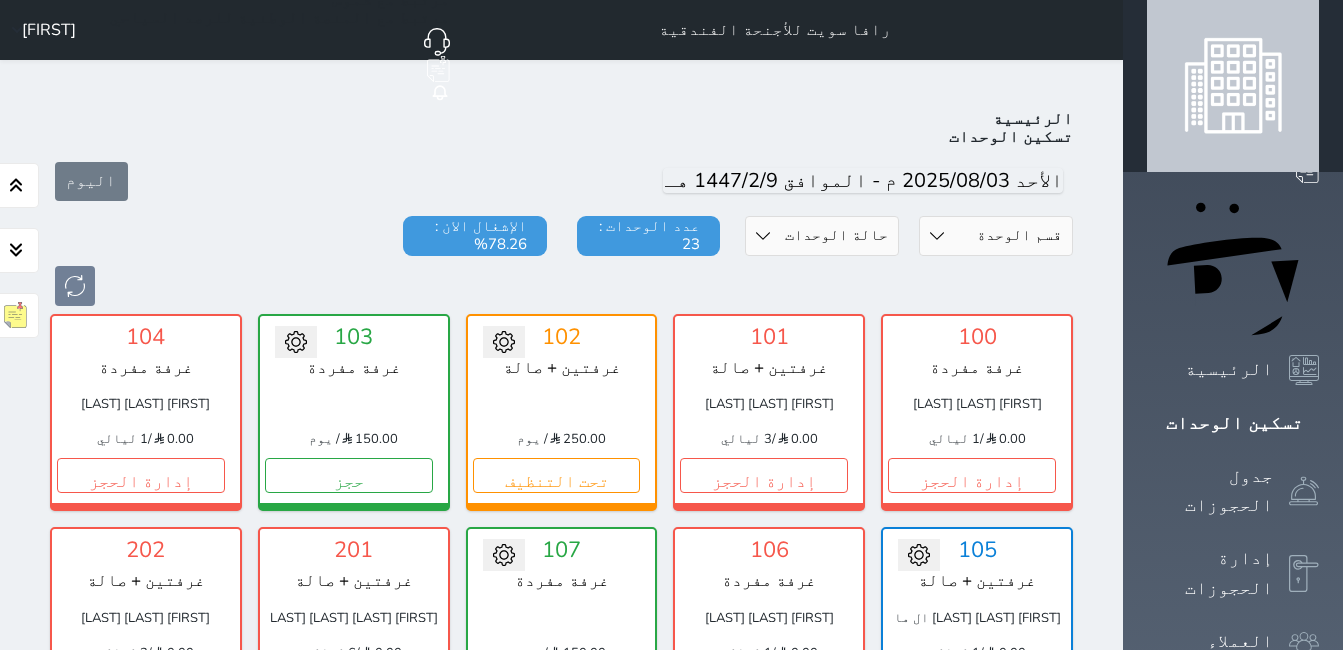 click on "201   غرفتين + صالة
[FIRST] [LAST] [LAST] الشهري
0.00
/   6 ليالي           إدارة الحجز" at bounding box center (354, 625) 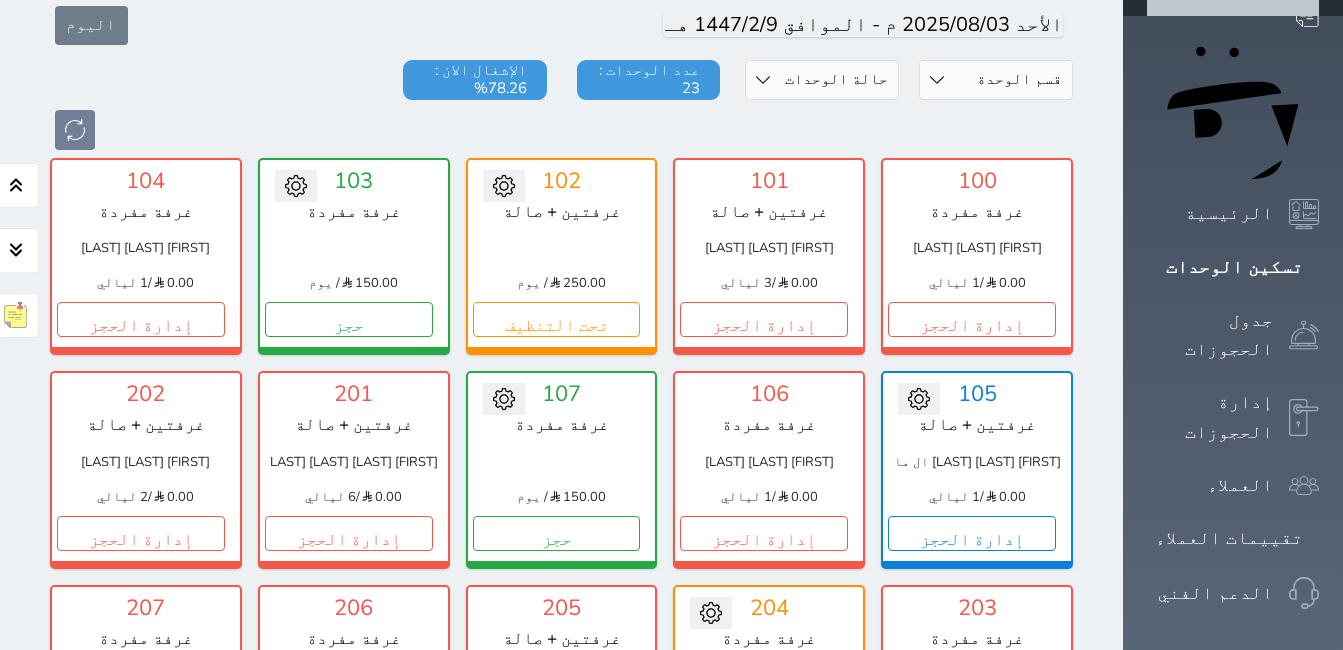 scroll, scrollTop: 200, scrollLeft: 0, axis: vertical 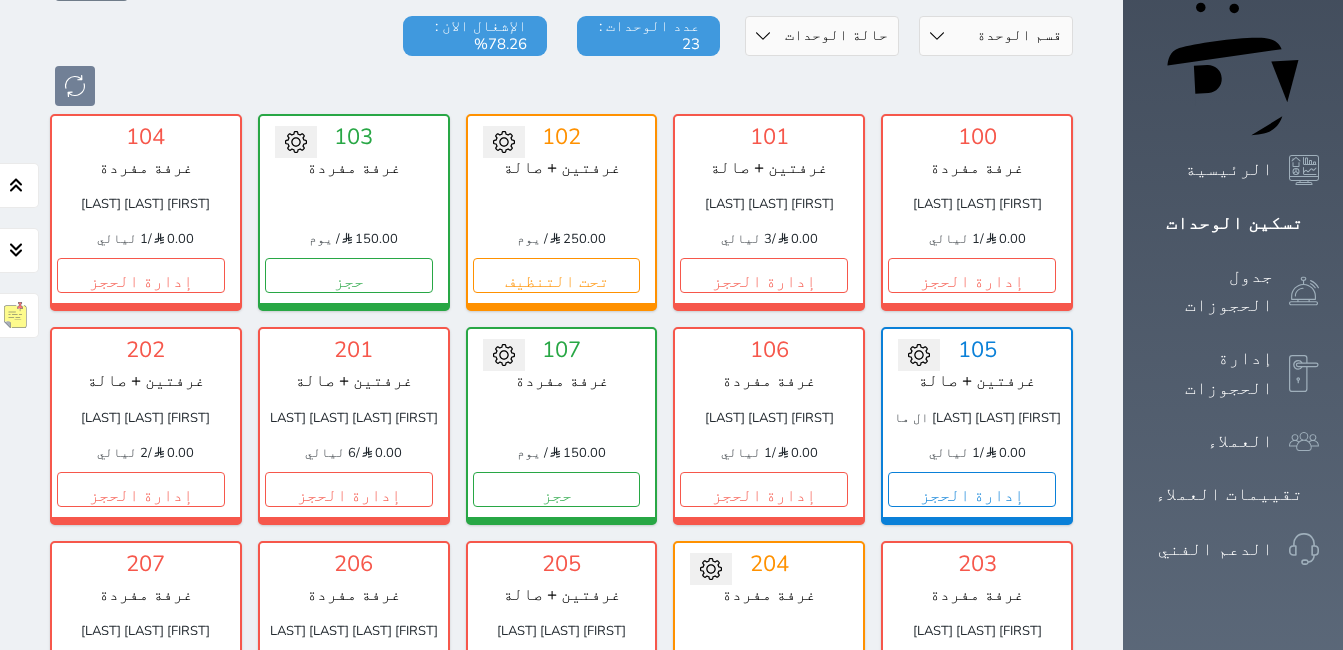 click on "تحت التنظيف" at bounding box center [764, 702] 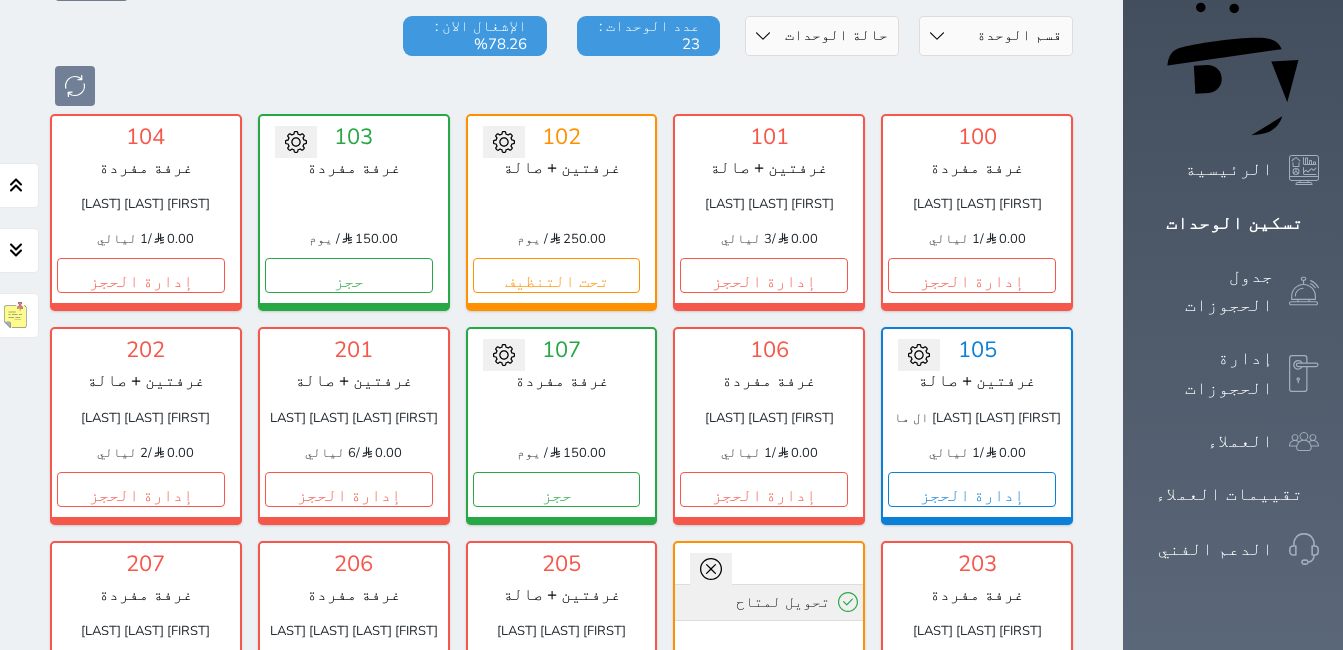 click 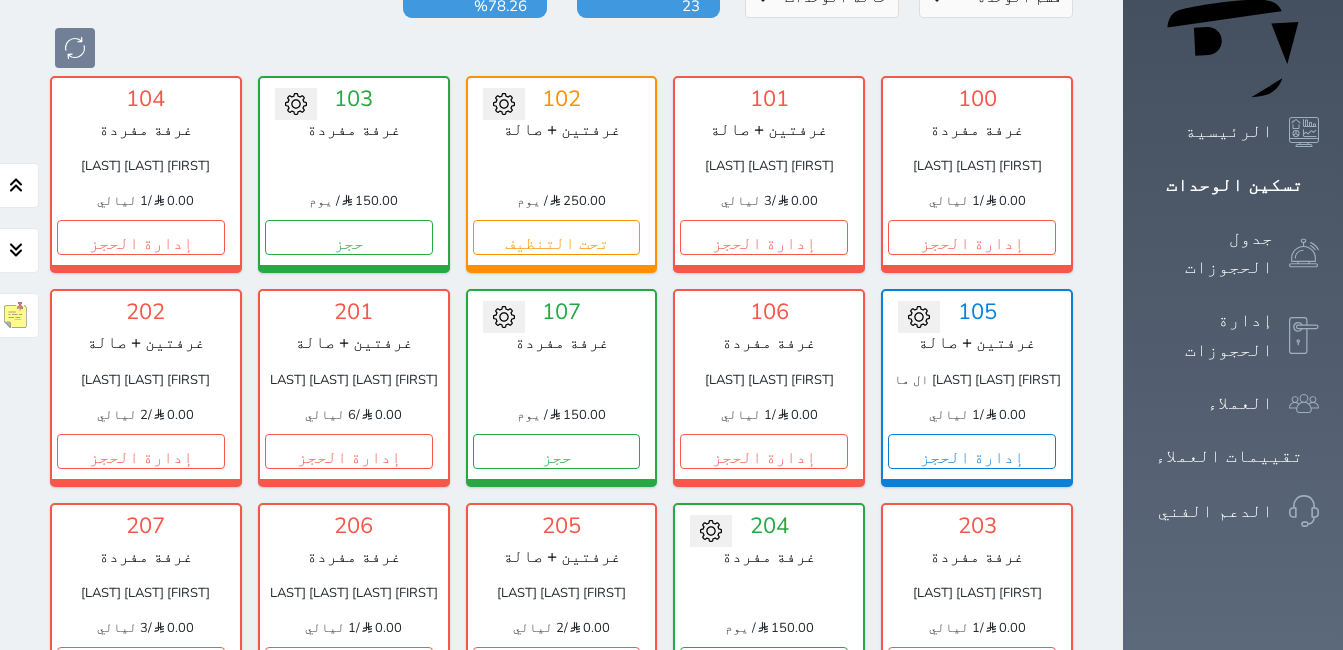 scroll, scrollTop: 300, scrollLeft: 0, axis: vertical 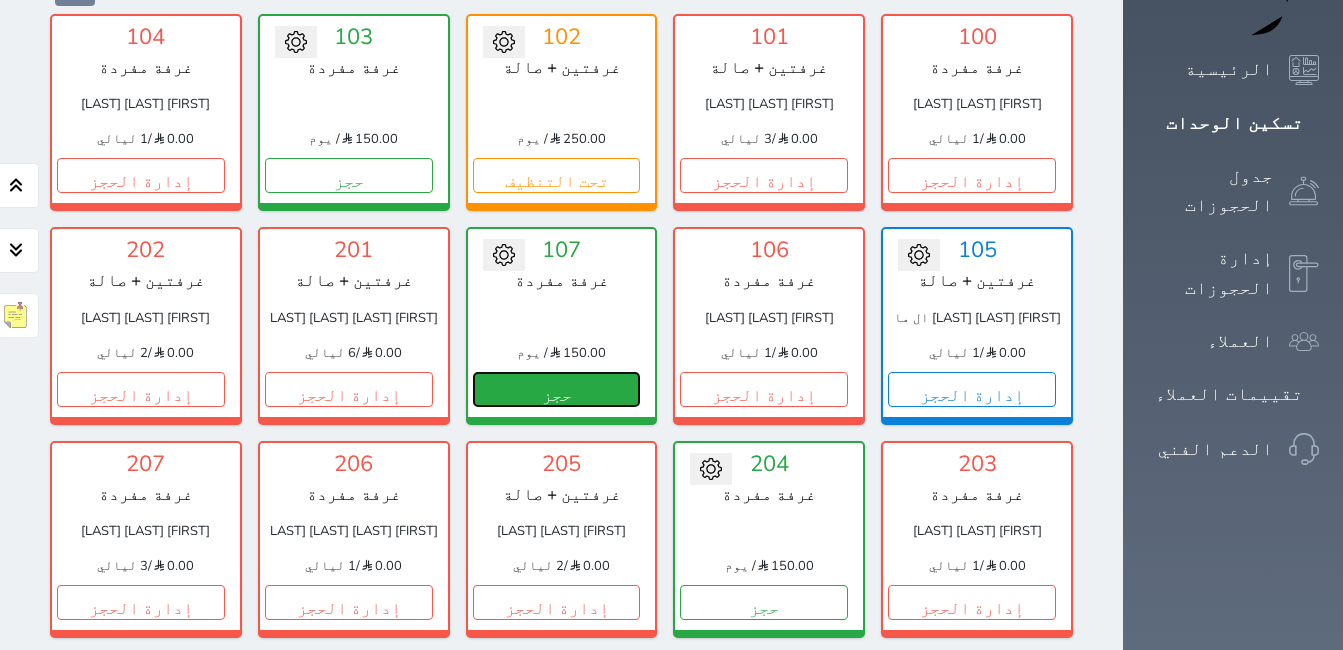 click on "حجز" at bounding box center (557, 389) 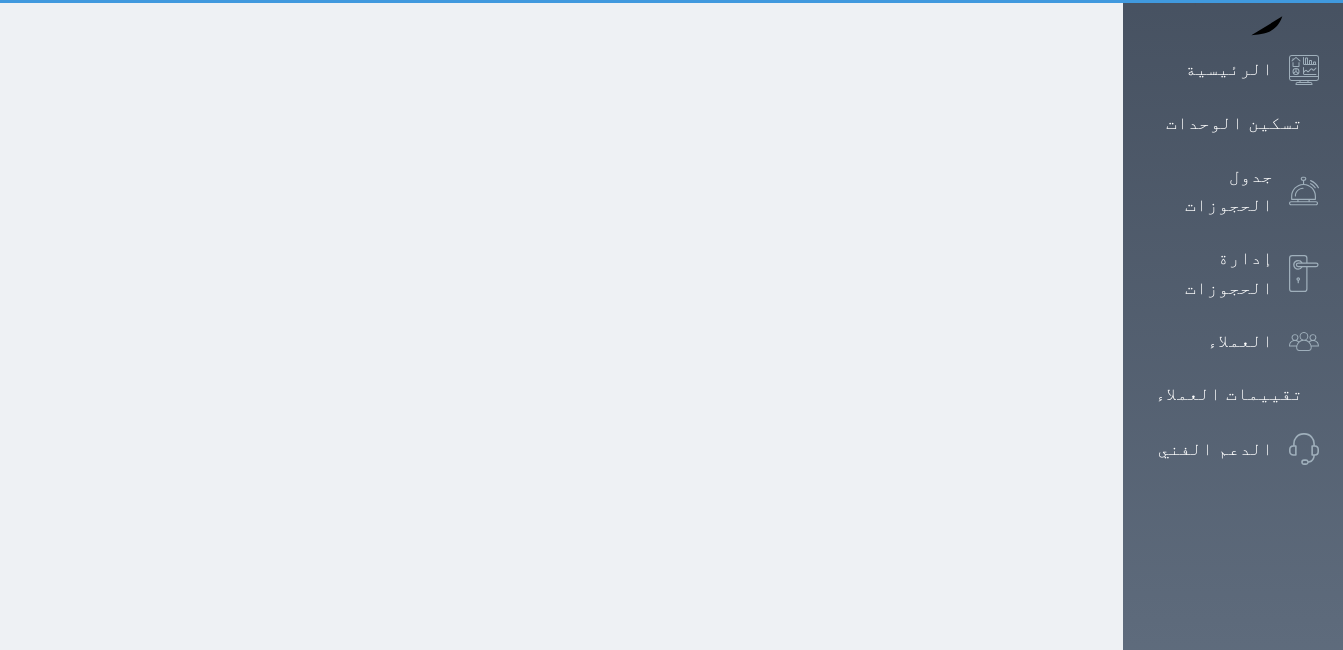 scroll, scrollTop: 52, scrollLeft: 0, axis: vertical 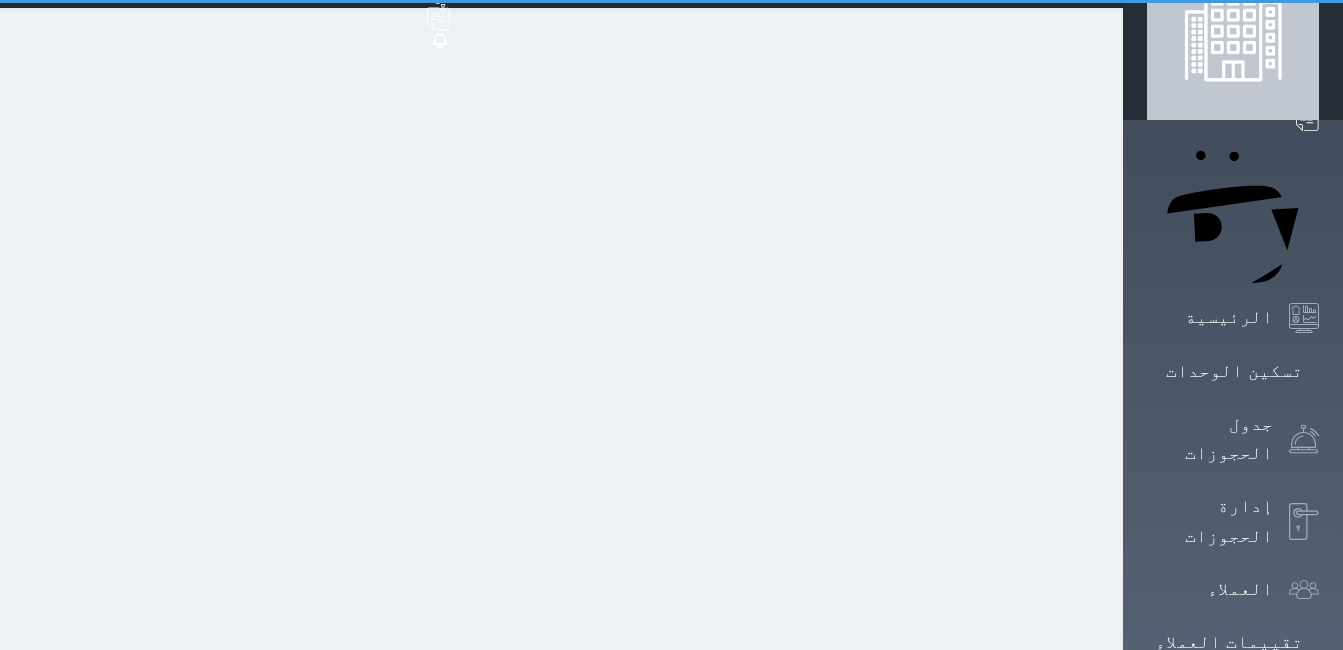 select on "1" 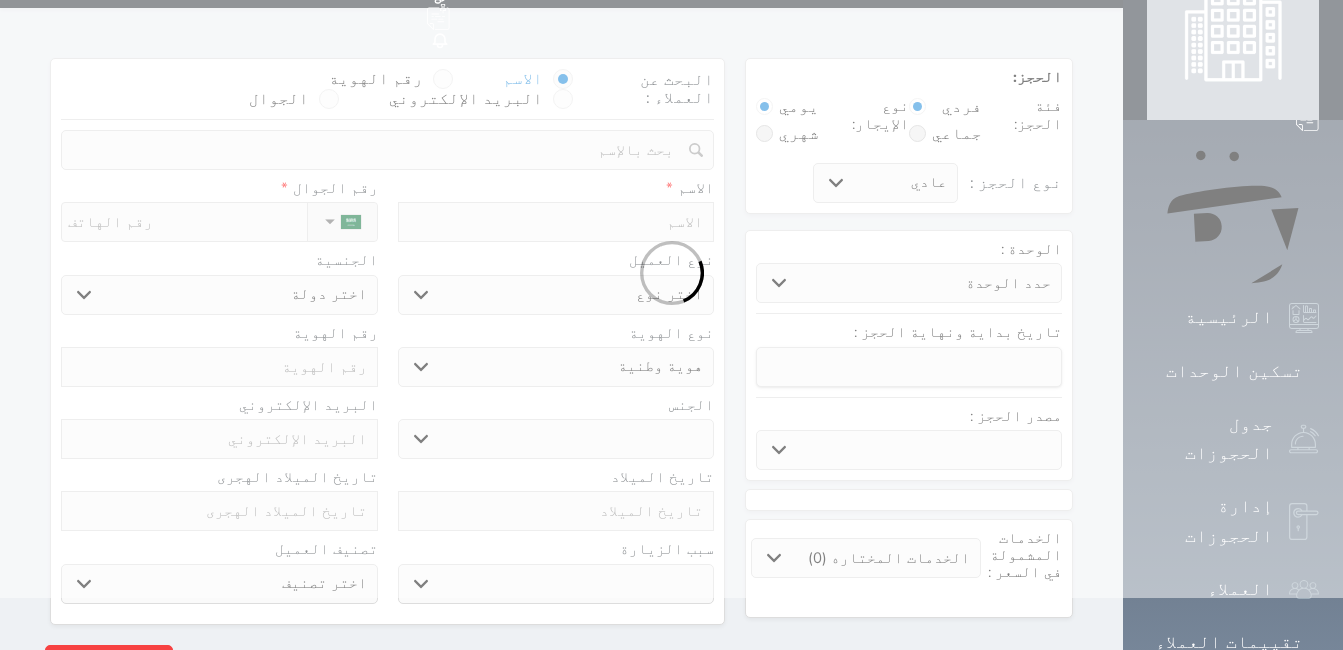 scroll, scrollTop: 0, scrollLeft: 0, axis: both 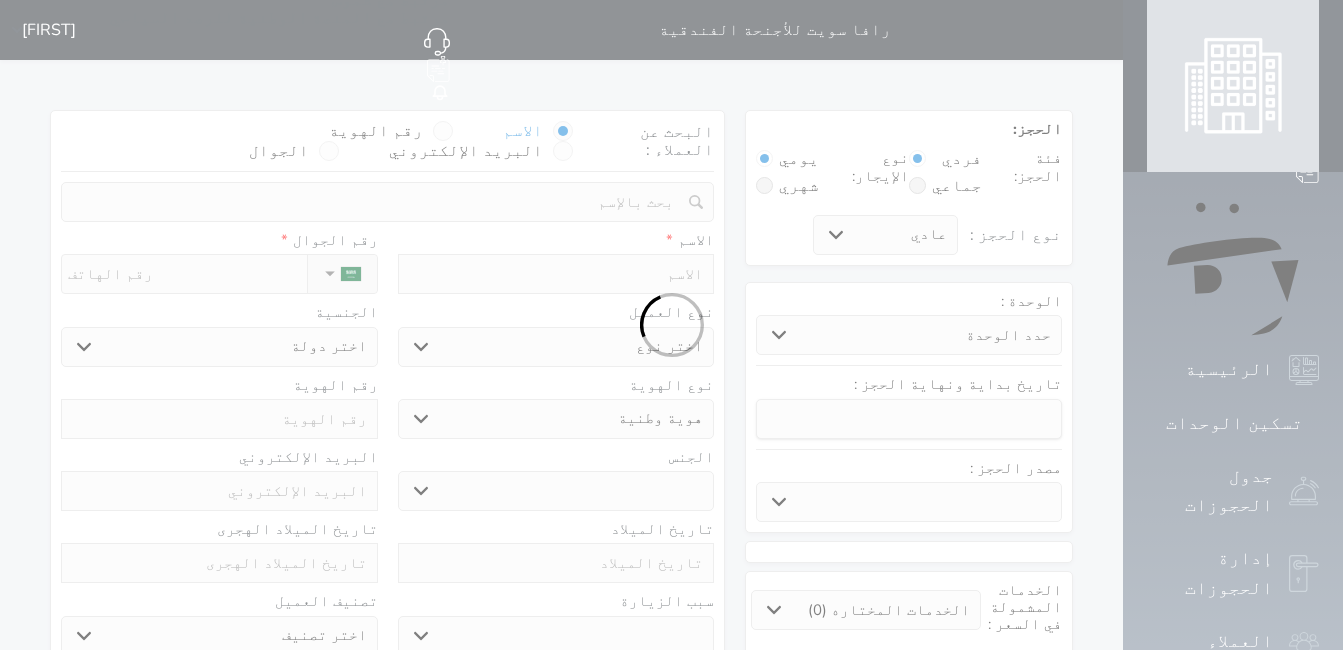 select 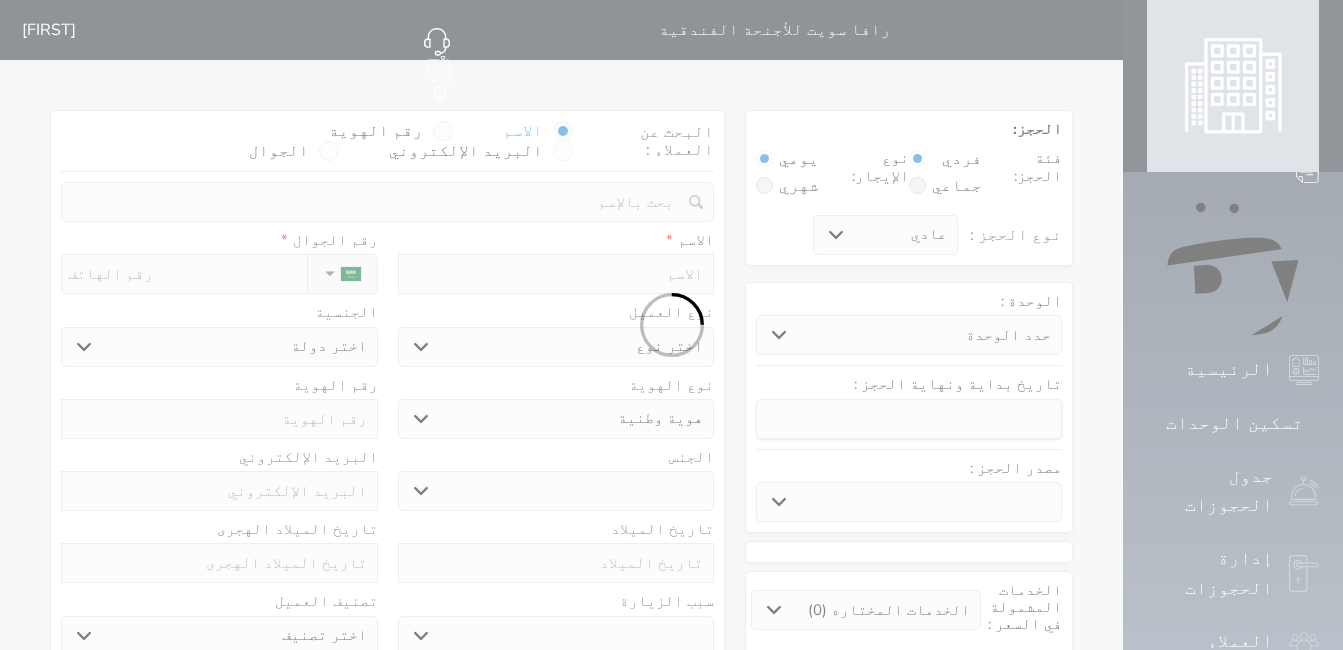 select 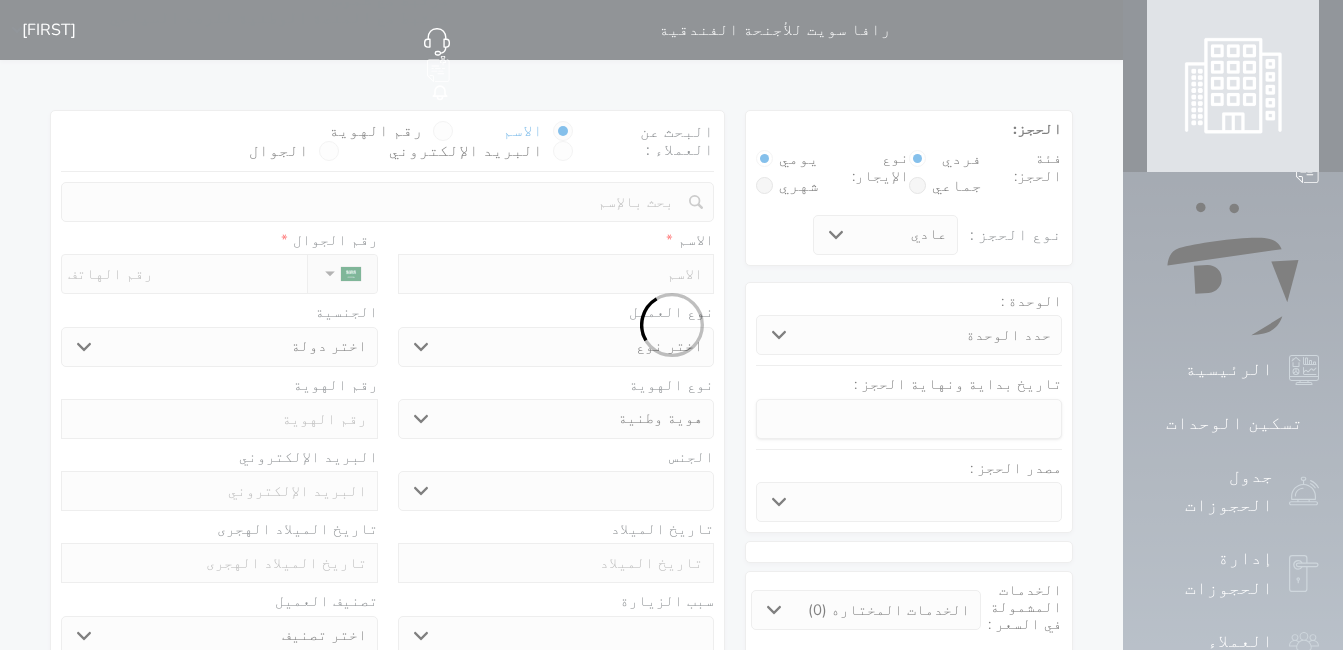 select 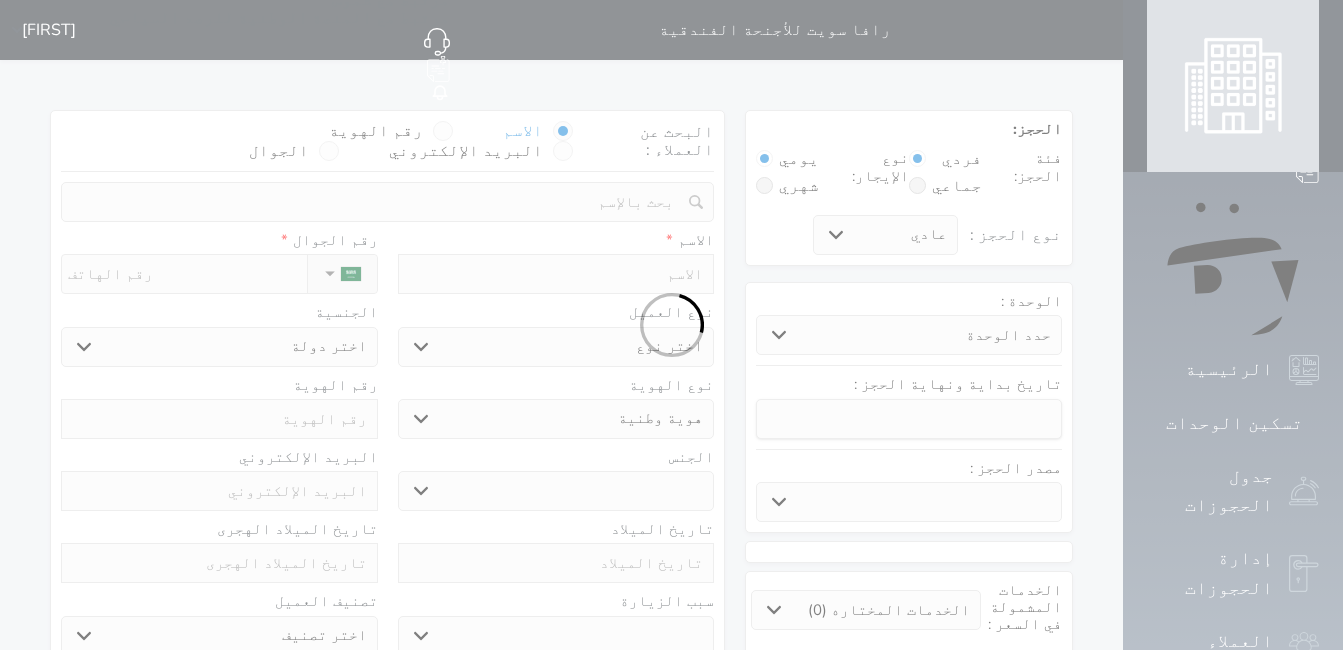 select 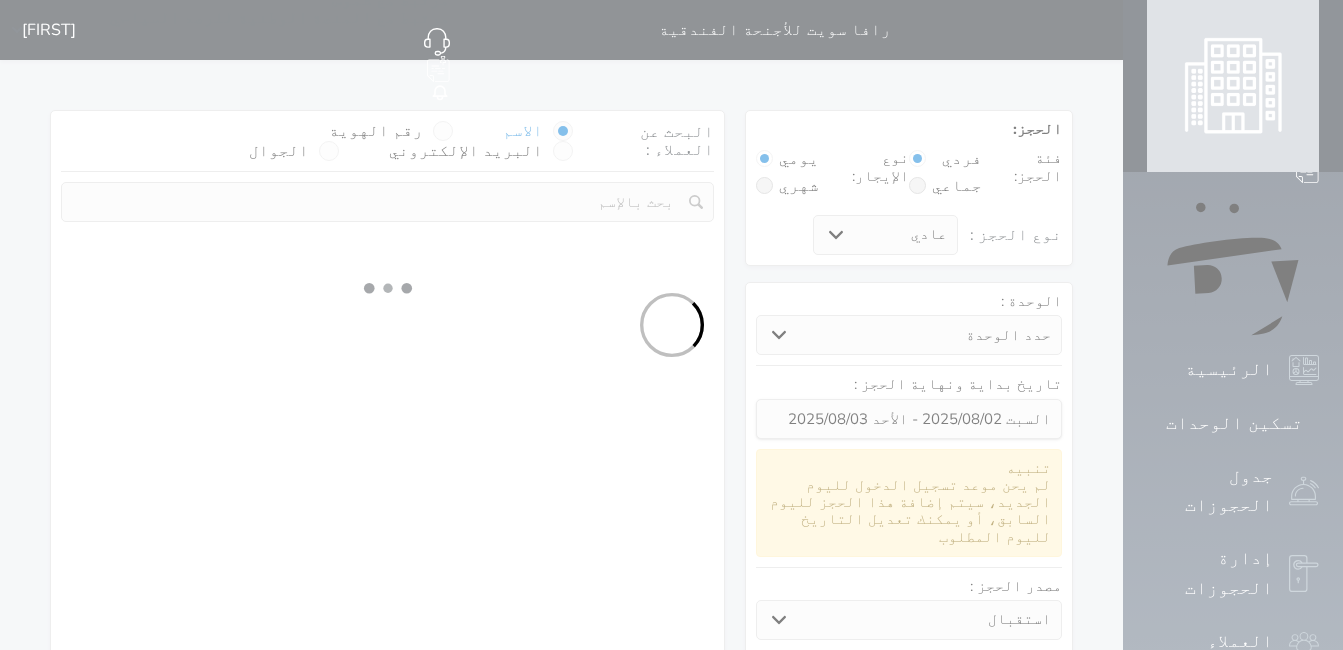 select 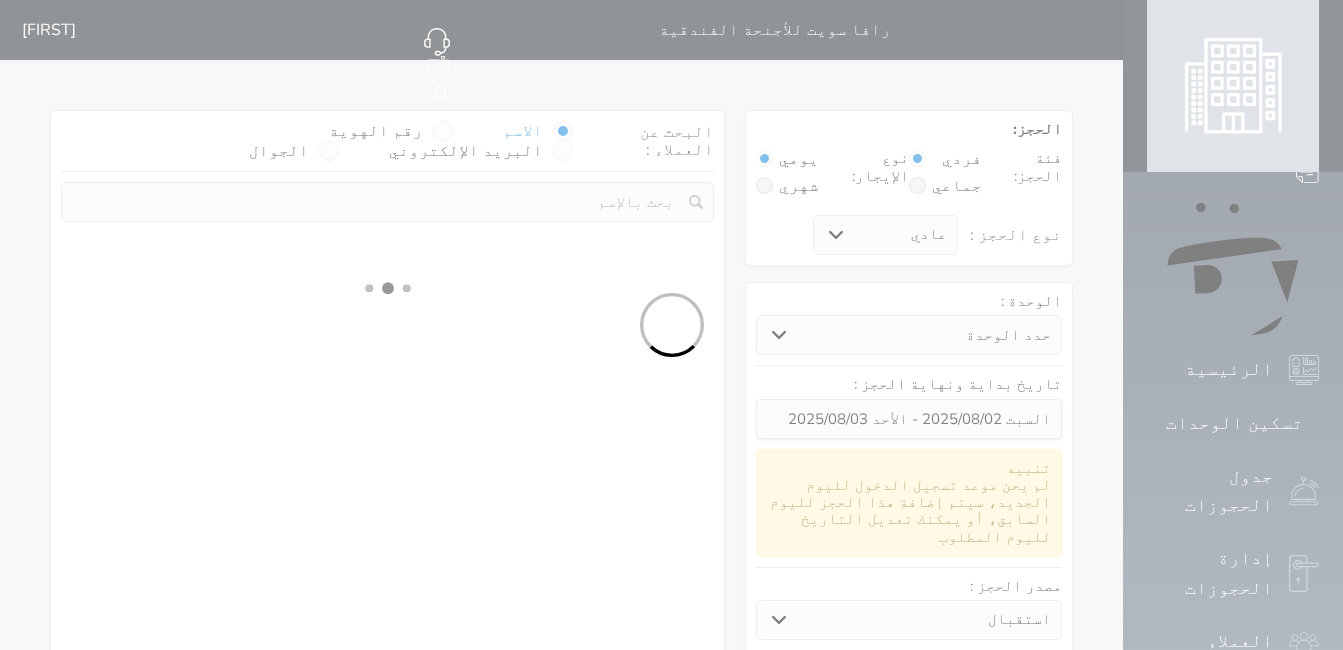 select on "1" 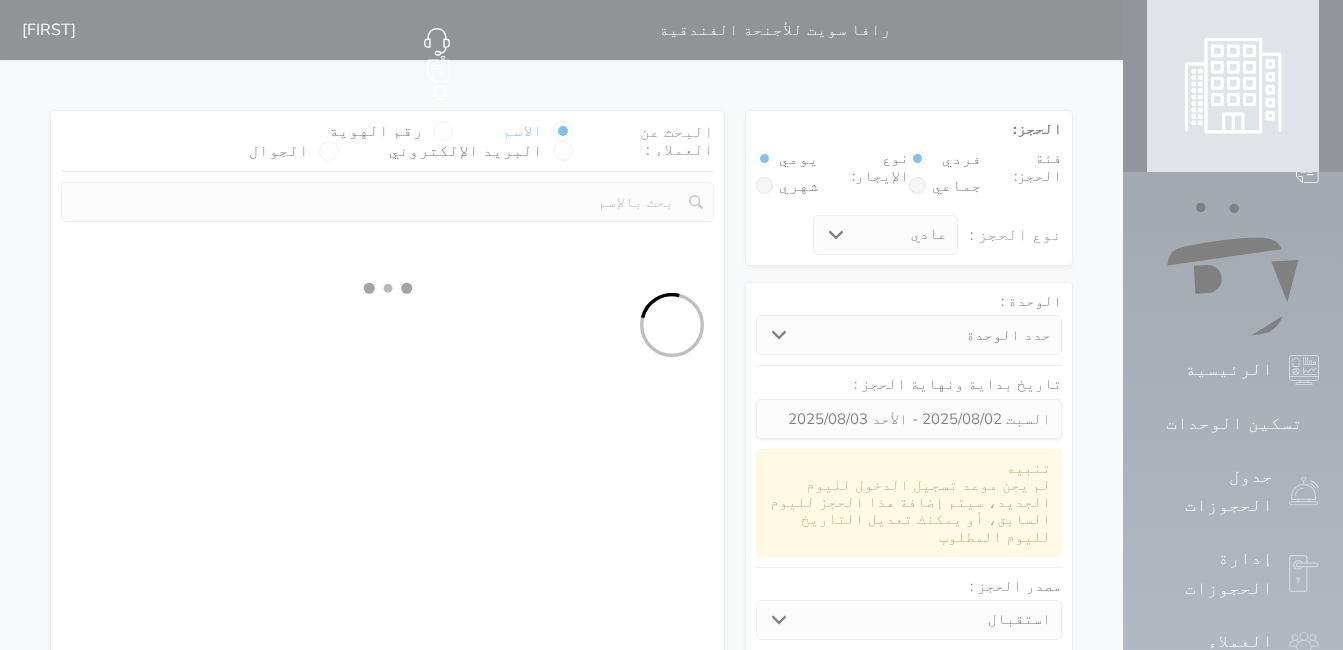select on "113" 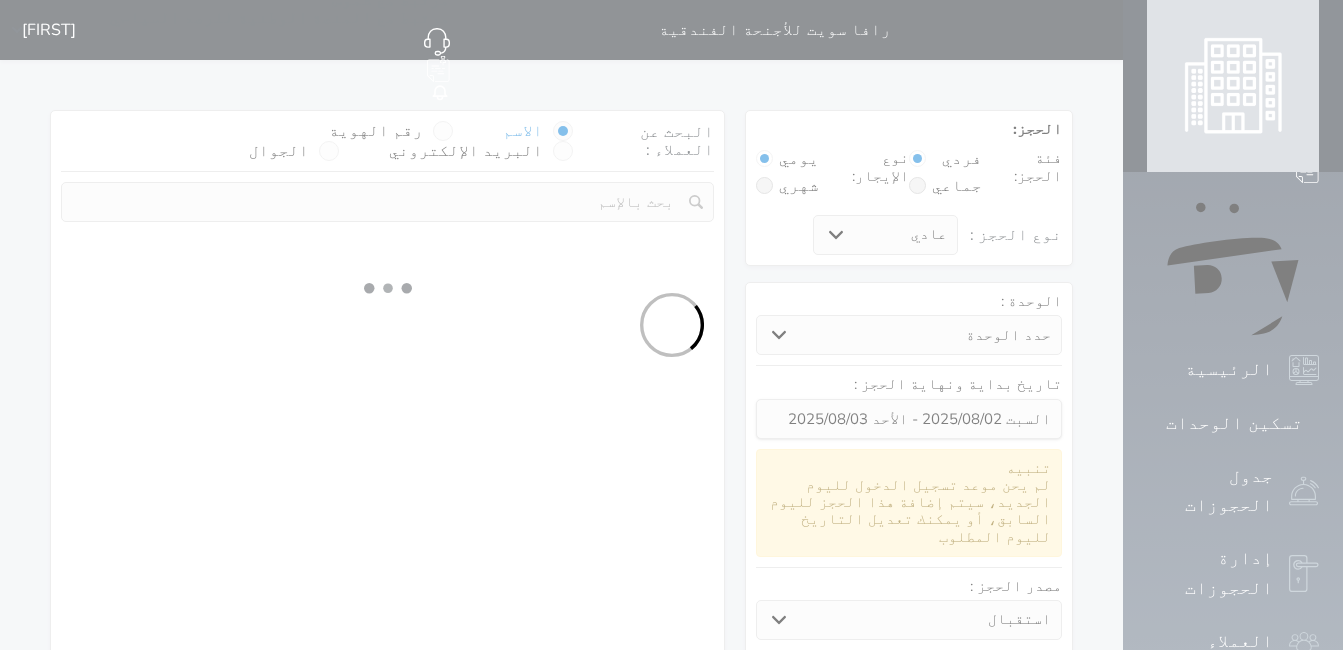 select on "1" 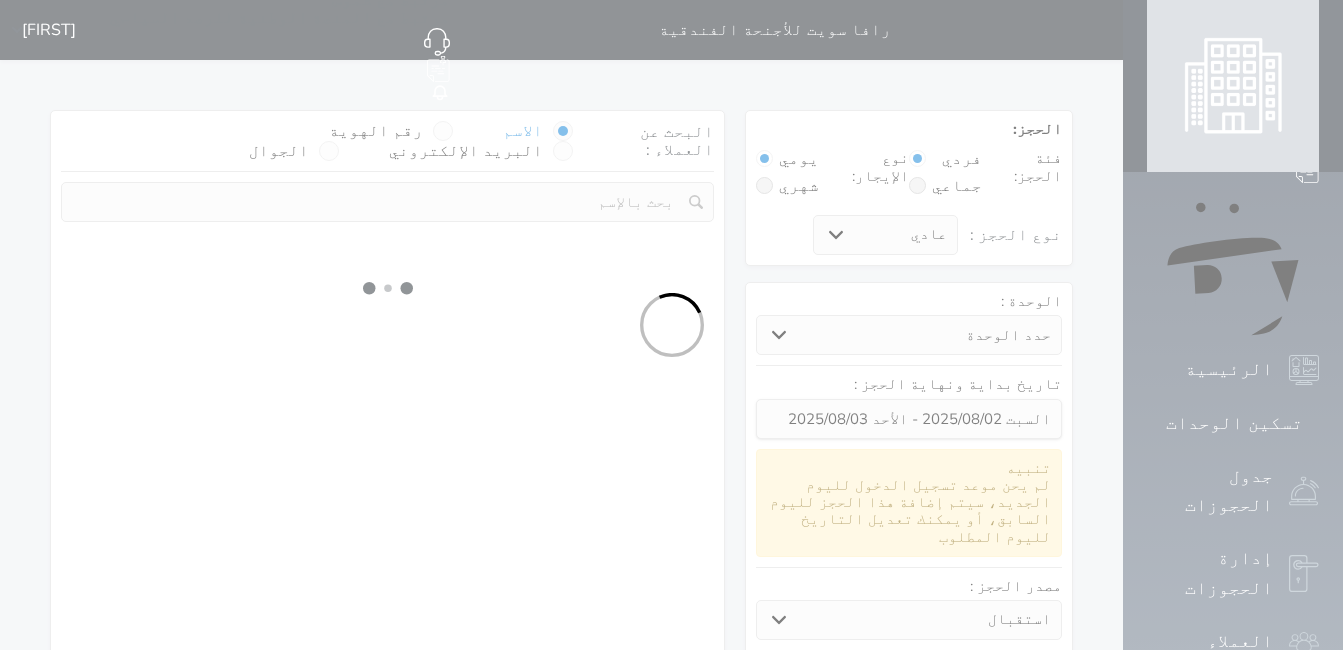 select 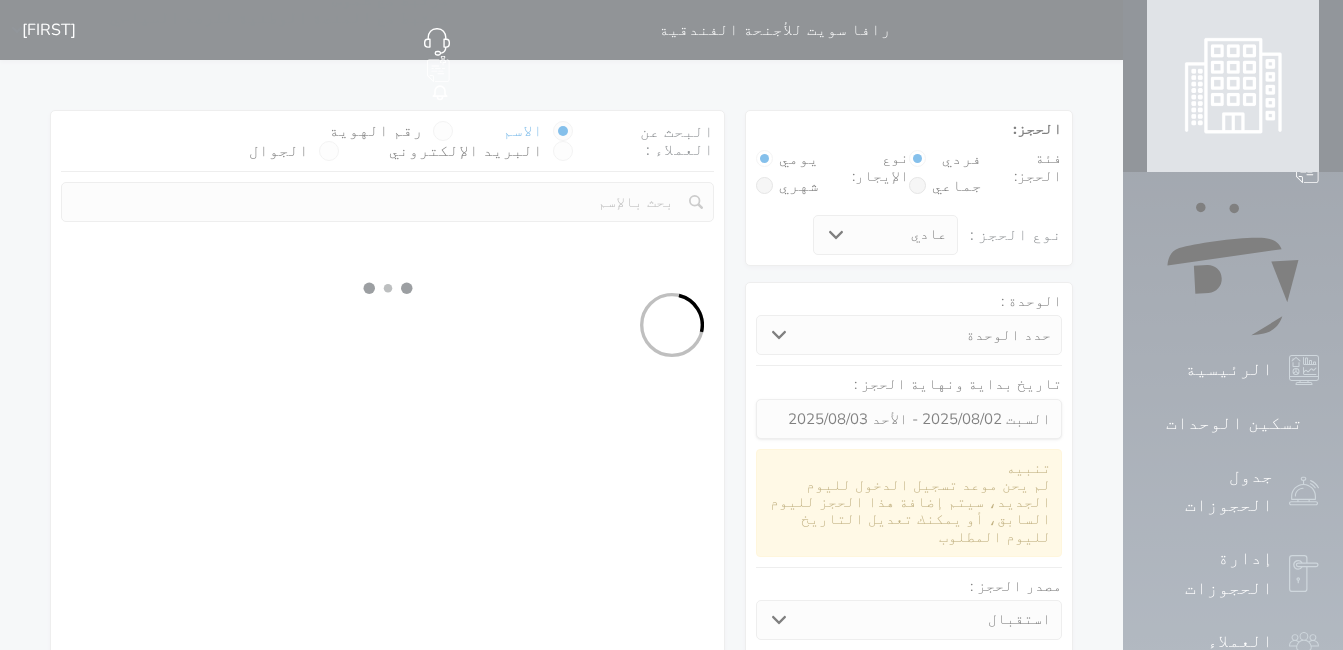 select on "7" 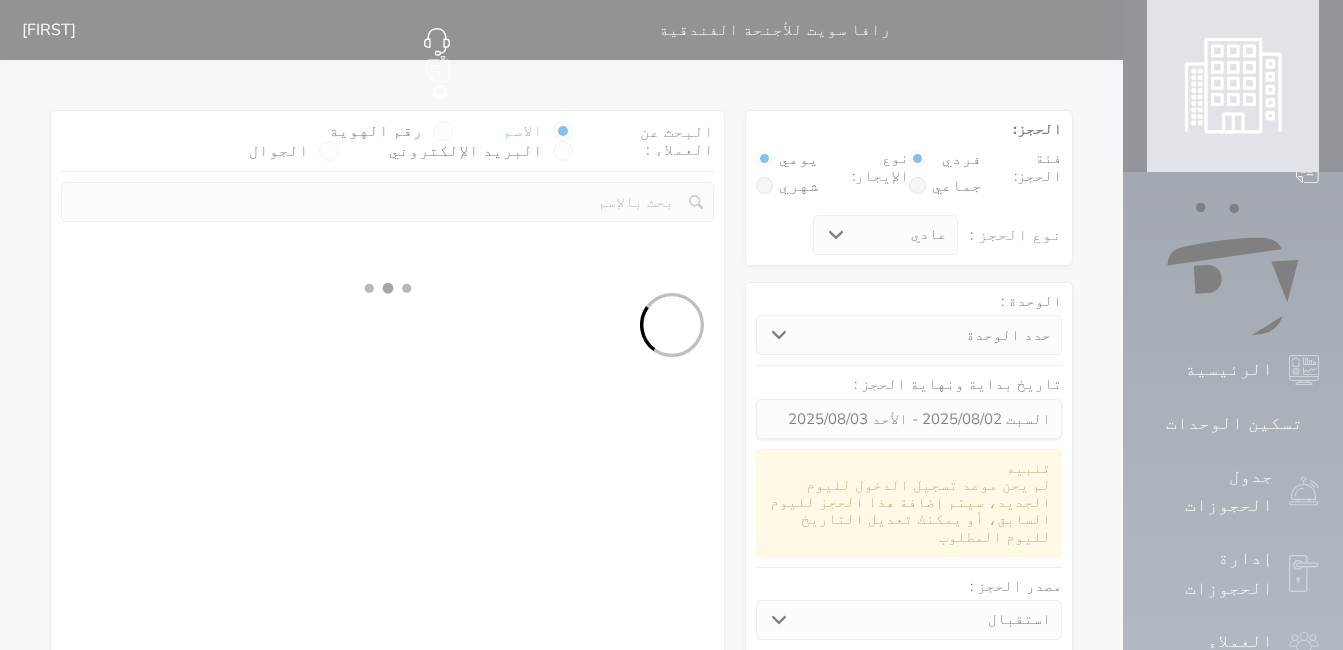 select 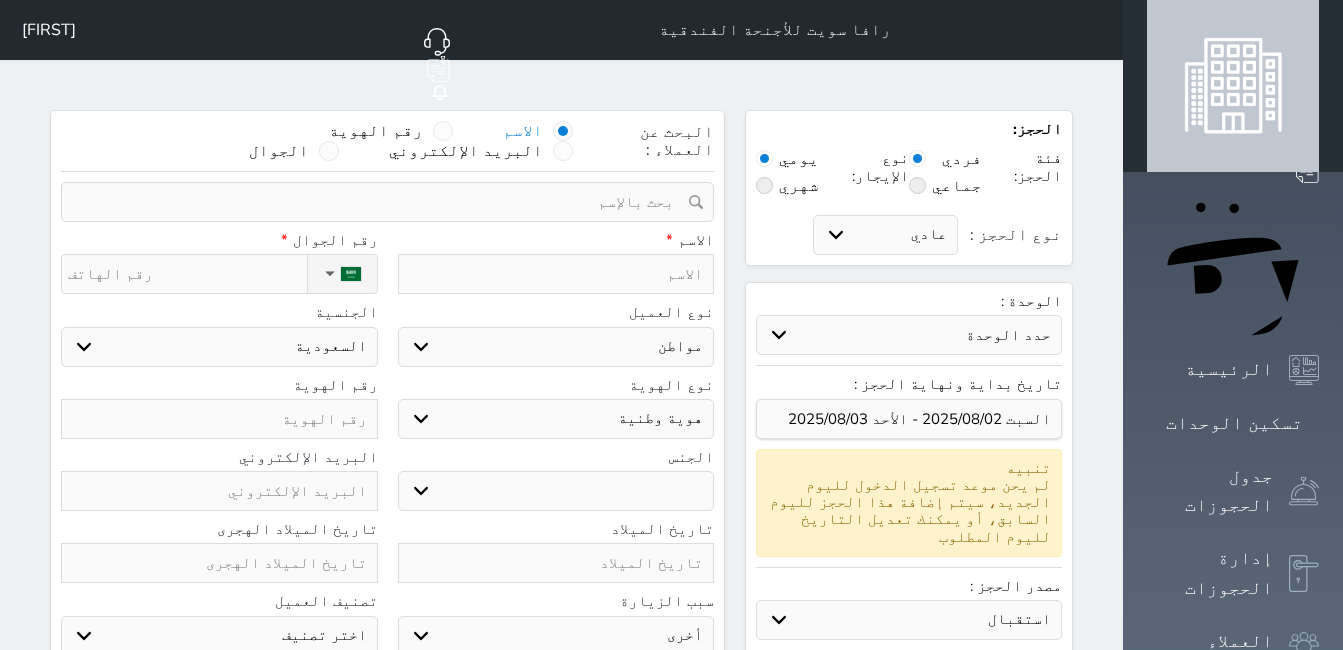 select 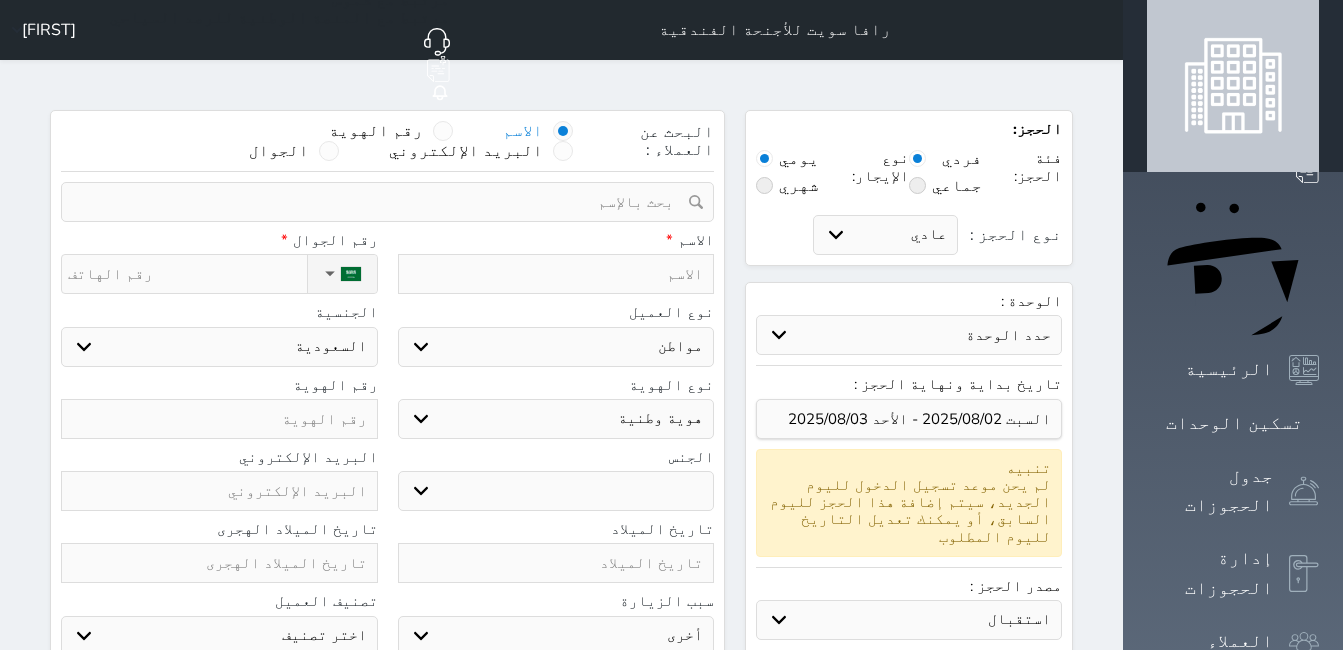 select 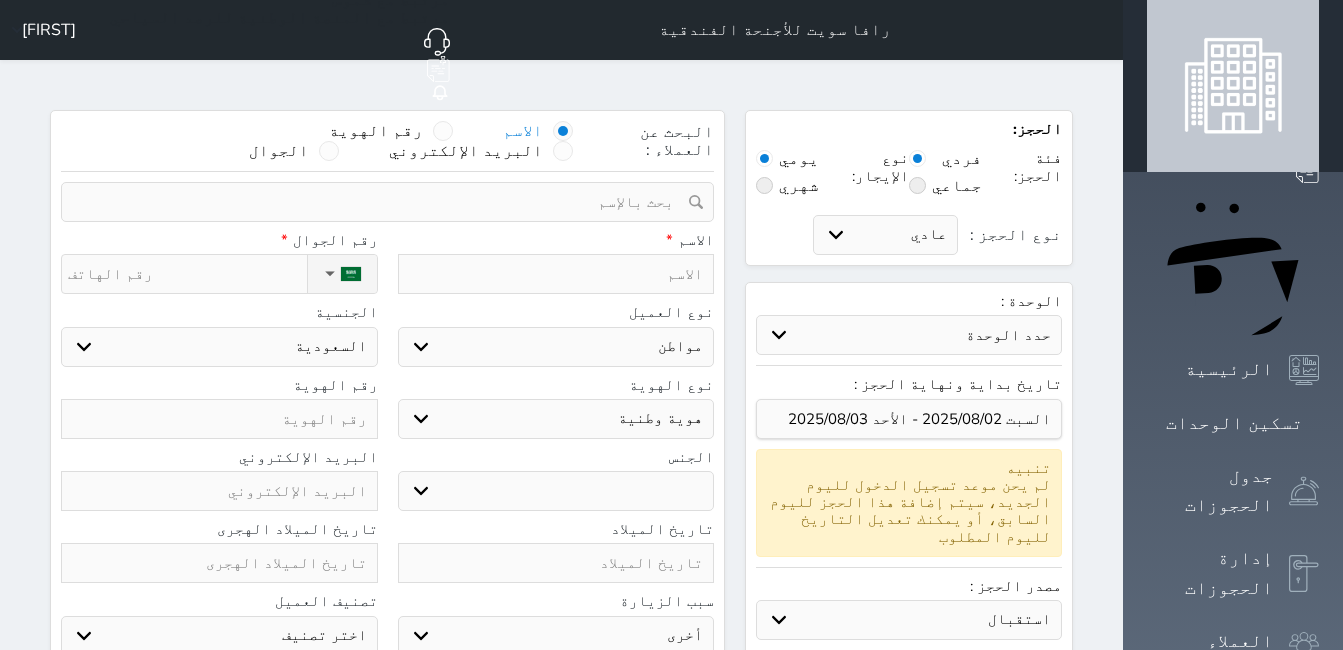 select 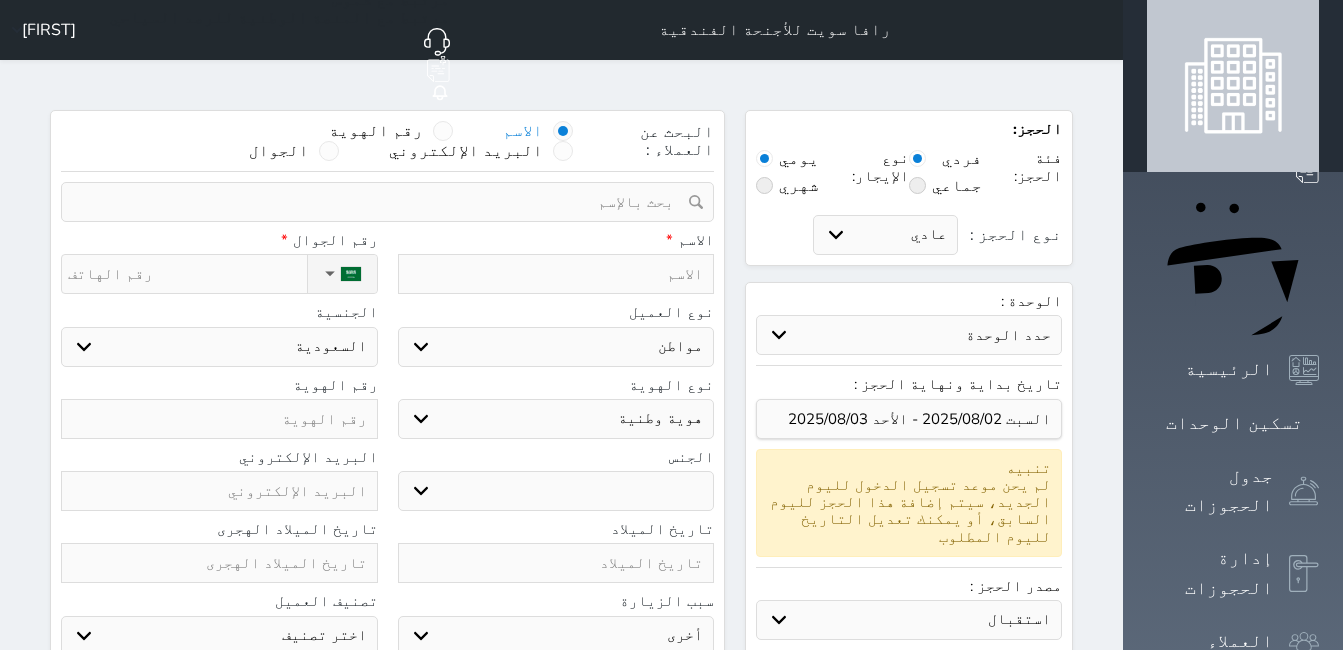 select 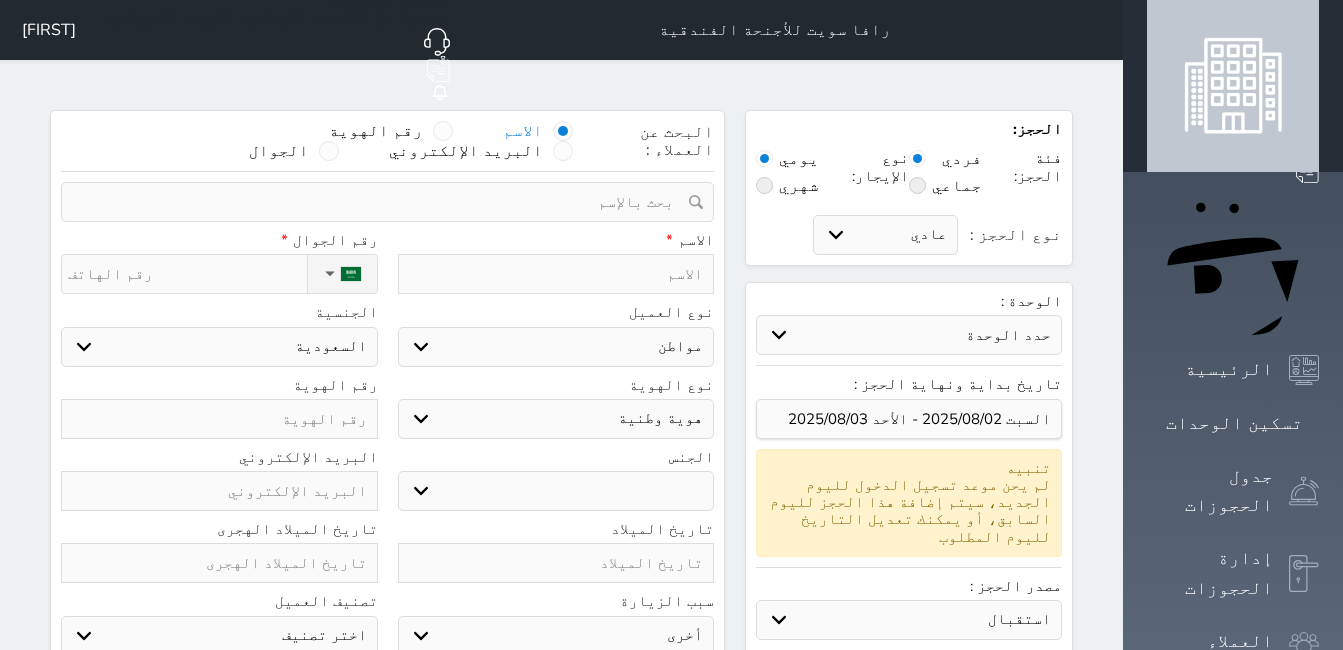 select 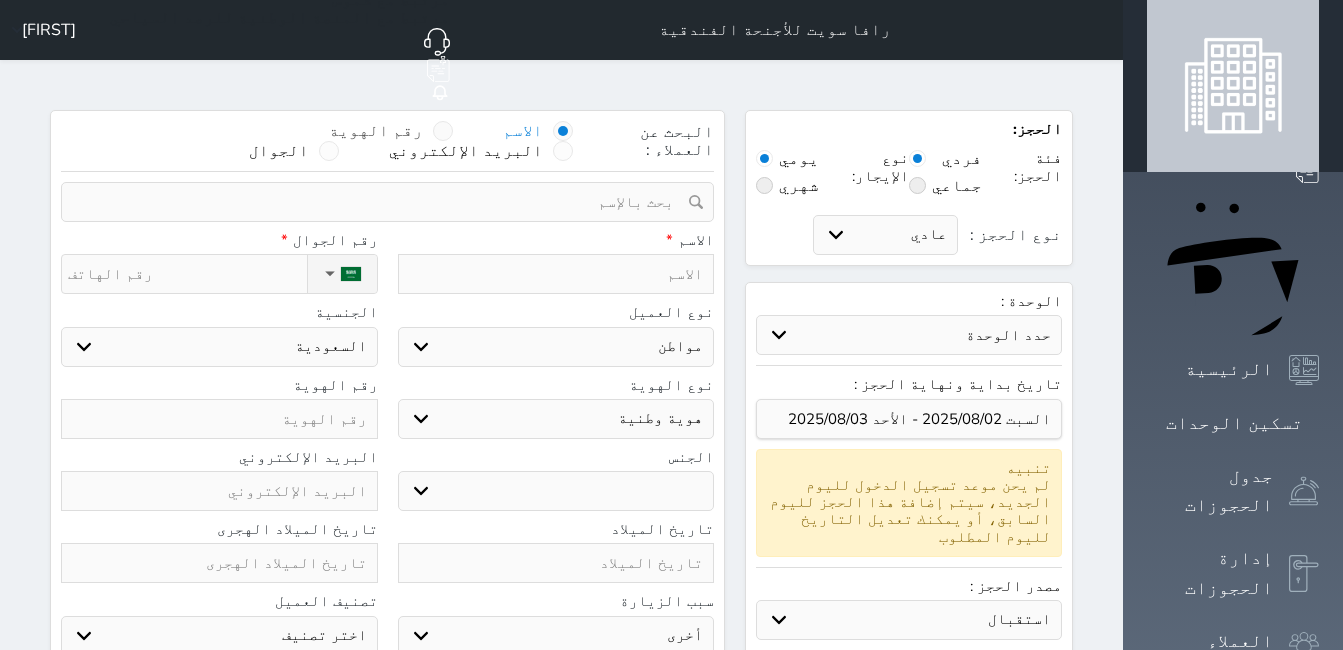 click at bounding box center (443, 131) 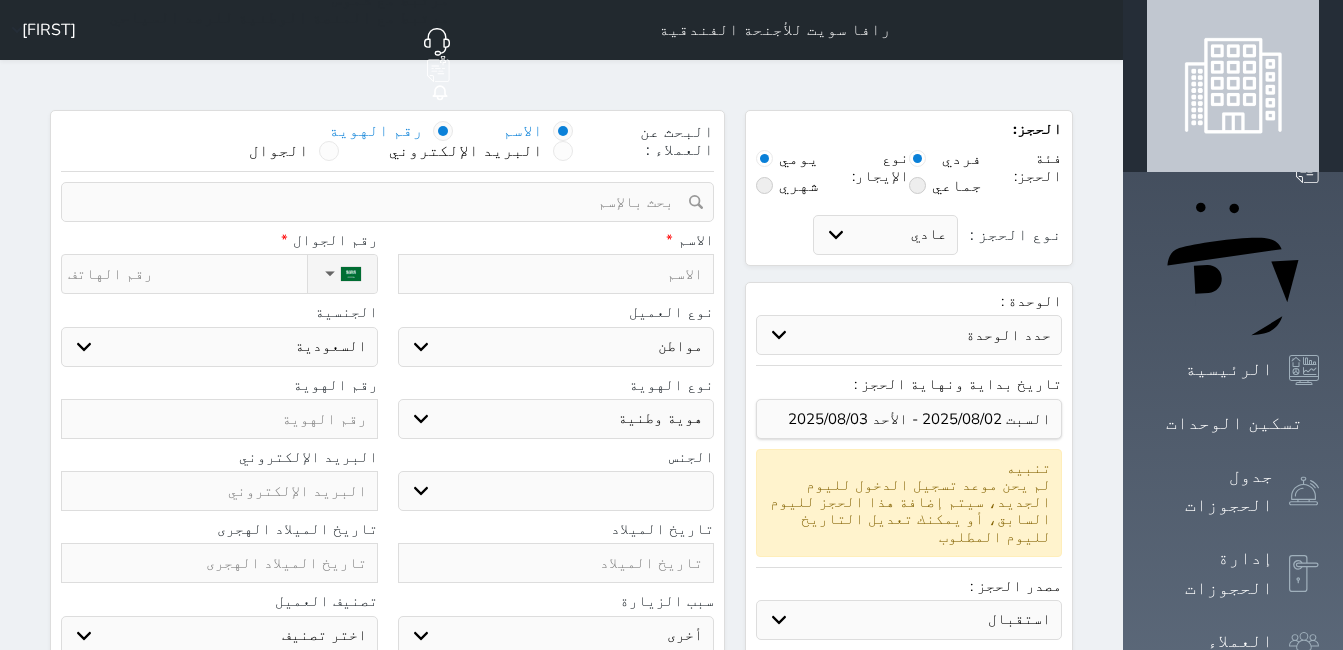 select 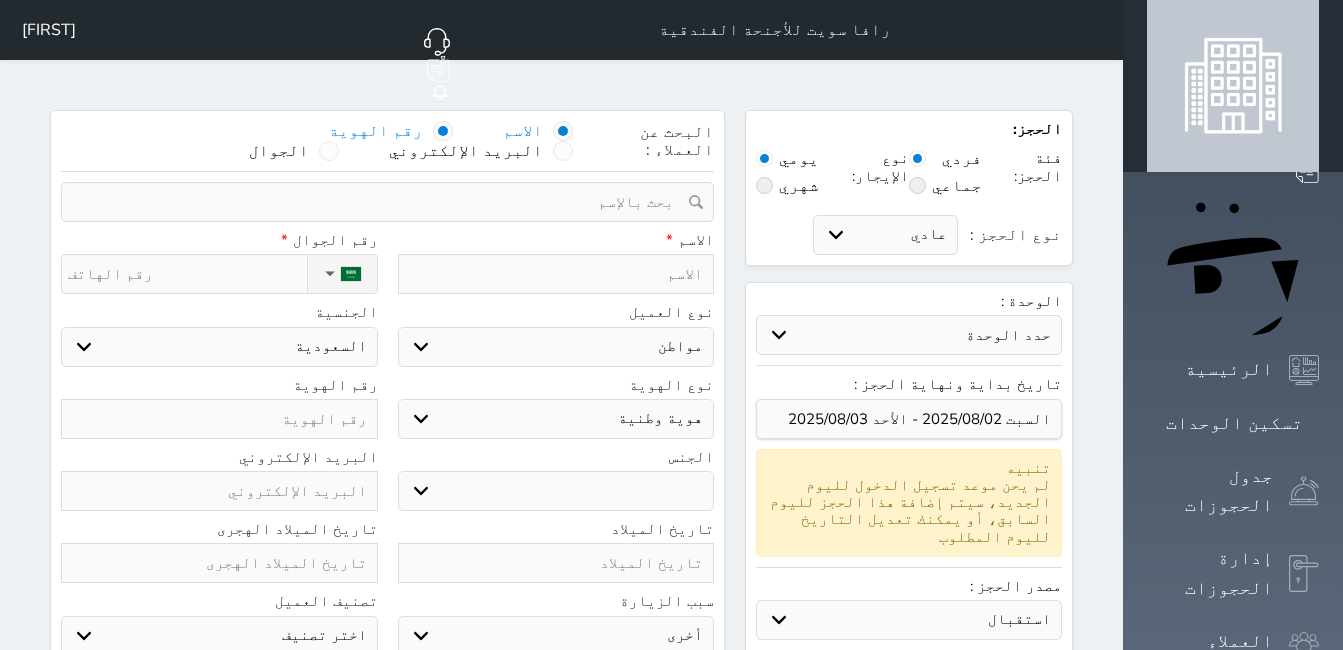 select 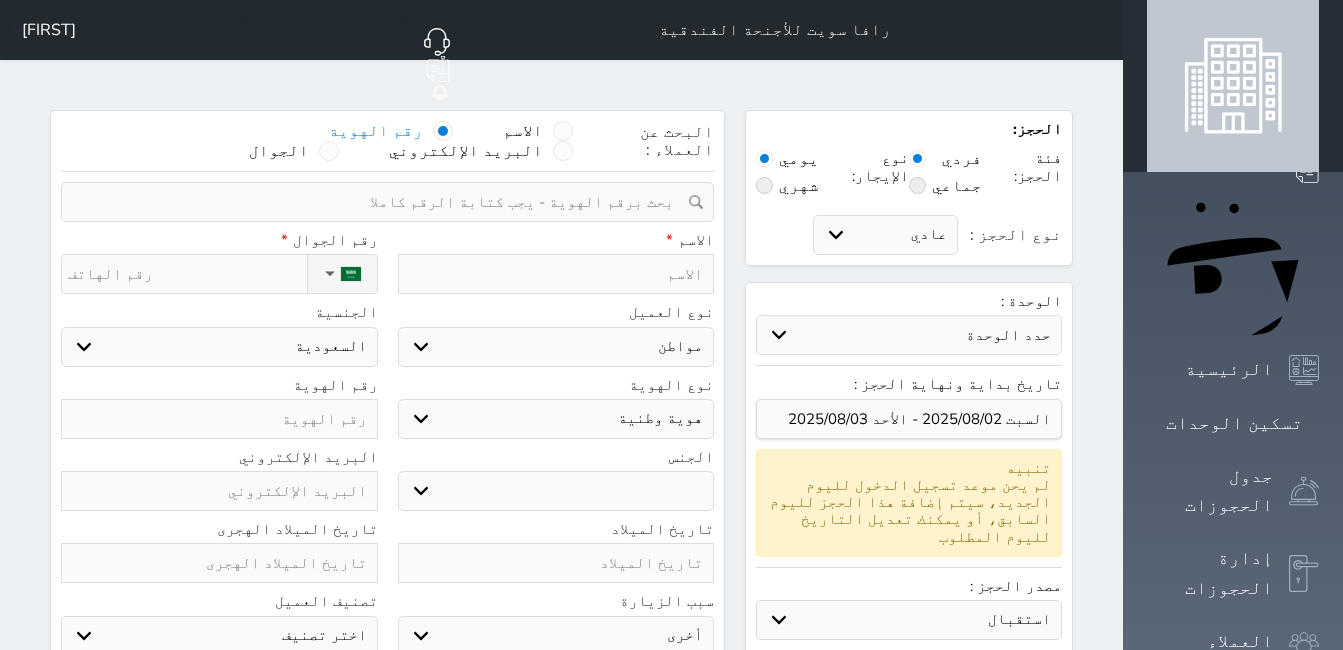 click at bounding box center (380, 202) 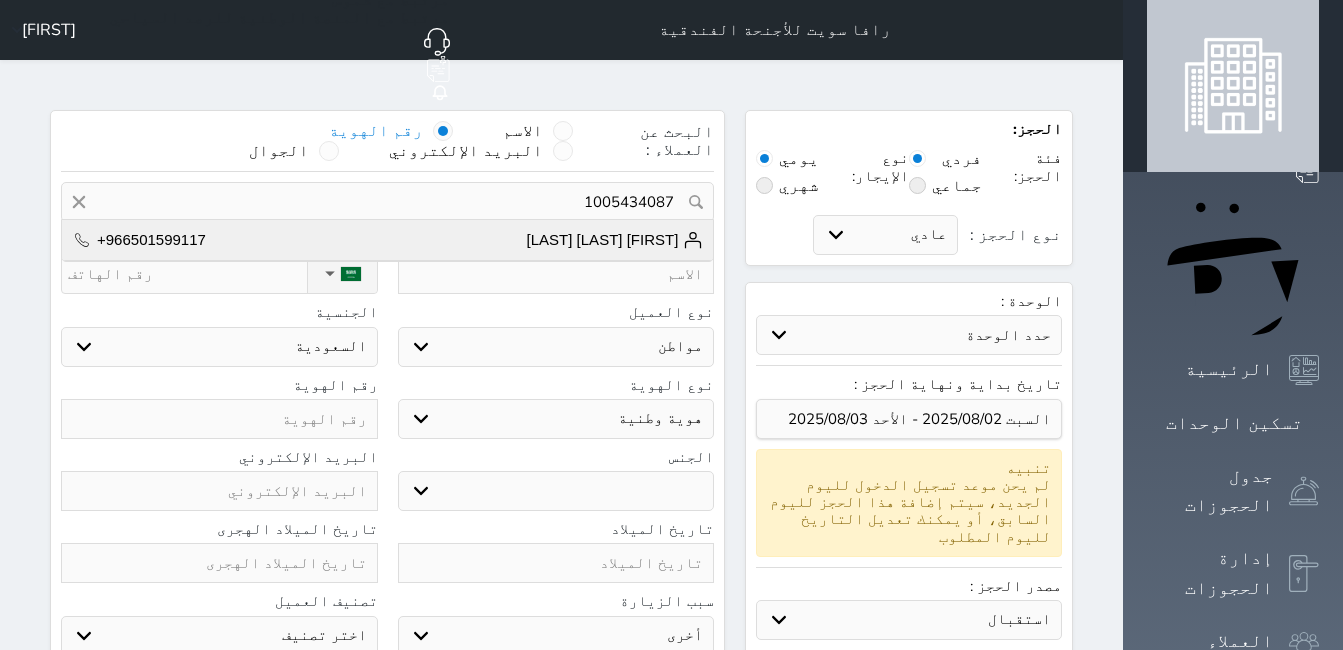click on "[FIRST] [LAST] [LAST]   [PHONE]" at bounding box center [387, 240] 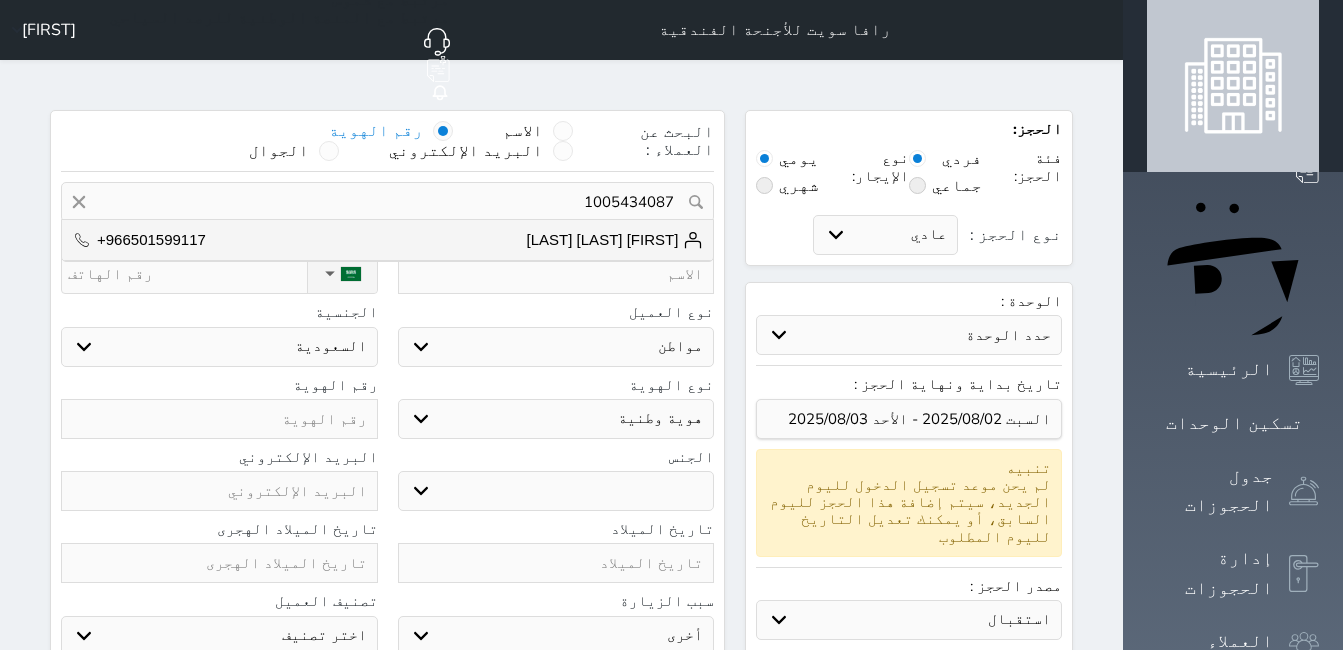 type on "[FIRST] [LAST] [LAST]  ||  [PHONE]" 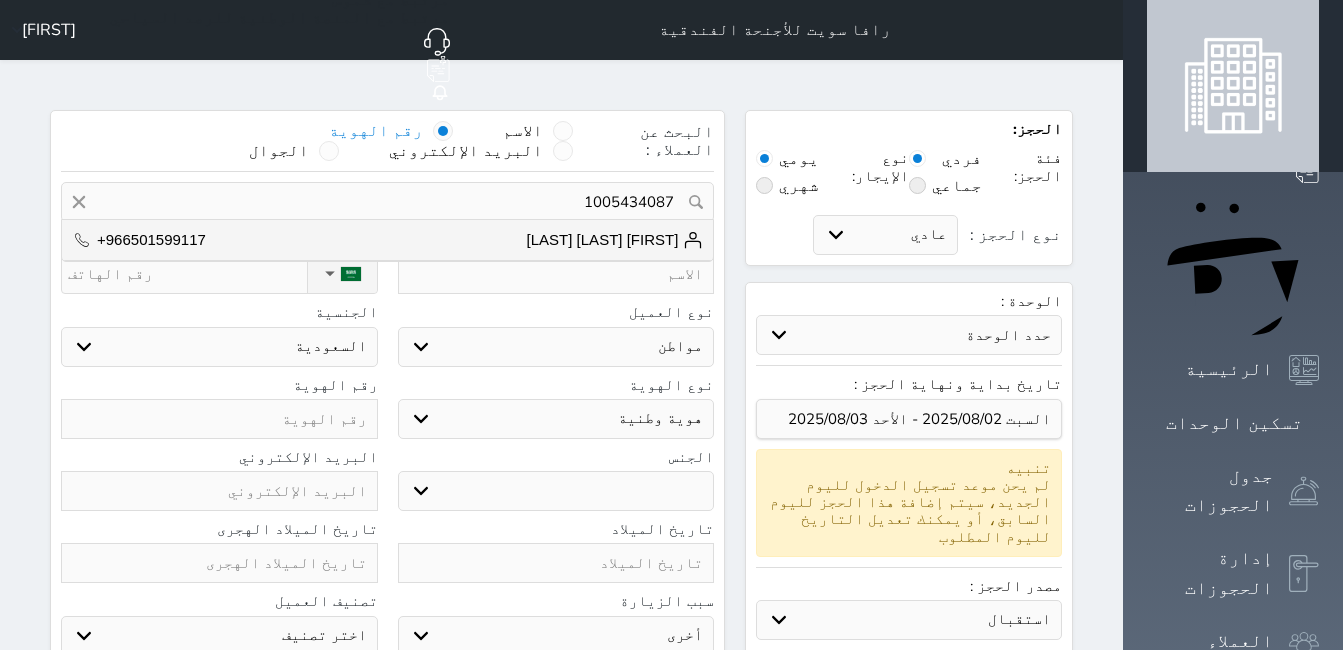 type on "[FIRST] [LAST] [LAST]" 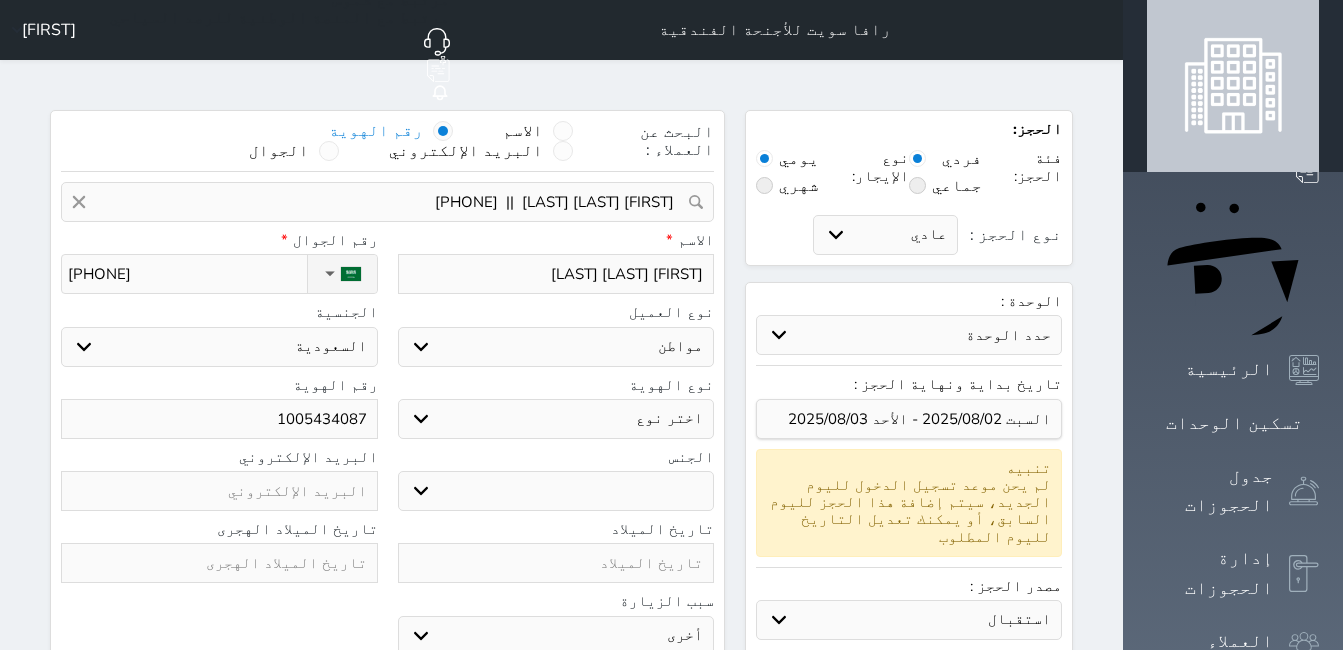 select 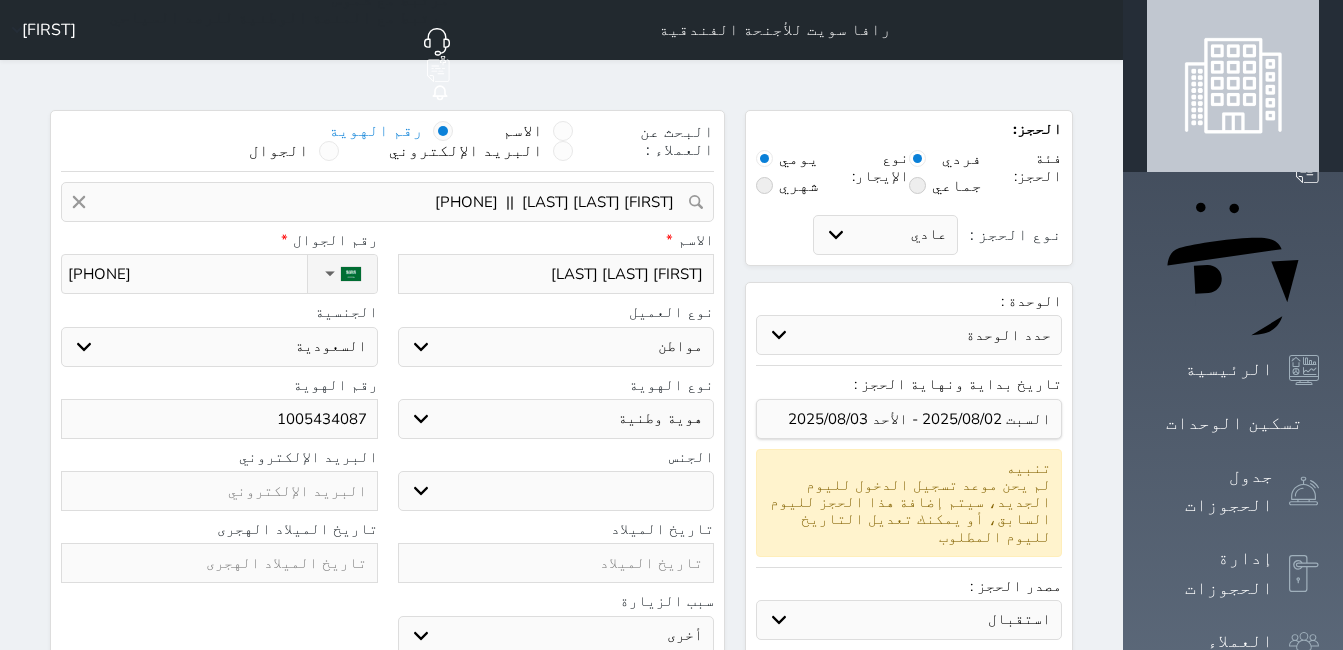 click on "اختر نوع   هوية وطنية هوية عائلية جواز السفر" at bounding box center (556, 419) 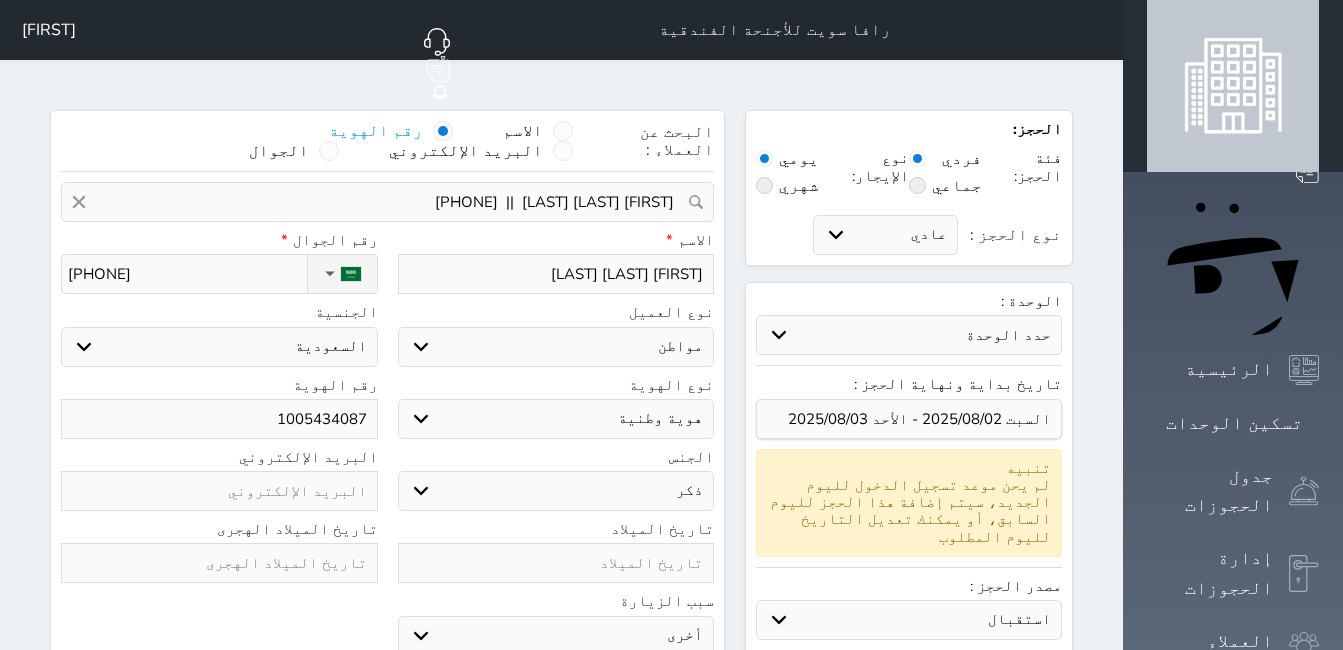 click on "ذكر   انثى" at bounding box center [556, 491] 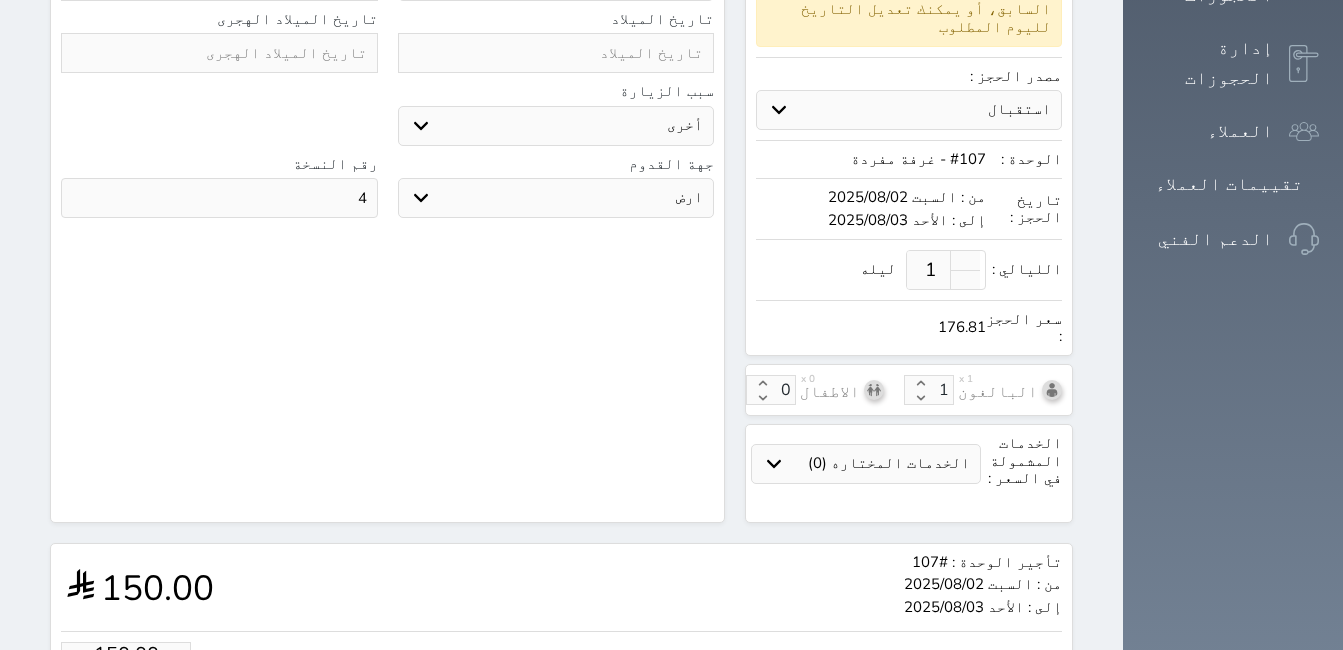 scroll, scrollTop: 661, scrollLeft: 0, axis: vertical 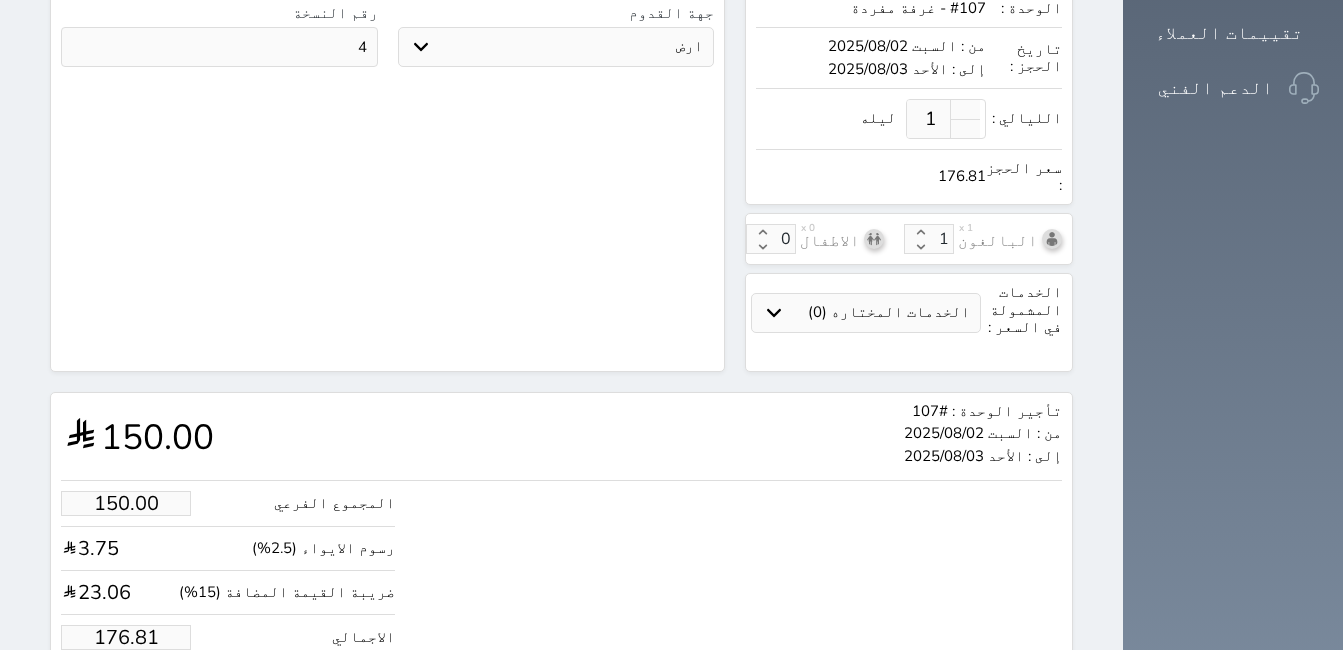 click on "176.81" at bounding box center (126, 637) 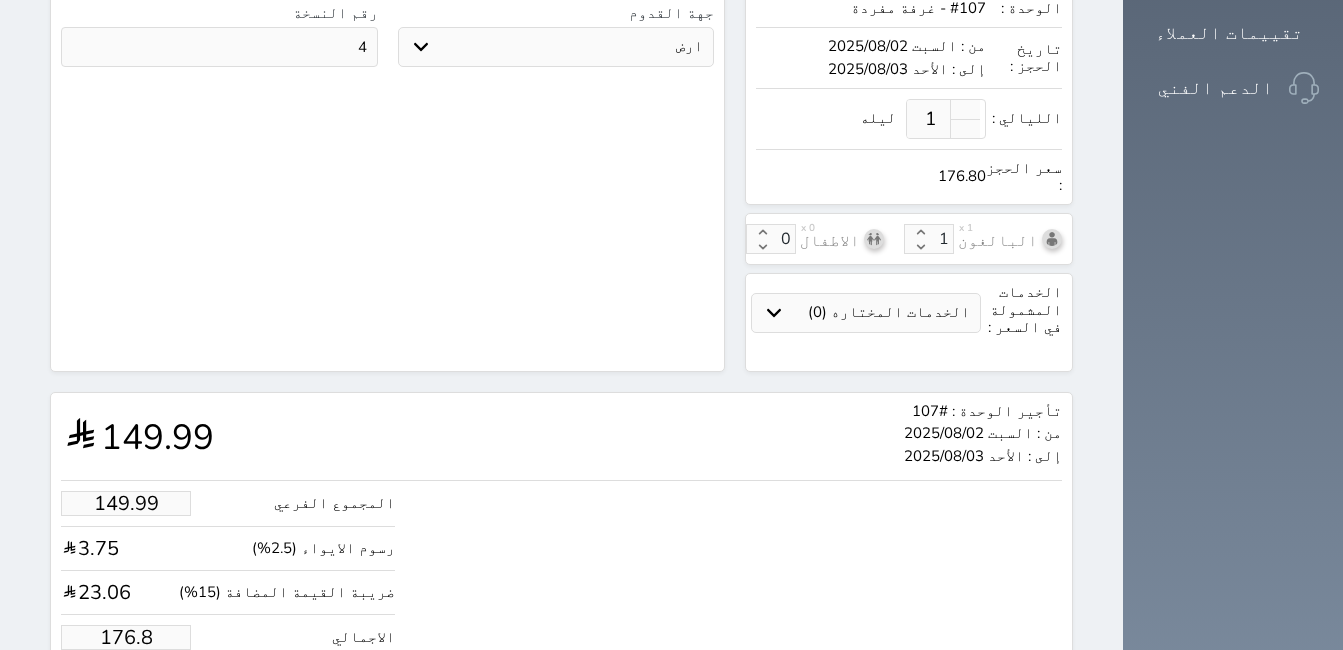 type on "149.31" 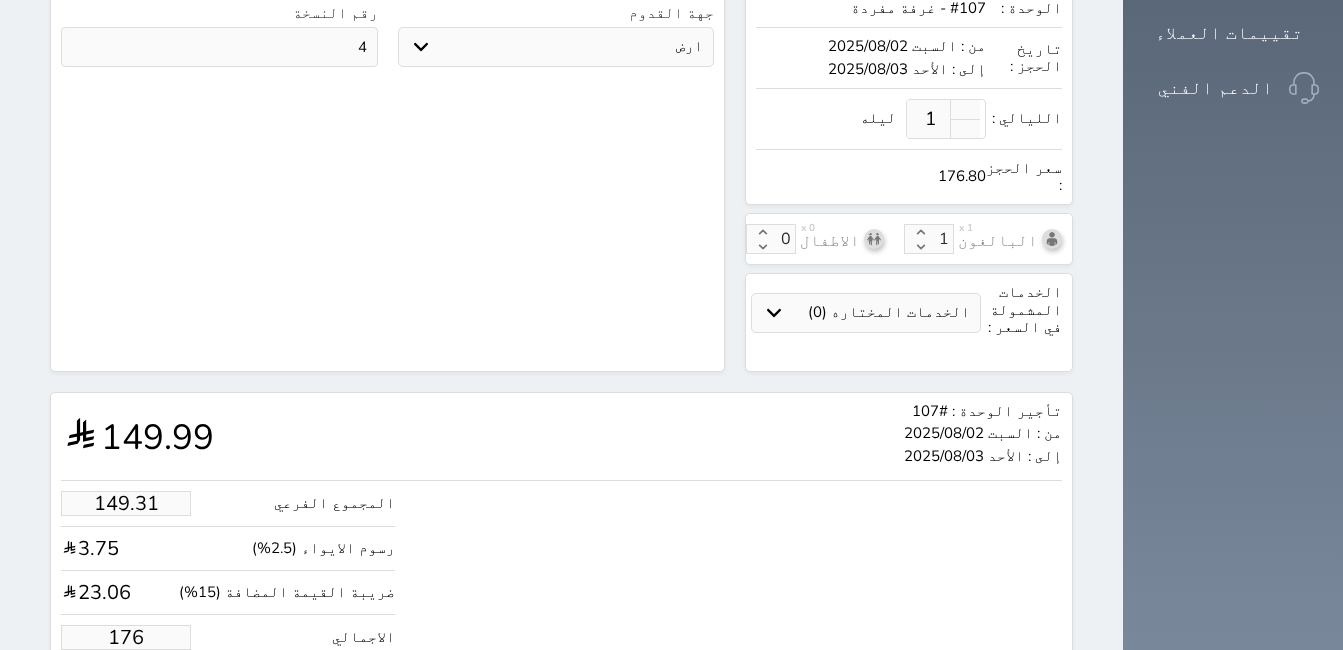 type on "14.42" 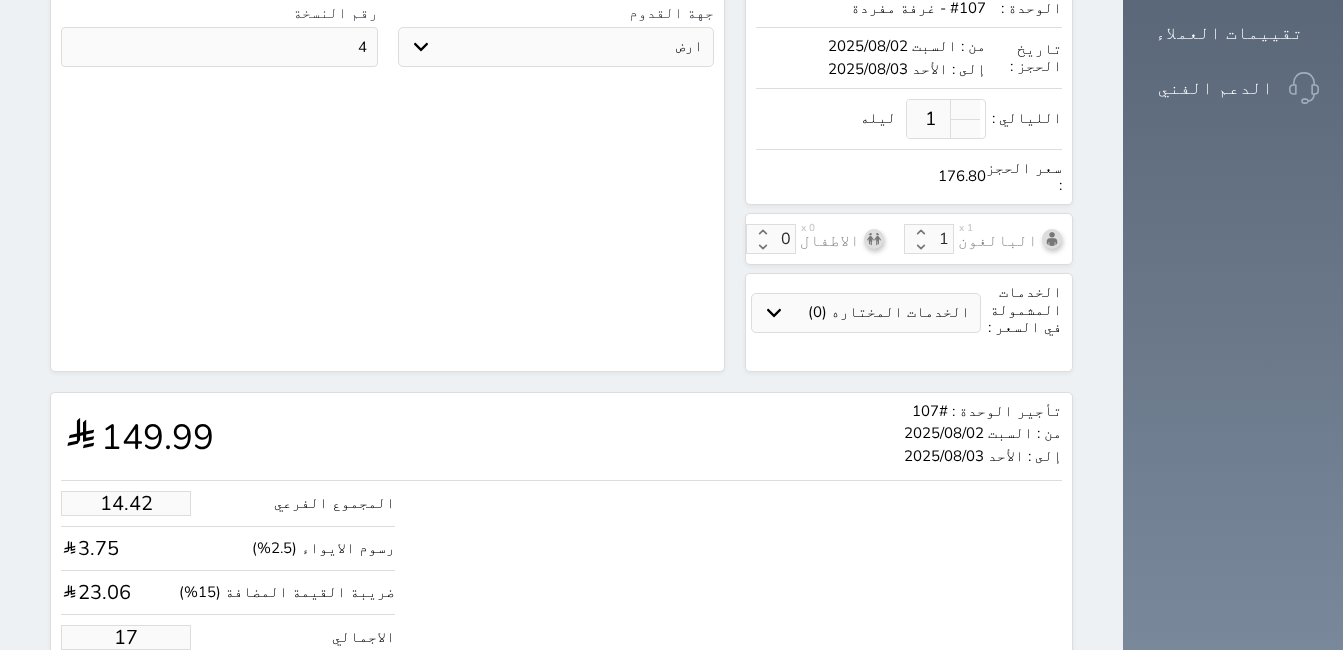 type on "1.00" 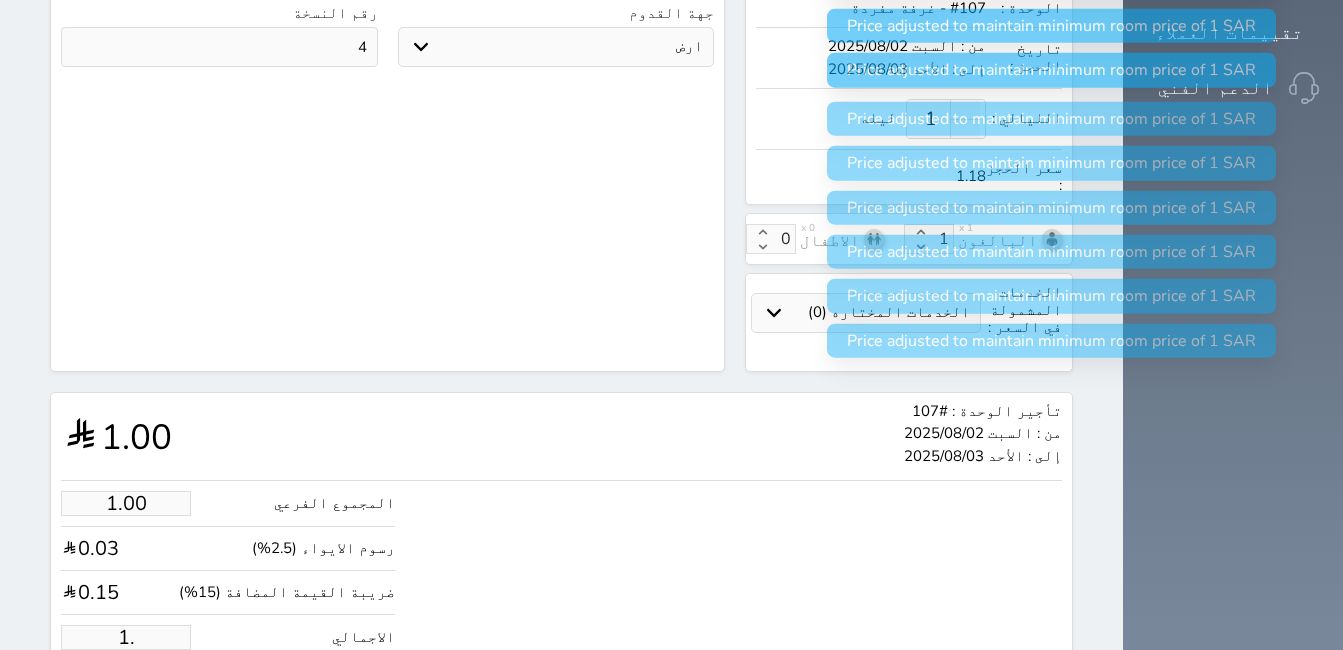 type on "1" 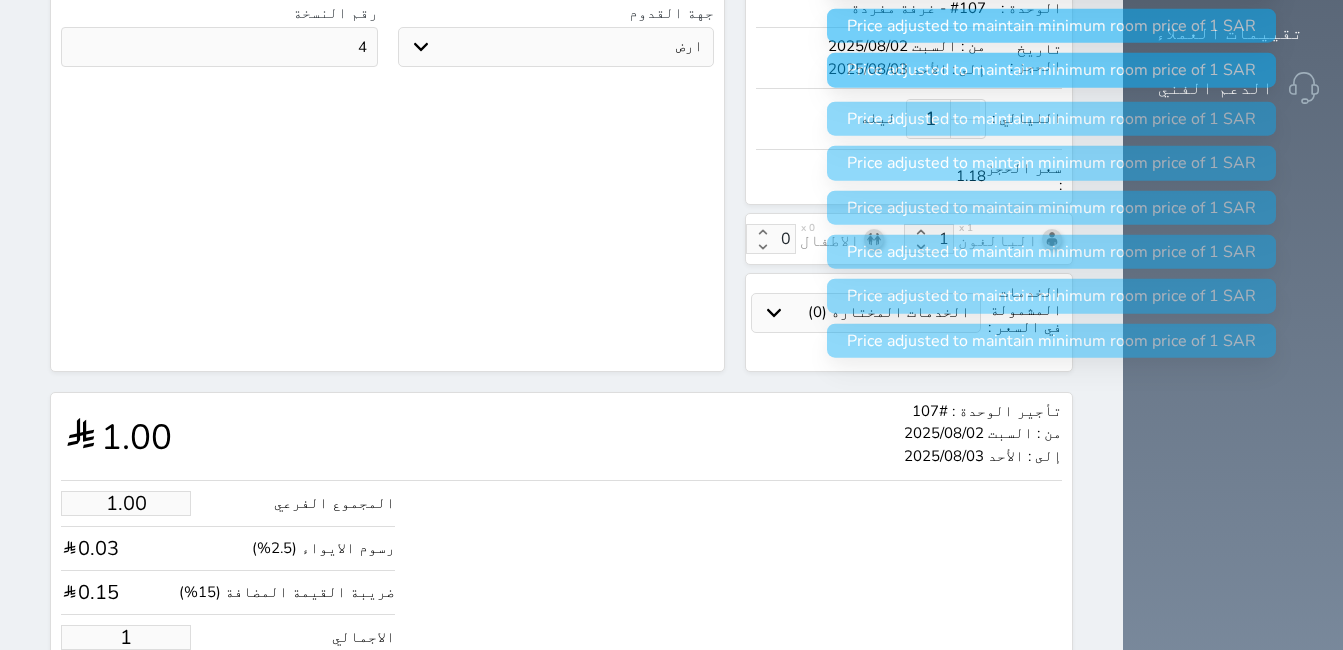 type 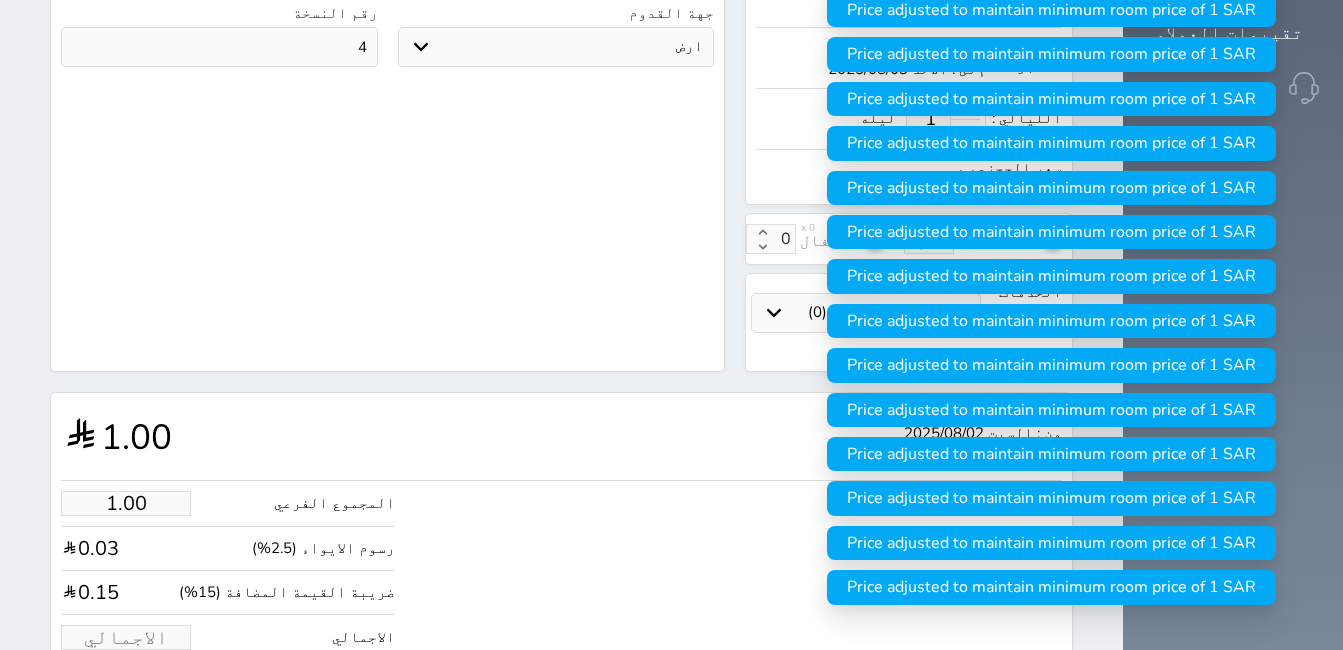 type on "1.70" 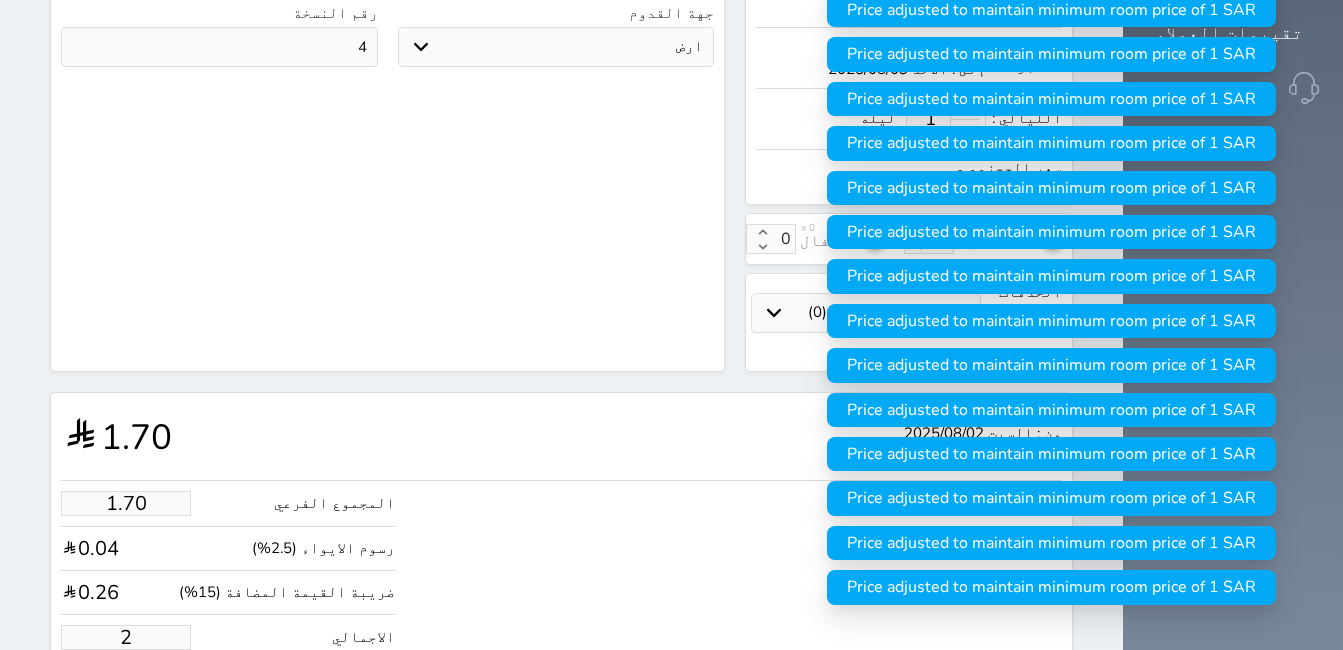 type on "21.21" 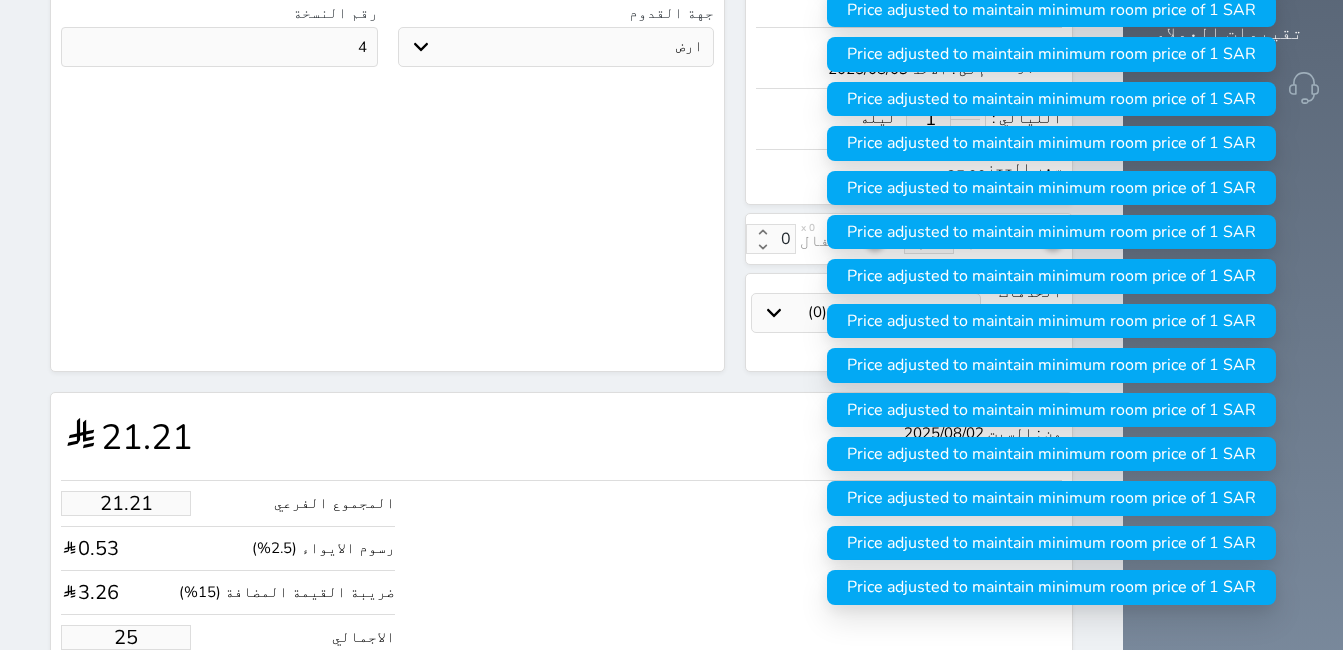 type on "212.09" 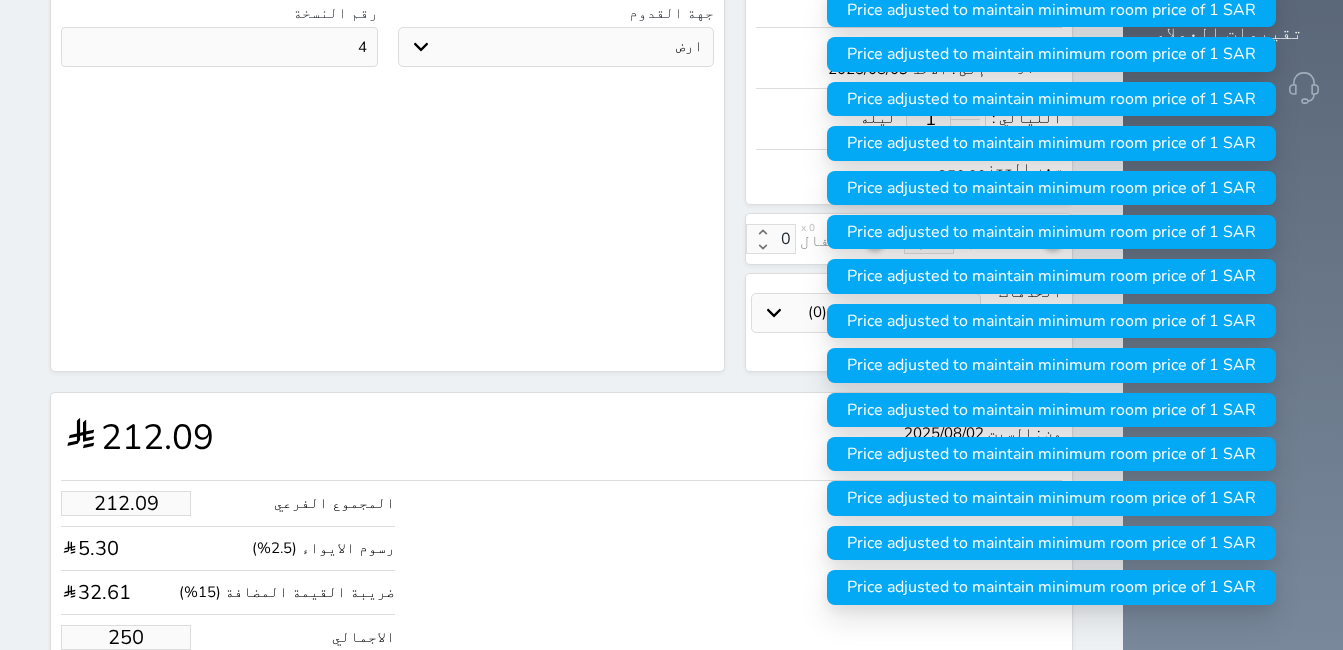 type on "250.00" 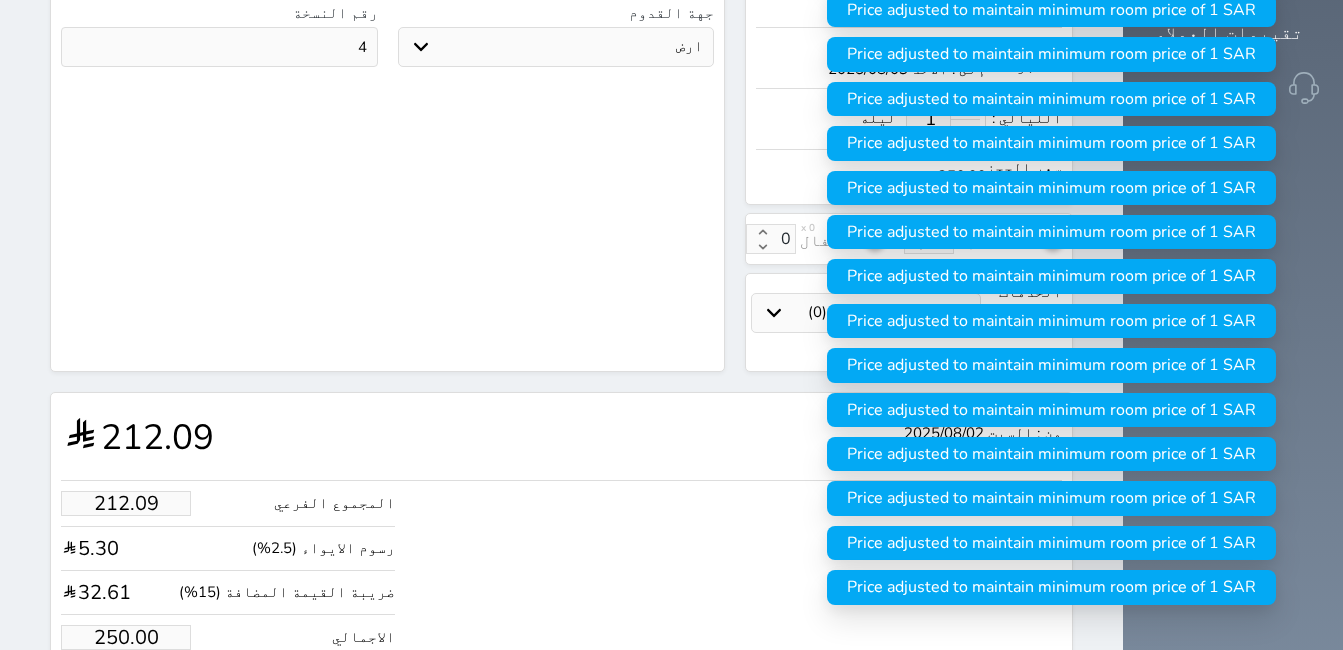 click on "حجز" at bounding box center [149, 698] 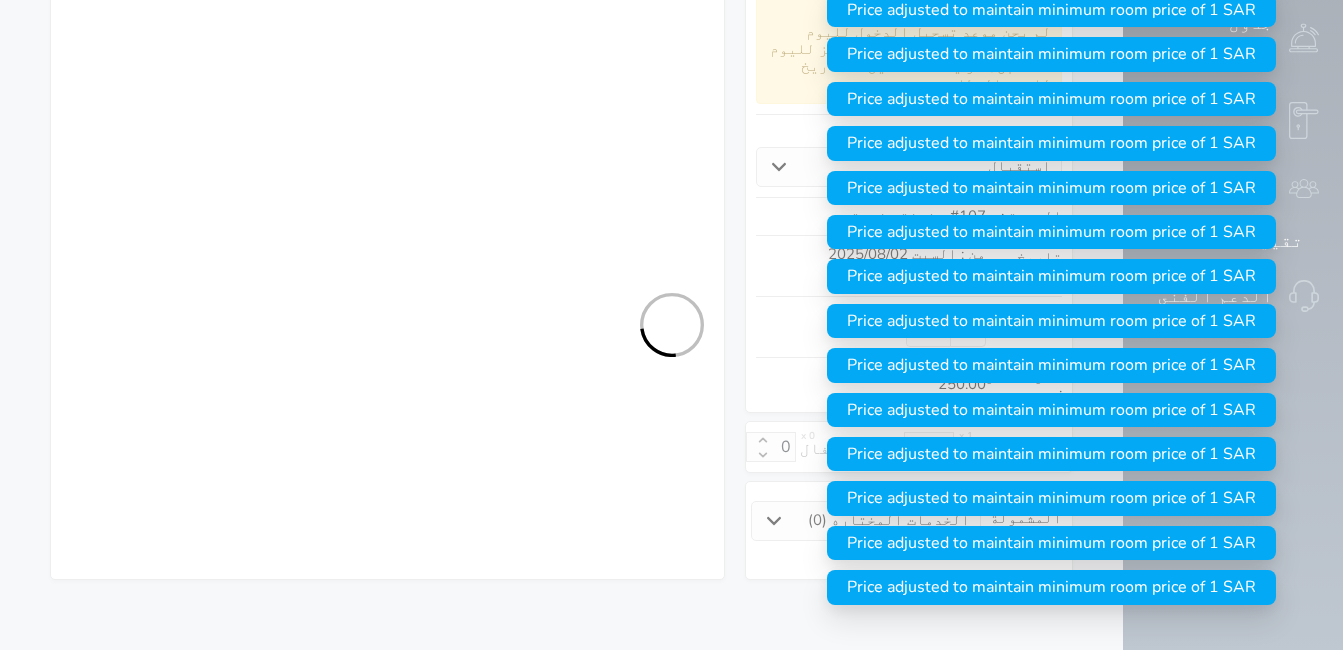 scroll, scrollTop: 337, scrollLeft: 0, axis: vertical 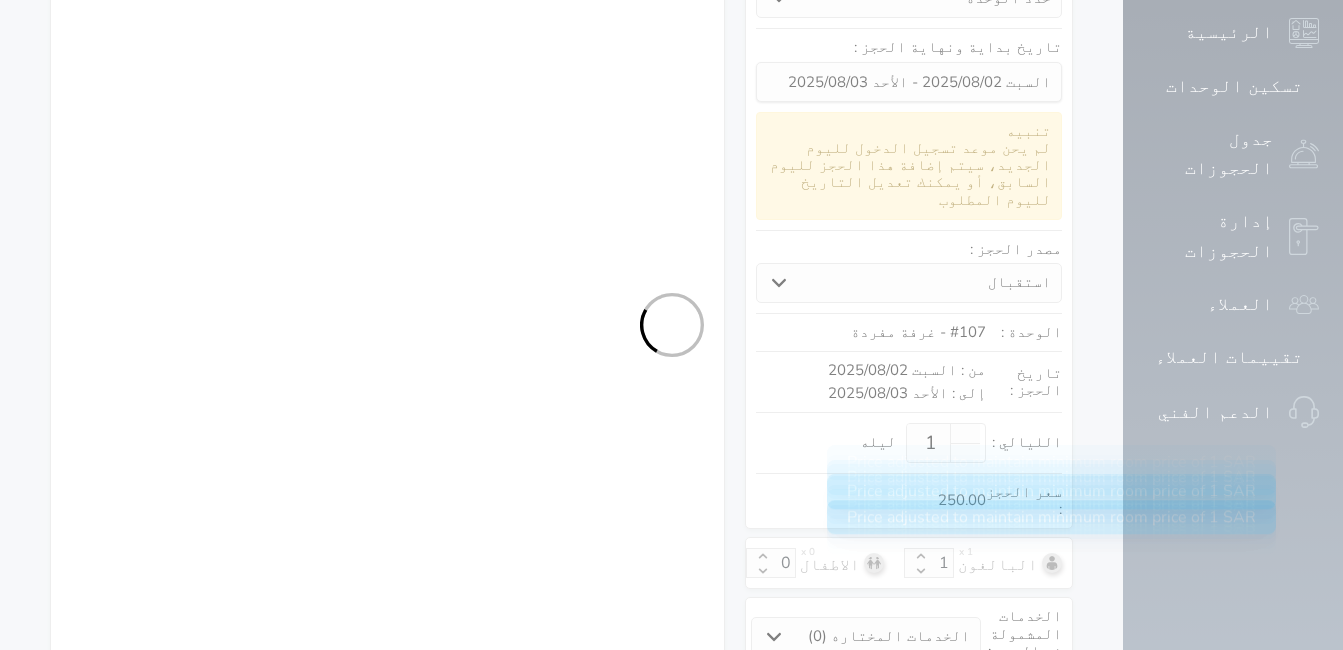 select on "1" 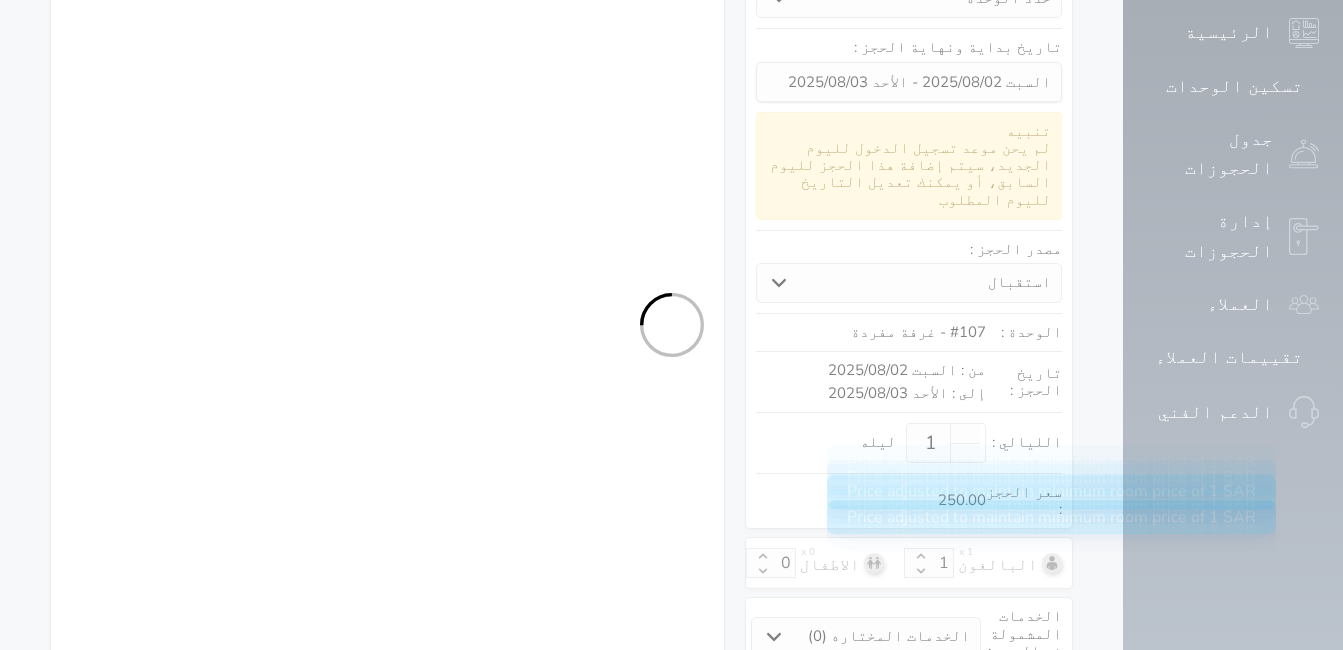 select on "113" 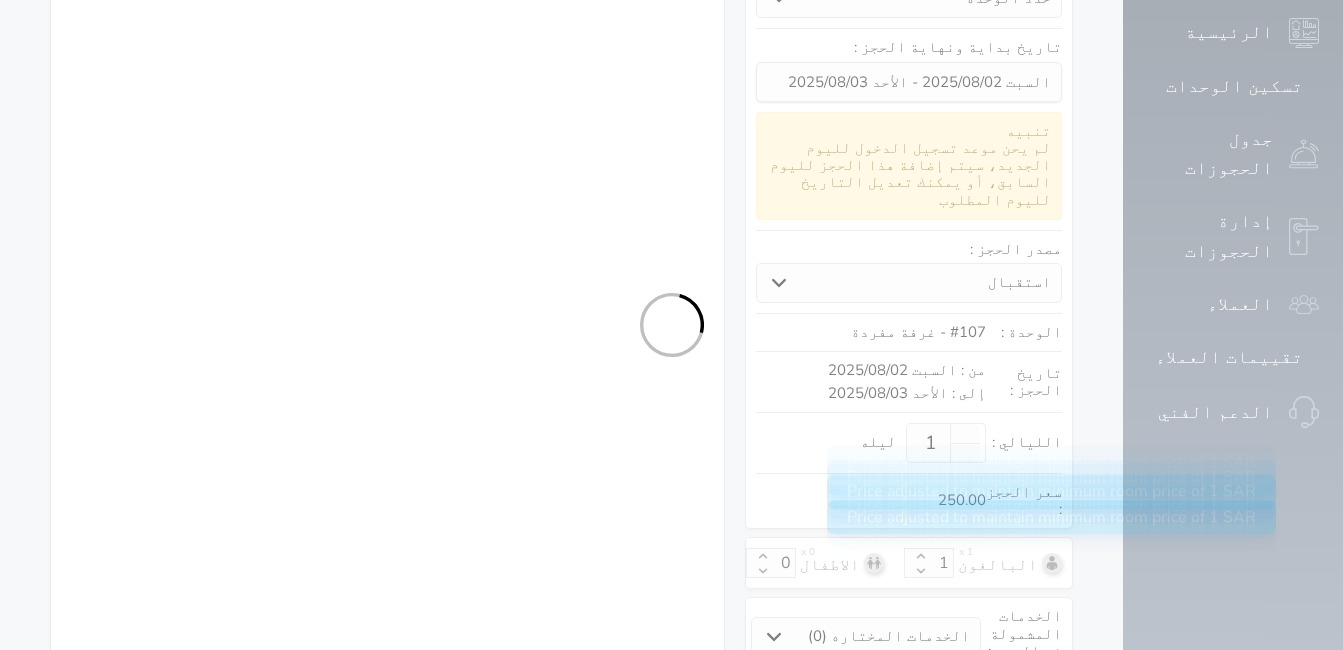 select on "1" 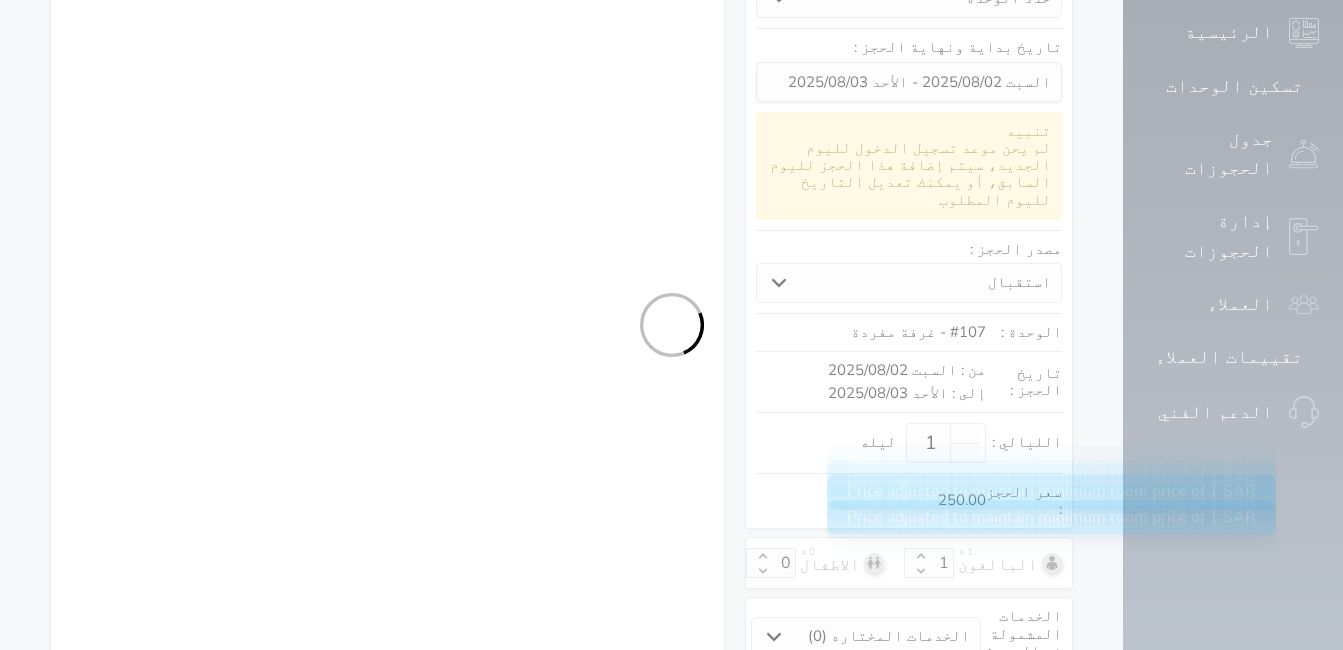 select on "7" 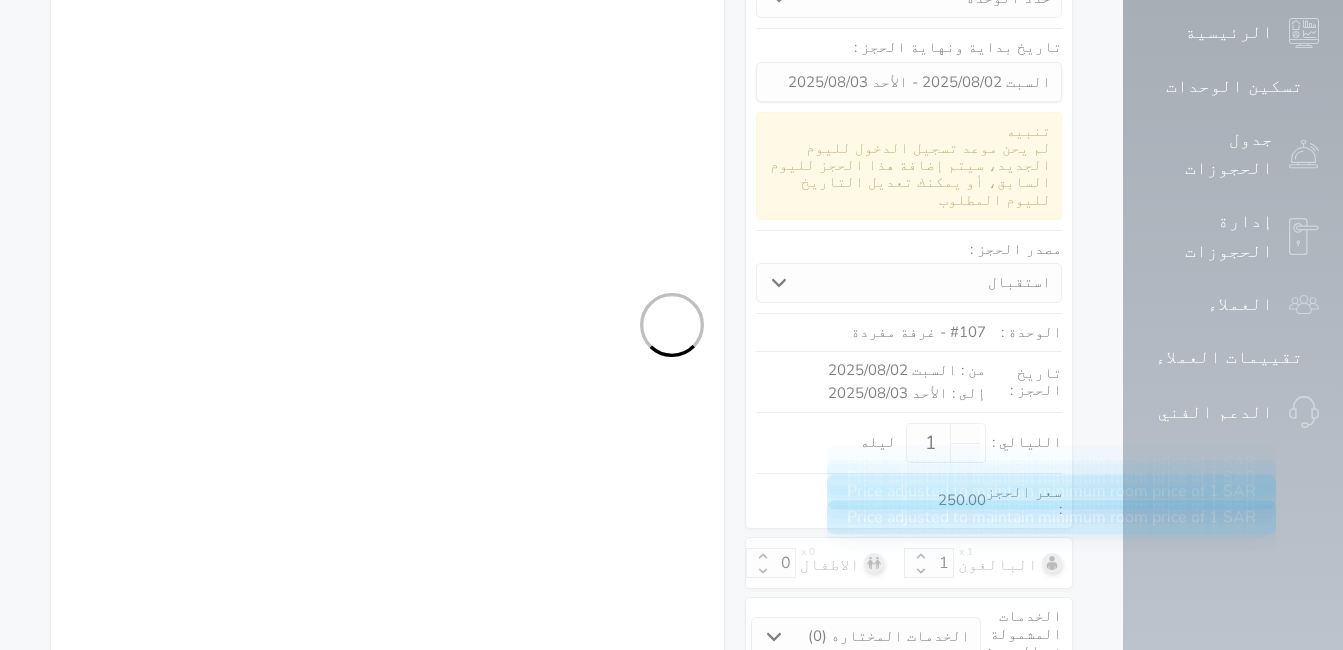 select on "9" 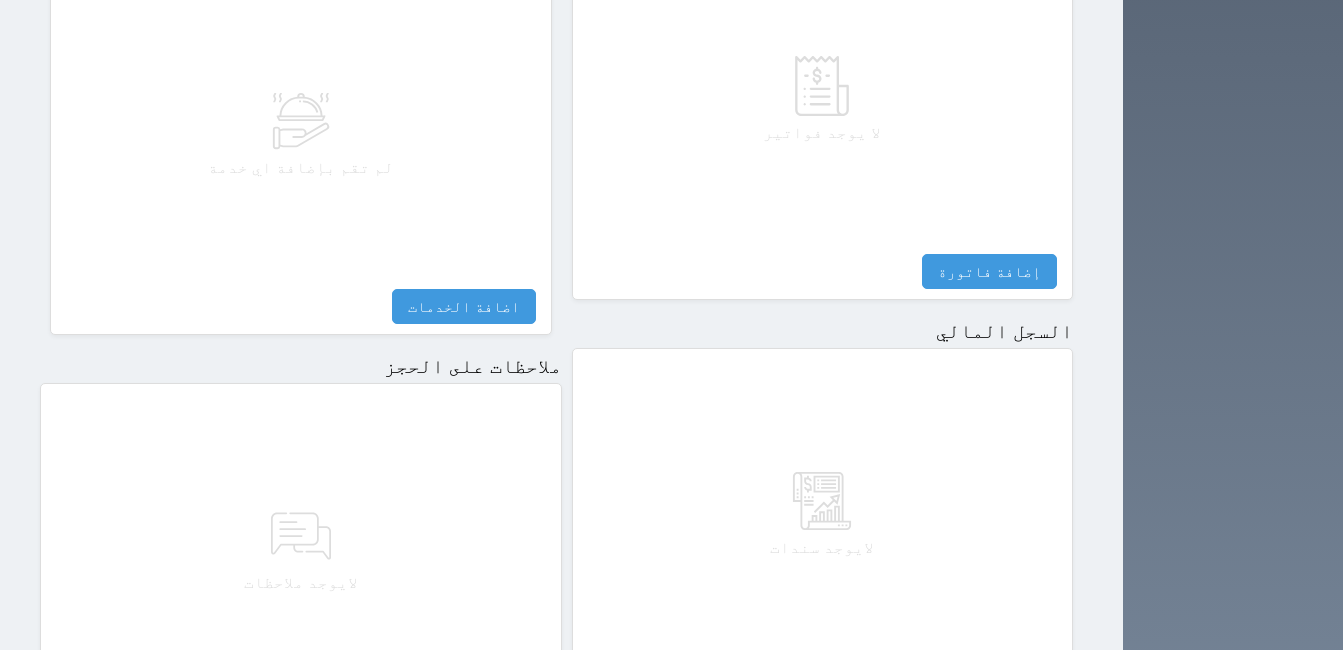 scroll, scrollTop: 1052, scrollLeft: 0, axis: vertical 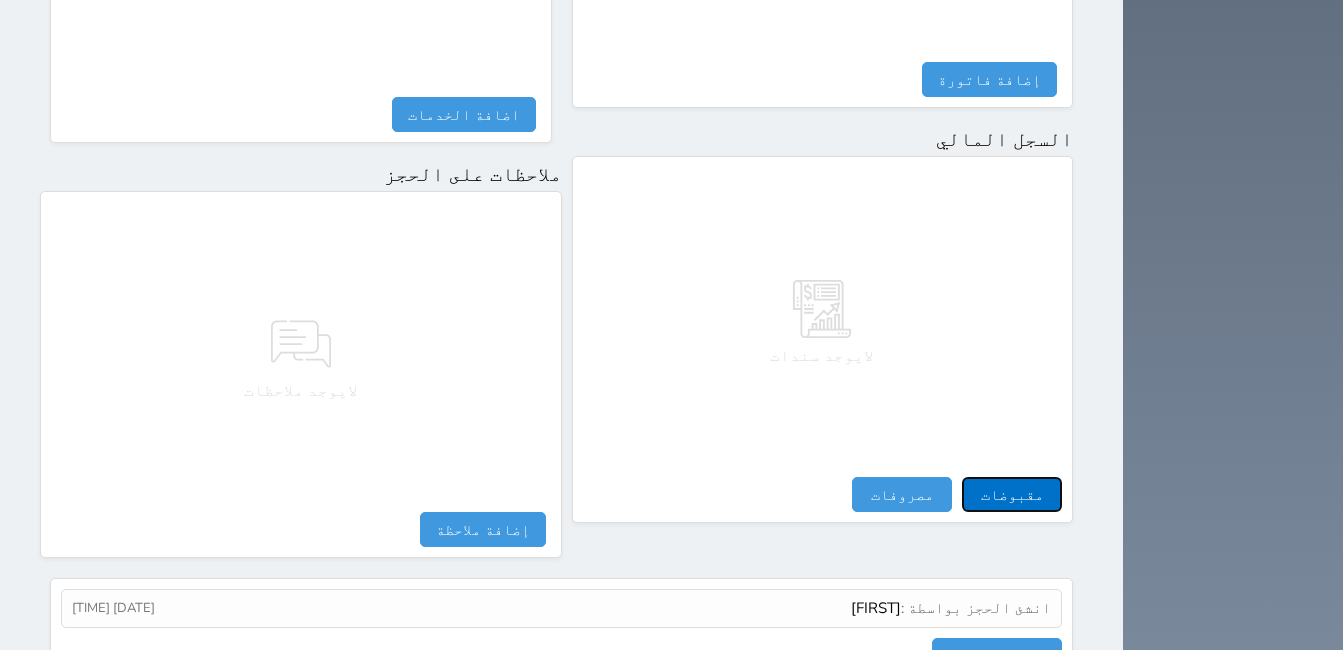 click on "مقبوضات" at bounding box center [1012, 494] 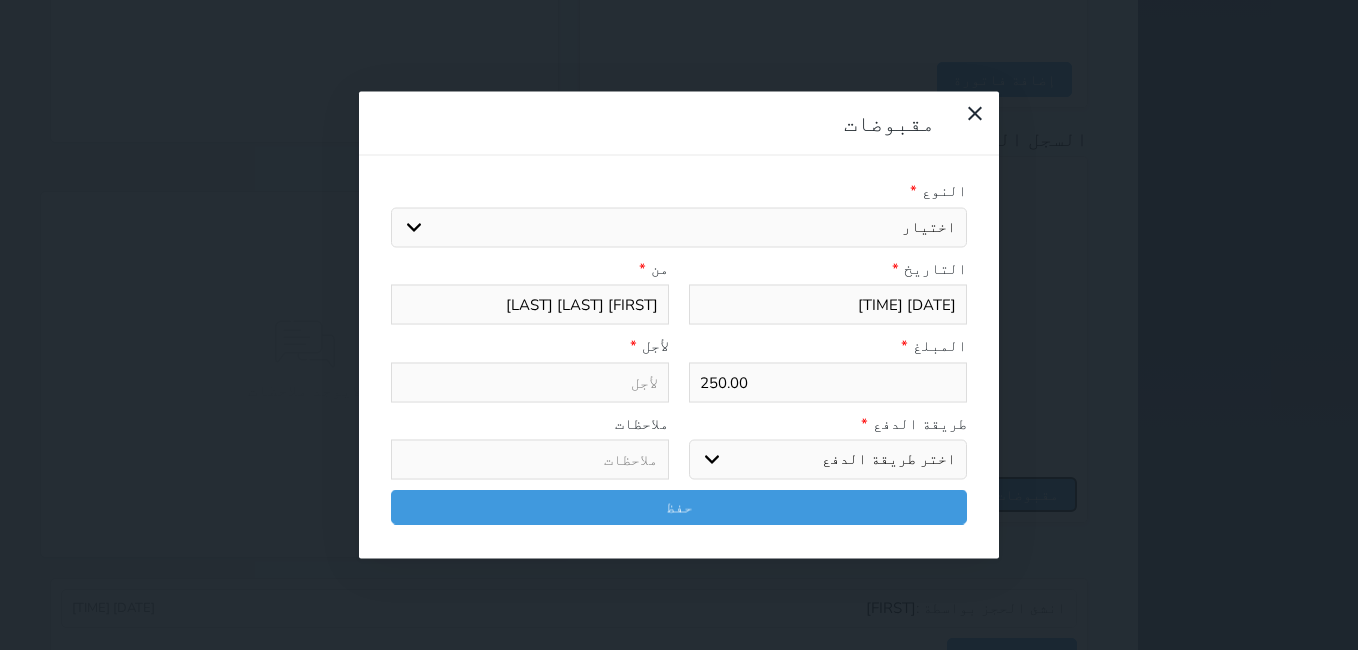 select 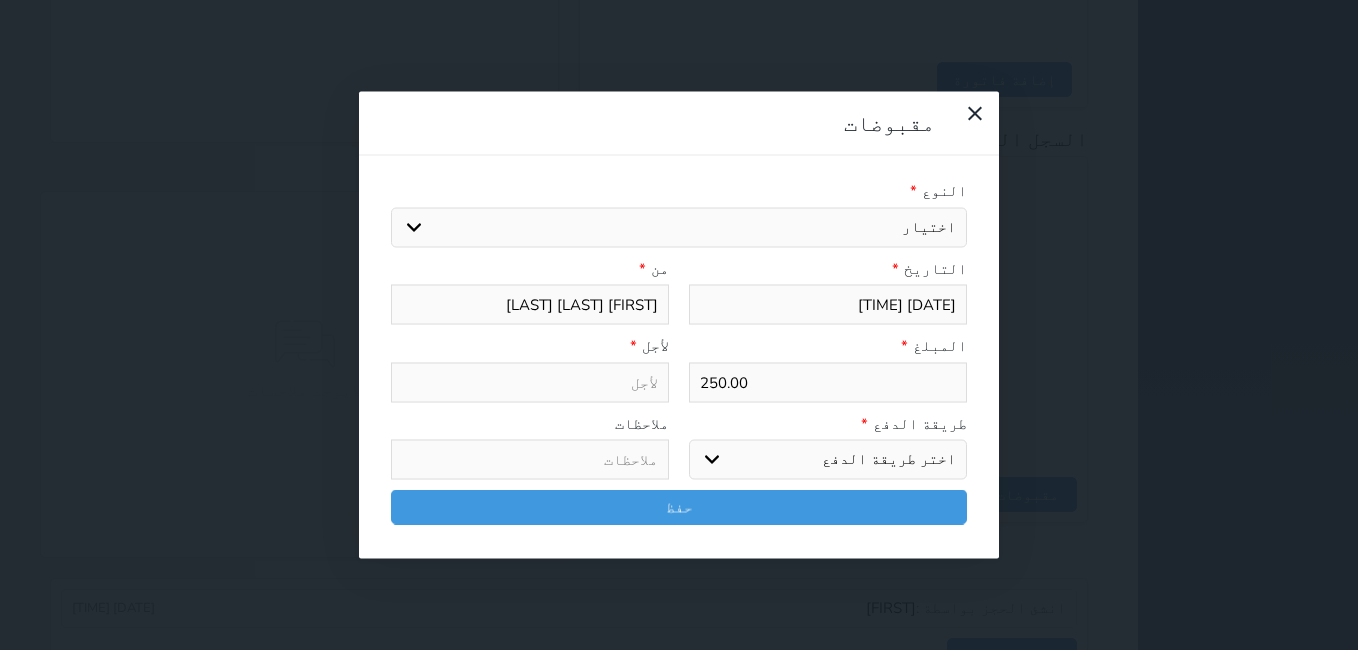 click on "اختيار   مقبوضات عامة قيمة إيجار فواتير تامين عربون لا ينطبق آخر مغسلة واي فاي - الإنترنت مواقف السيارات طعام الأغذية والمشروبات مشروبات المشروبات الباردة المشروبات الساخنة الإفطار غداء عشاء مخبز و كعك حمام سباحة الصالة الرياضية سبا و خدمات الجمال اختيار وإسقاط (خدمات النقل) ميني بار كابل - تلفزيون سرير إضافي تصفيف الشعر التسوق خدمات الجولات السياحية المنظمة خدمات الدليل السياحي" at bounding box center [679, 227] 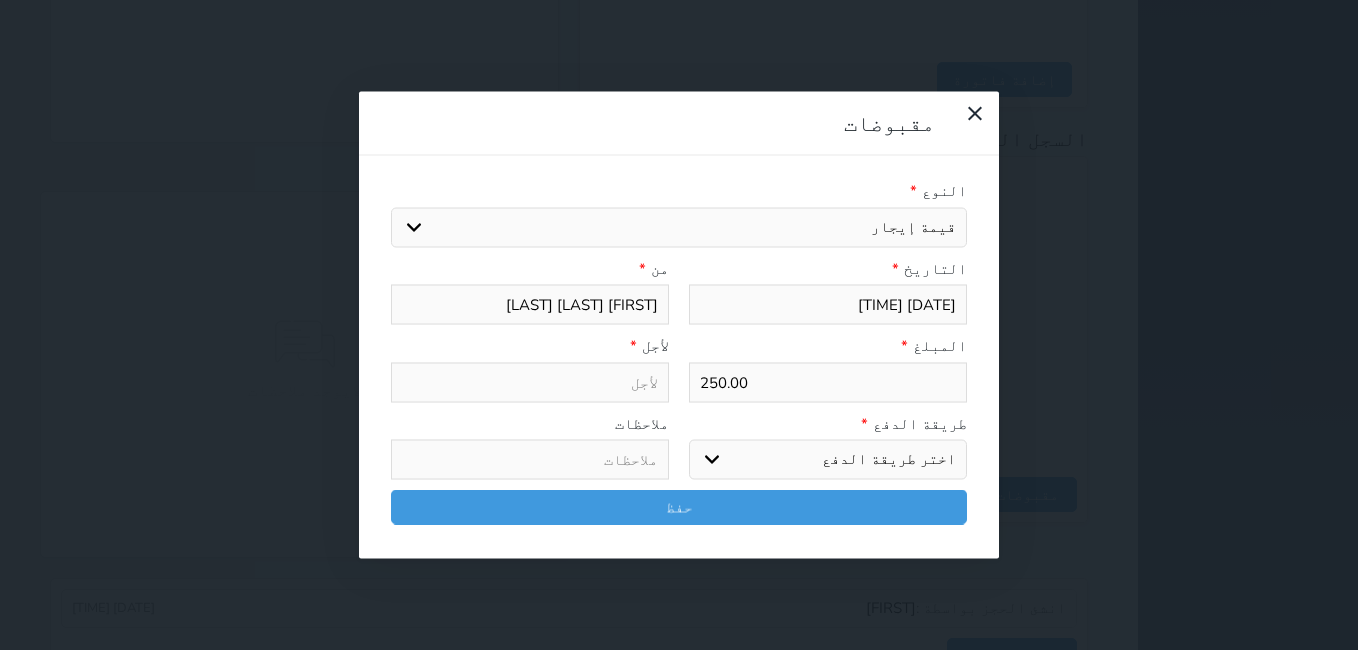 click on "اختيار   مقبوضات عامة قيمة إيجار فواتير تامين عربون لا ينطبق آخر مغسلة واي فاي - الإنترنت مواقف السيارات طعام الأغذية والمشروبات مشروبات المشروبات الباردة المشروبات الساخنة الإفطار غداء عشاء مخبز و كعك حمام سباحة الصالة الرياضية سبا و خدمات الجمال اختيار وإسقاط (خدمات النقل) ميني بار كابل - تلفزيون سرير إضافي تصفيف الشعر التسوق خدمات الجولات السياحية المنظمة خدمات الدليل السياحي" at bounding box center (679, 227) 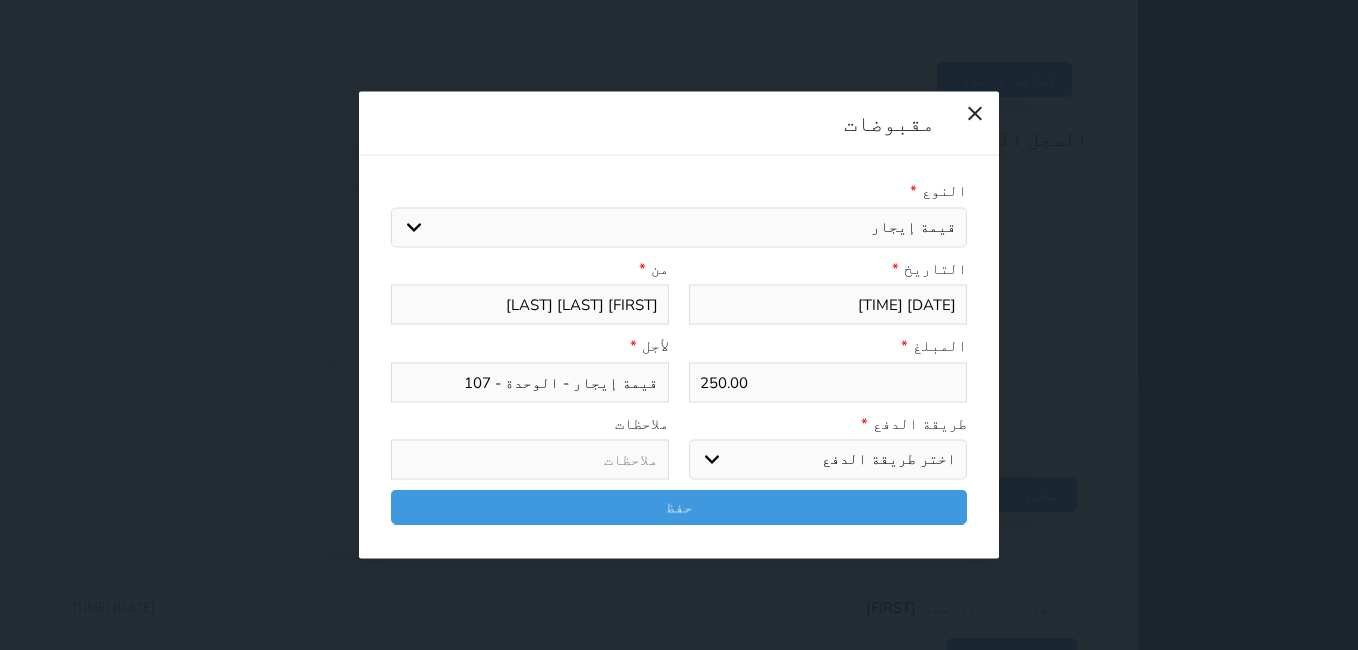 click on "اختر طريقة الدفع   دفع نقدى   تحويل بنكى   مدى   بطاقة ائتمان   آجل" at bounding box center [828, 460] 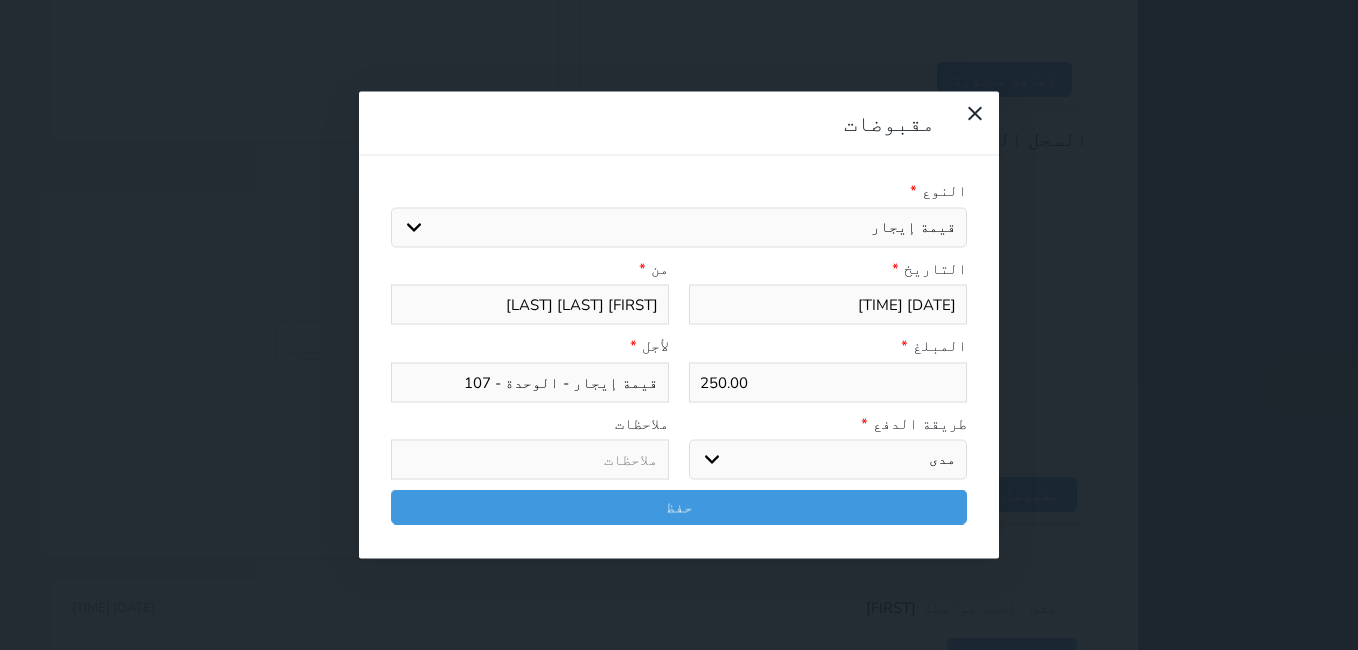 click on "اختر طريقة الدفع   دفع نقدى   تحويل بنكى   مدى   بطاقة ائتمان   آجل" at bounding box center [828, 460] 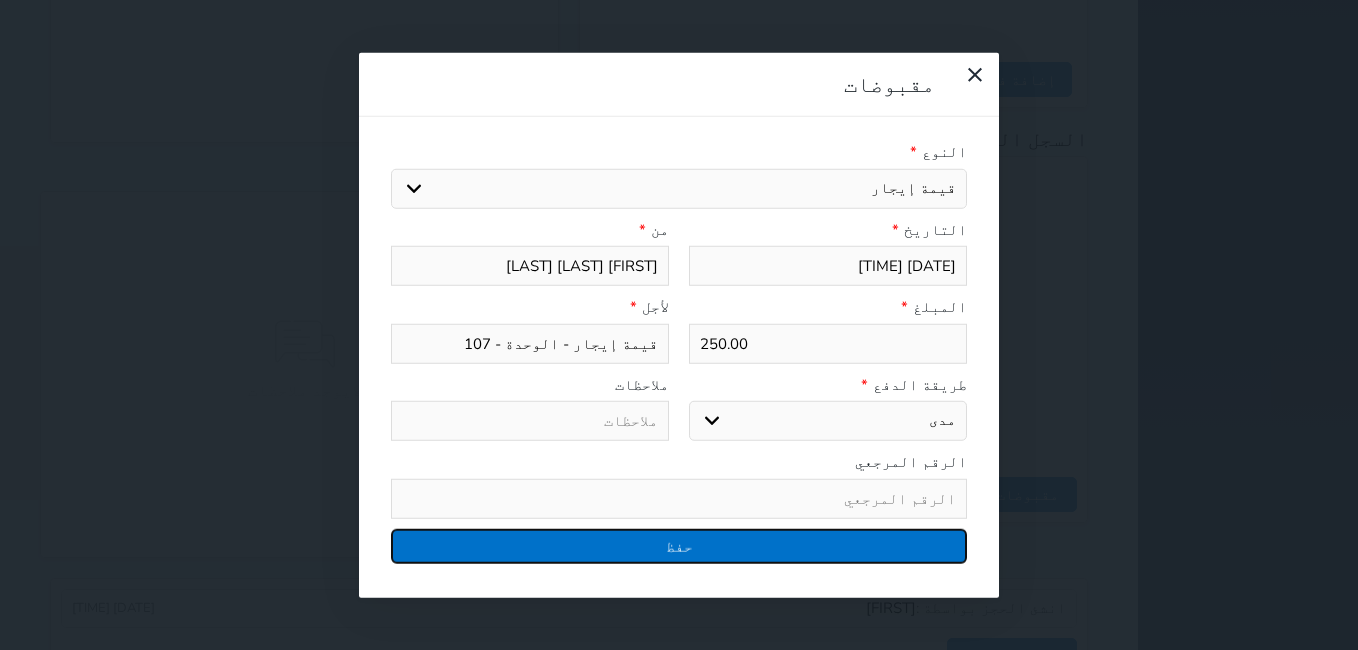 click on "حفظ" at bounding box center [679, 545] 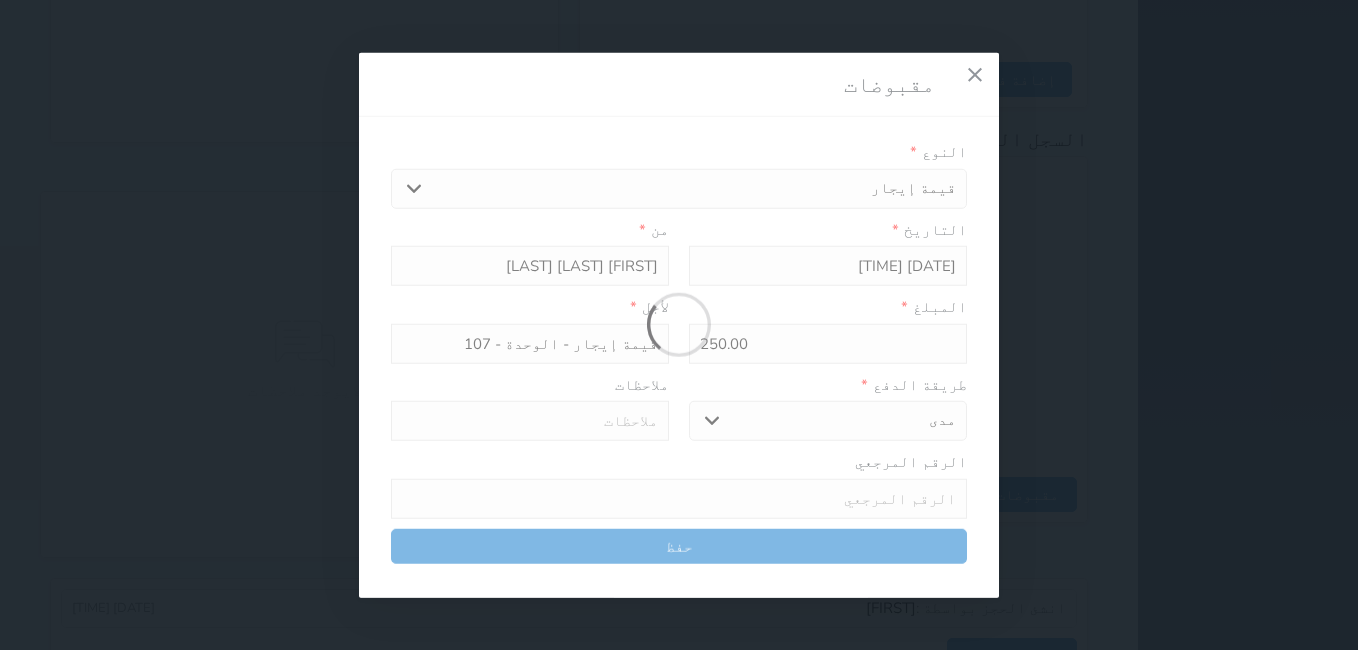 select 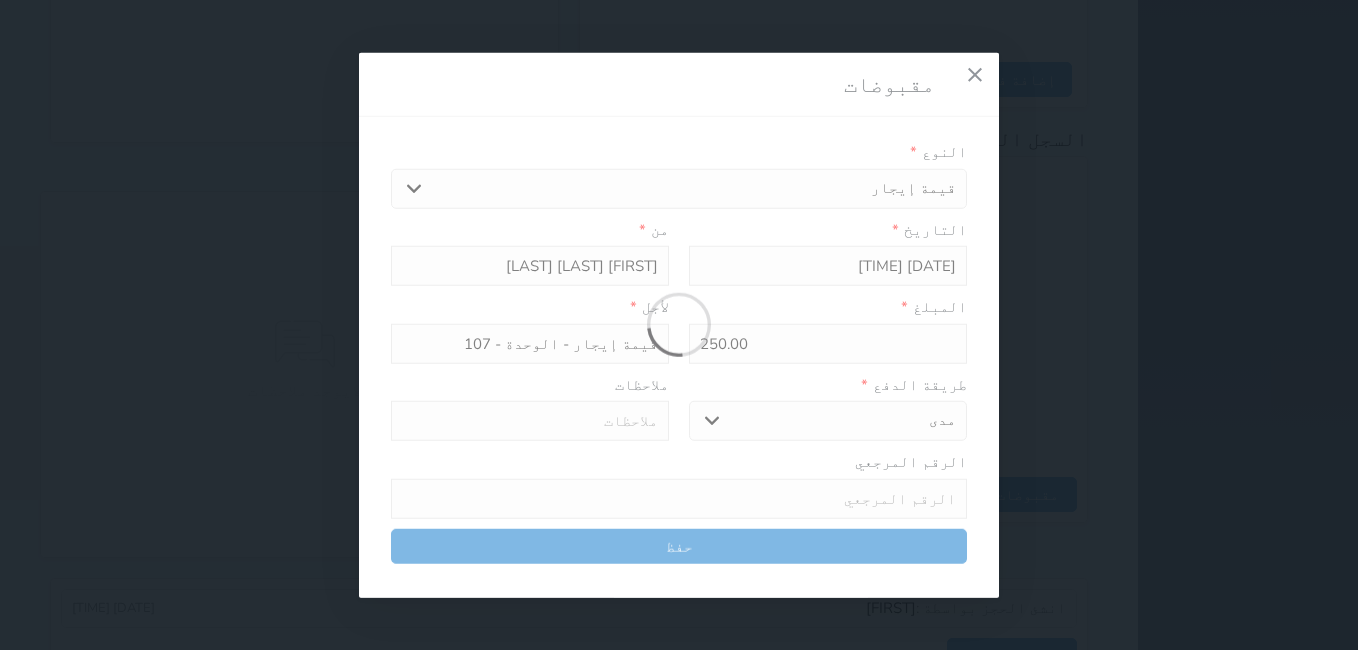 type 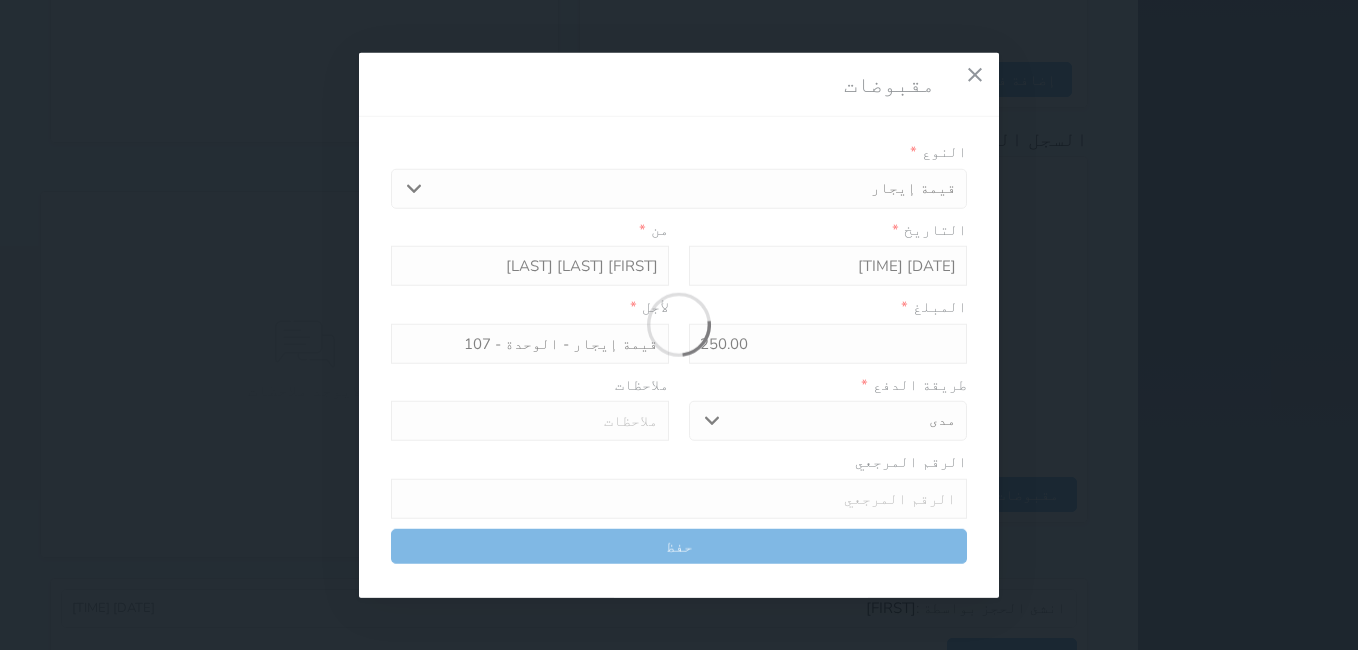 type on "0" 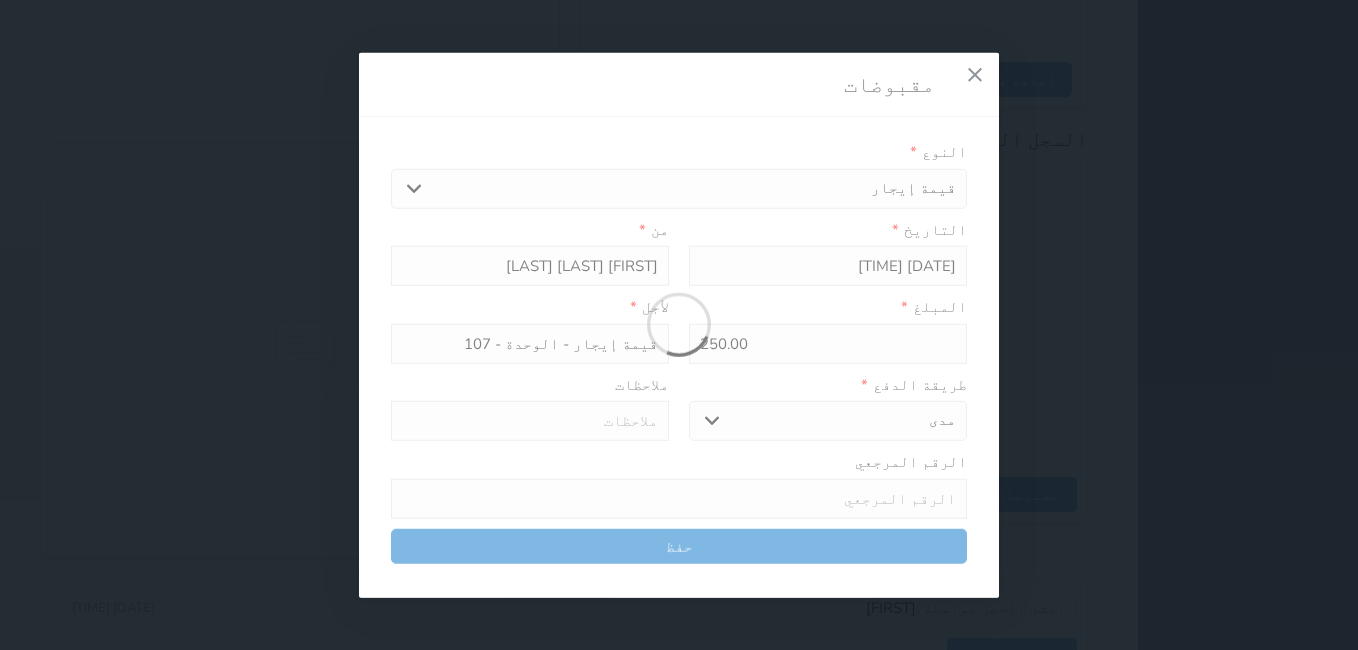 select 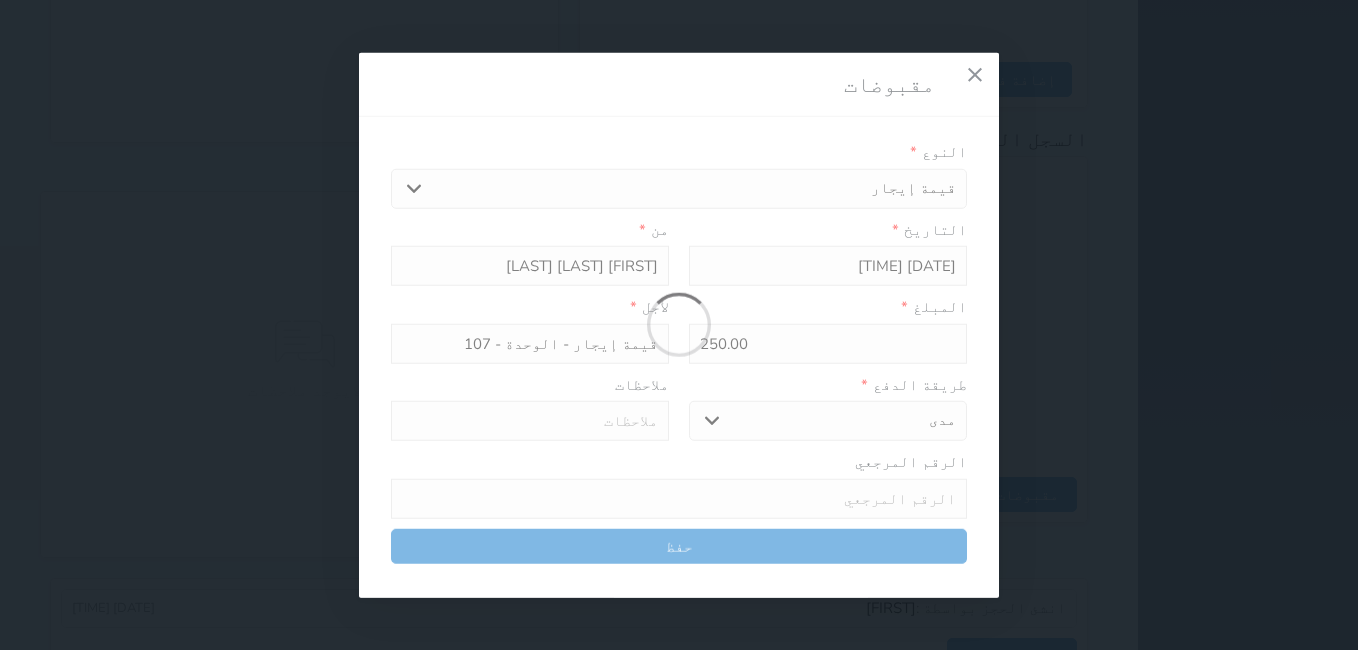 type on "0" 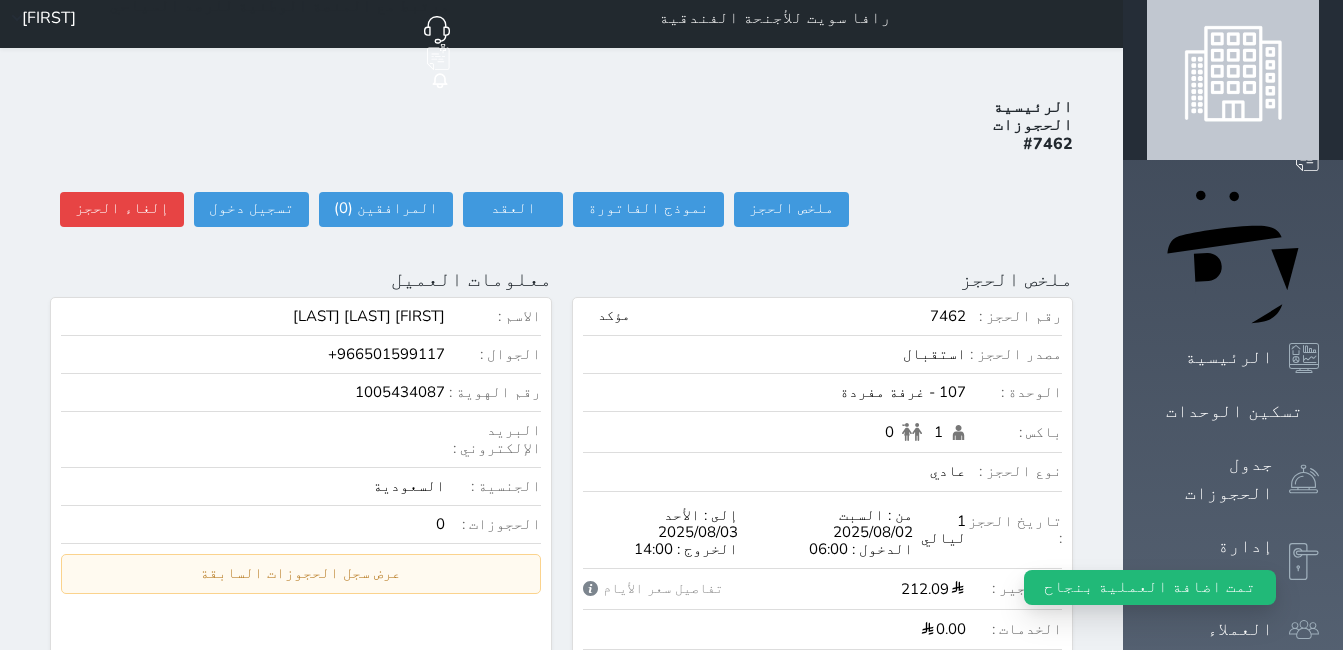 scroll, scrollTop: 0, scrollLeft: 0, axis: both 